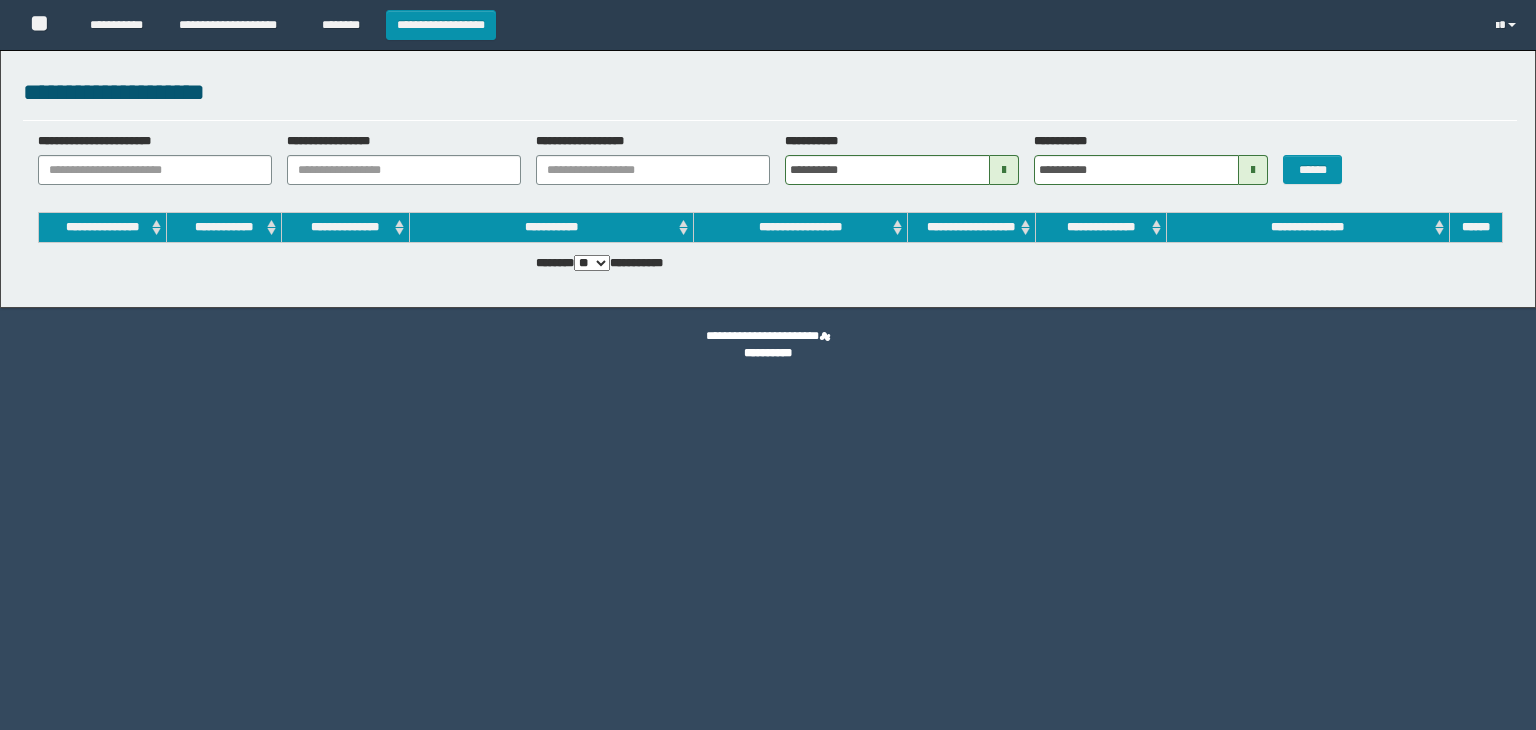 scroll, scrollTop: 0, scrollLeft: 0, axis: both 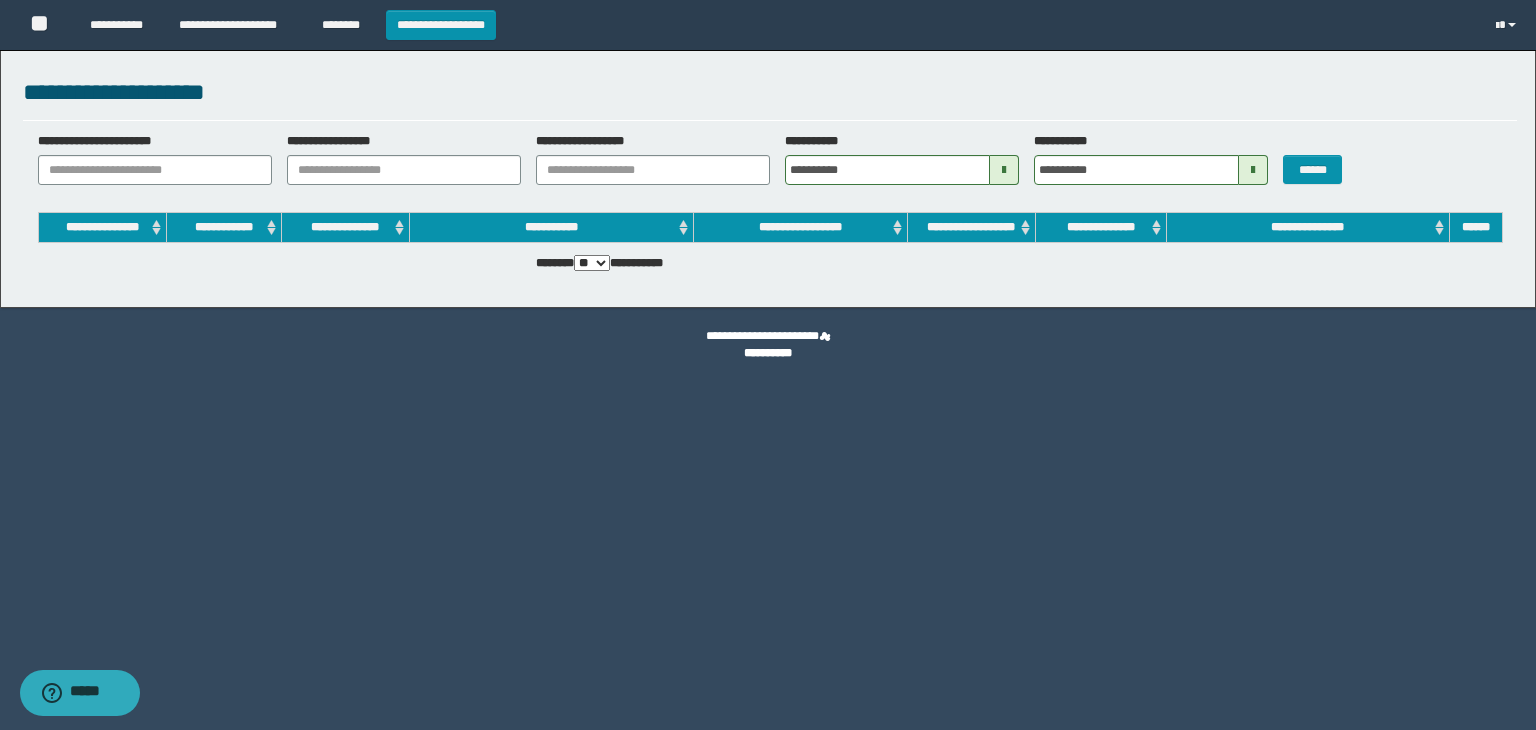 click at bounding box center (1004, 170) 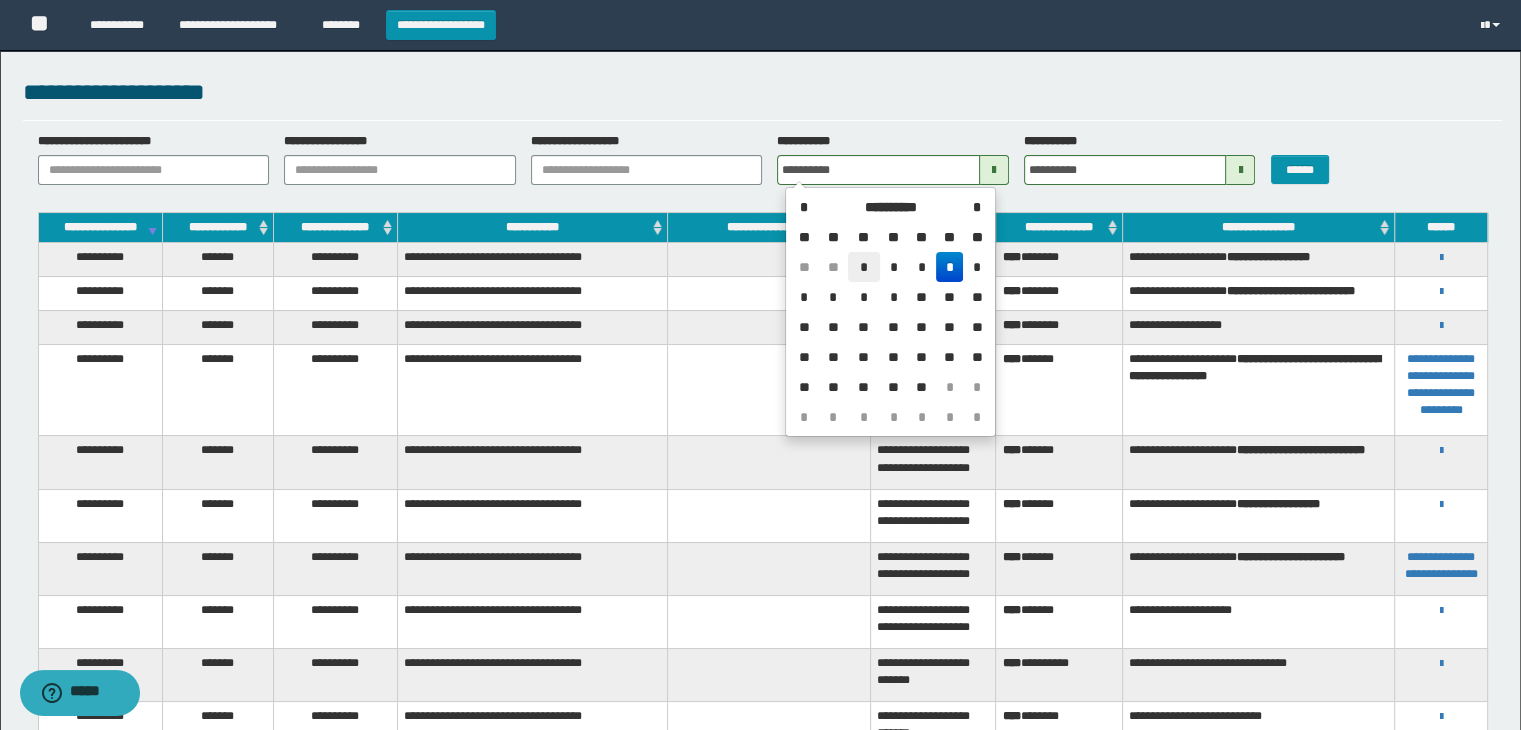 click on "*" at bounding box center (864, 267) 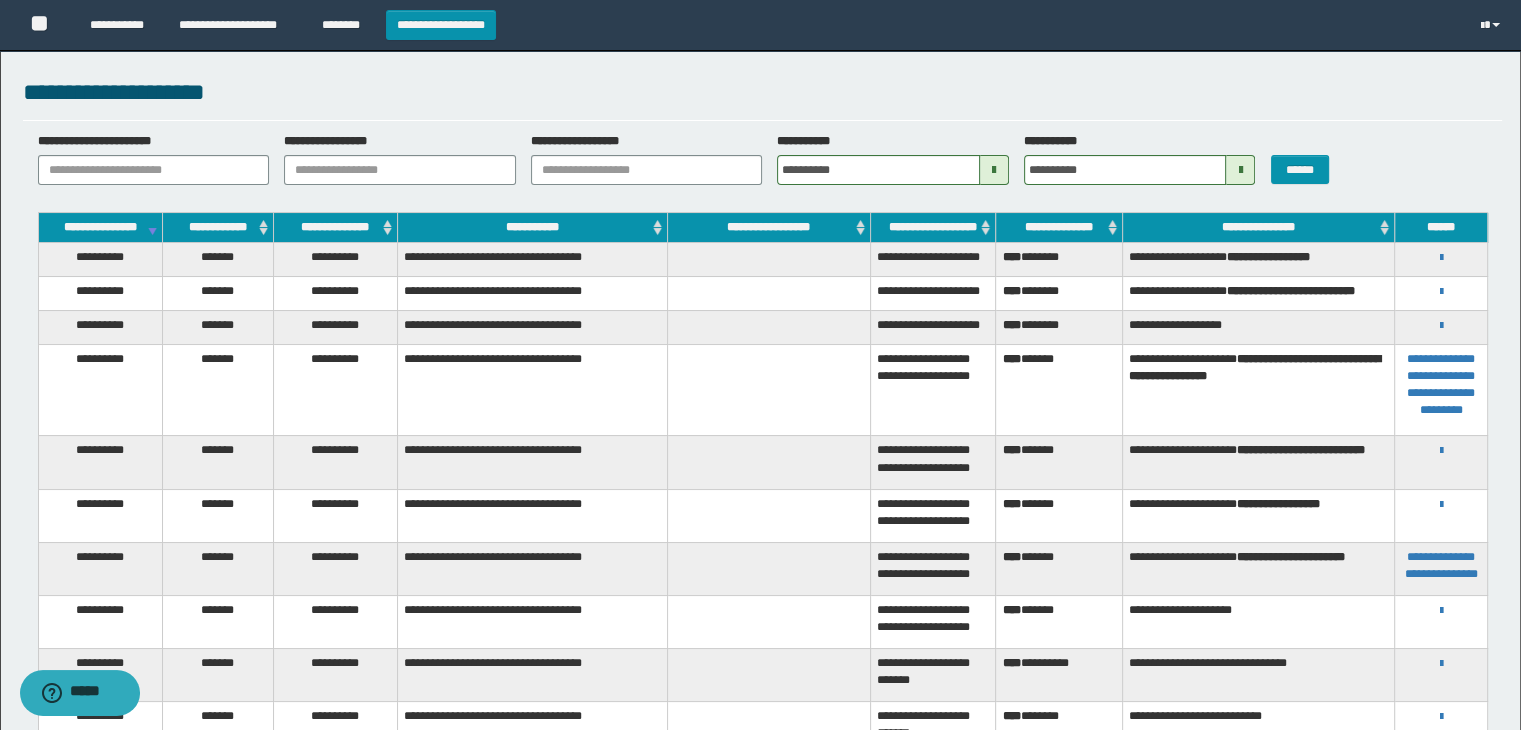 click at bounding box center [1240, 170] 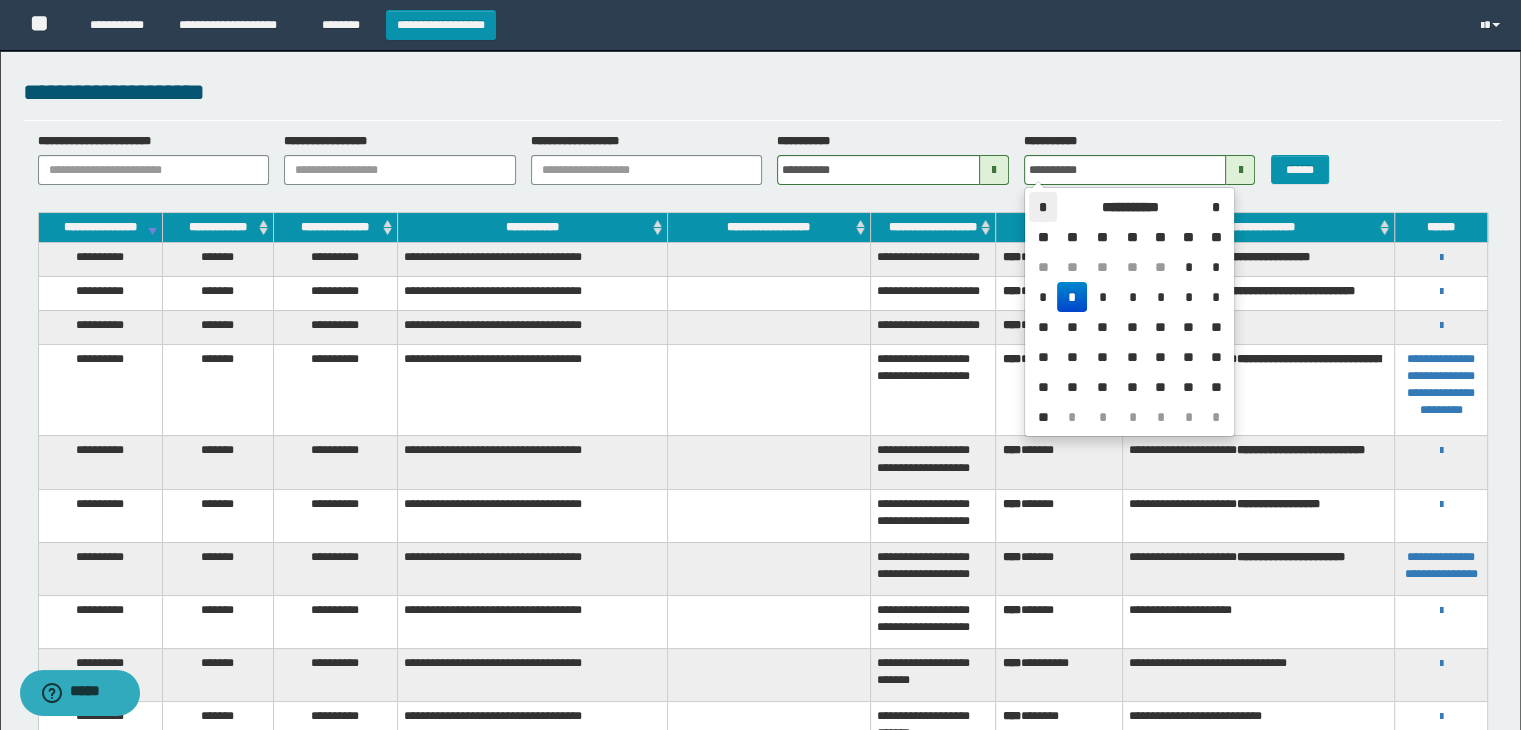 click on "*" at bounding box center [1043, 207] 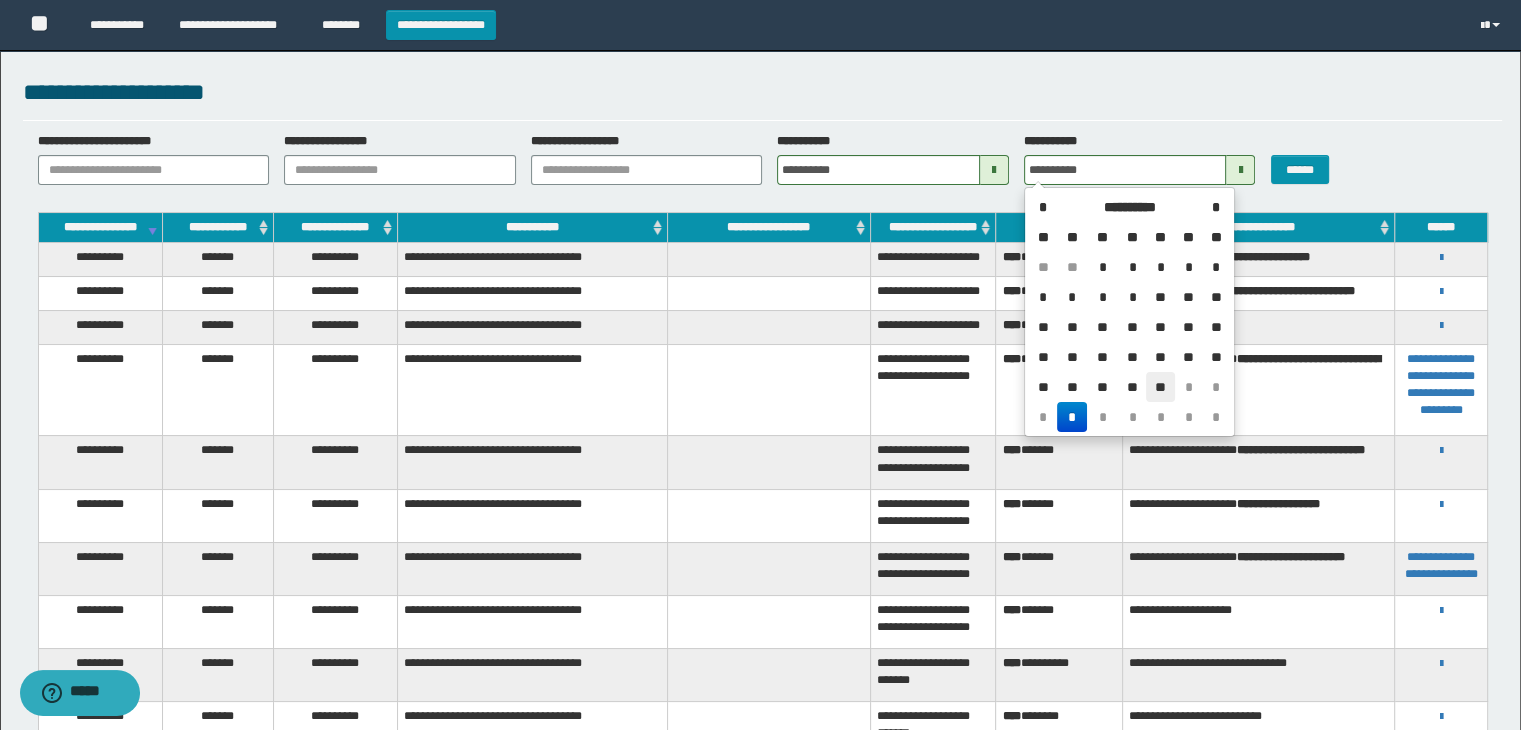 click on "**" at bounding box center [1160, 387] 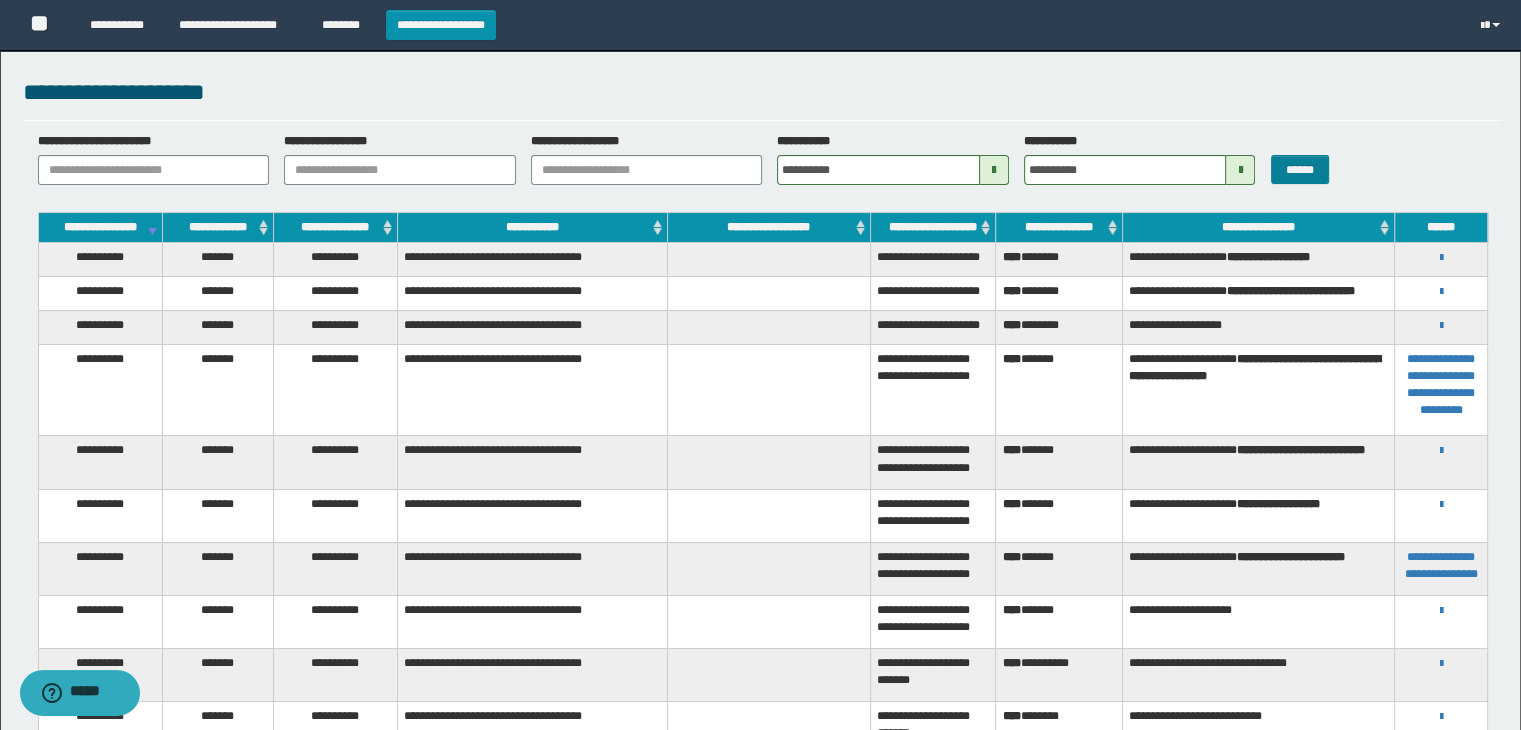 drag, startPoint x: 1326, startPoint y: 137, endPoint x: 1294, endPoint y: 157, distance: 37.735924 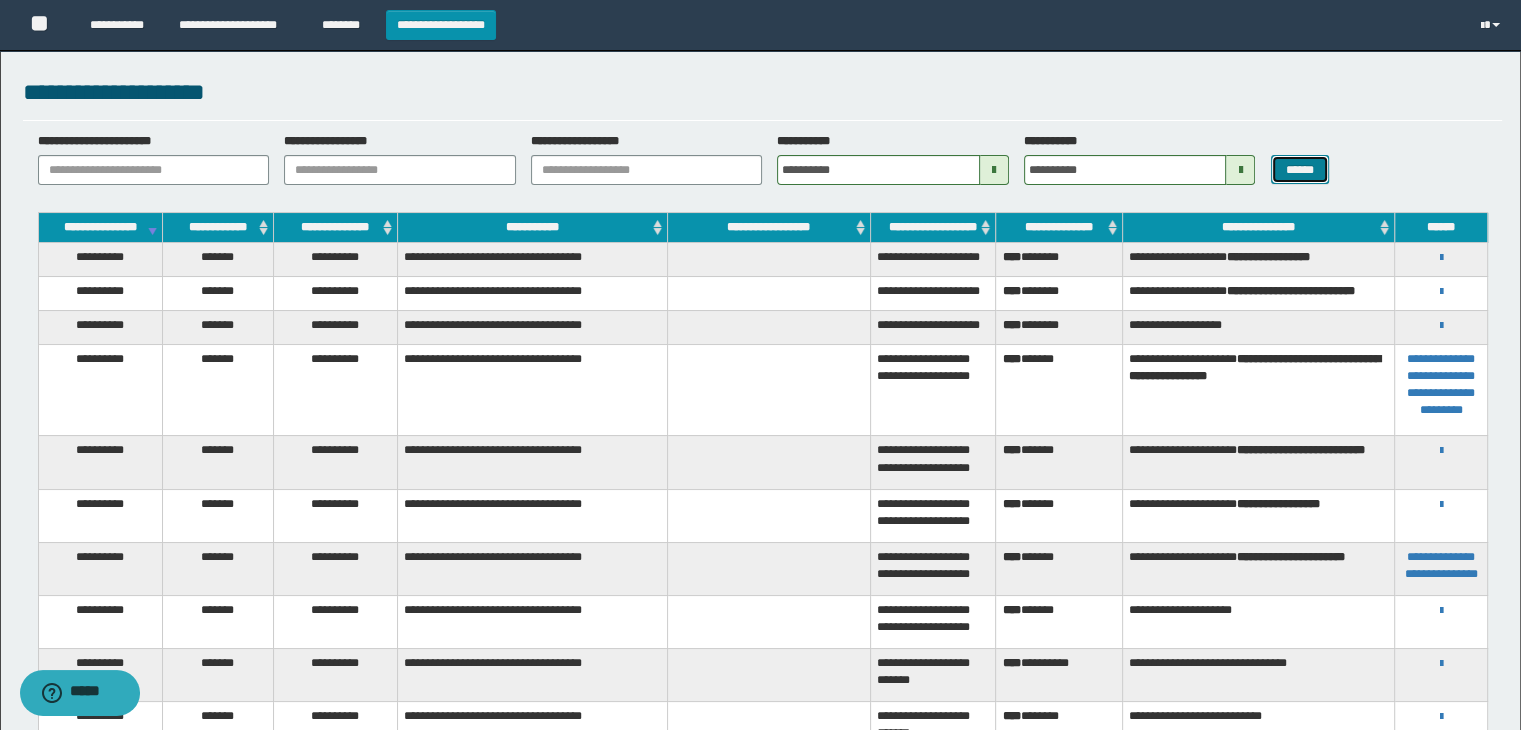 click on "******" at bounding box center (1300, 170) 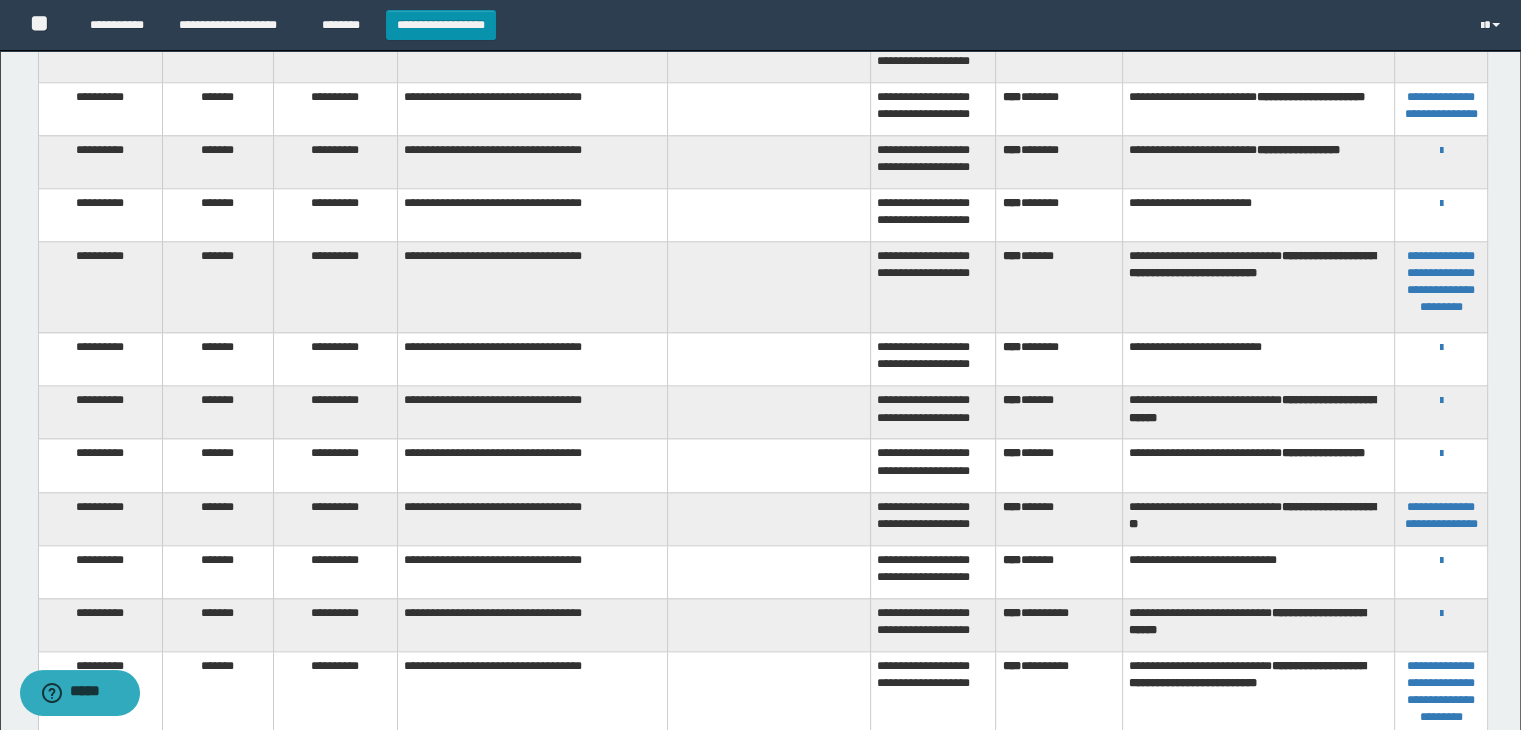 scroll, scrollTop: 2548, scrollLeft: 0, axis: vertical 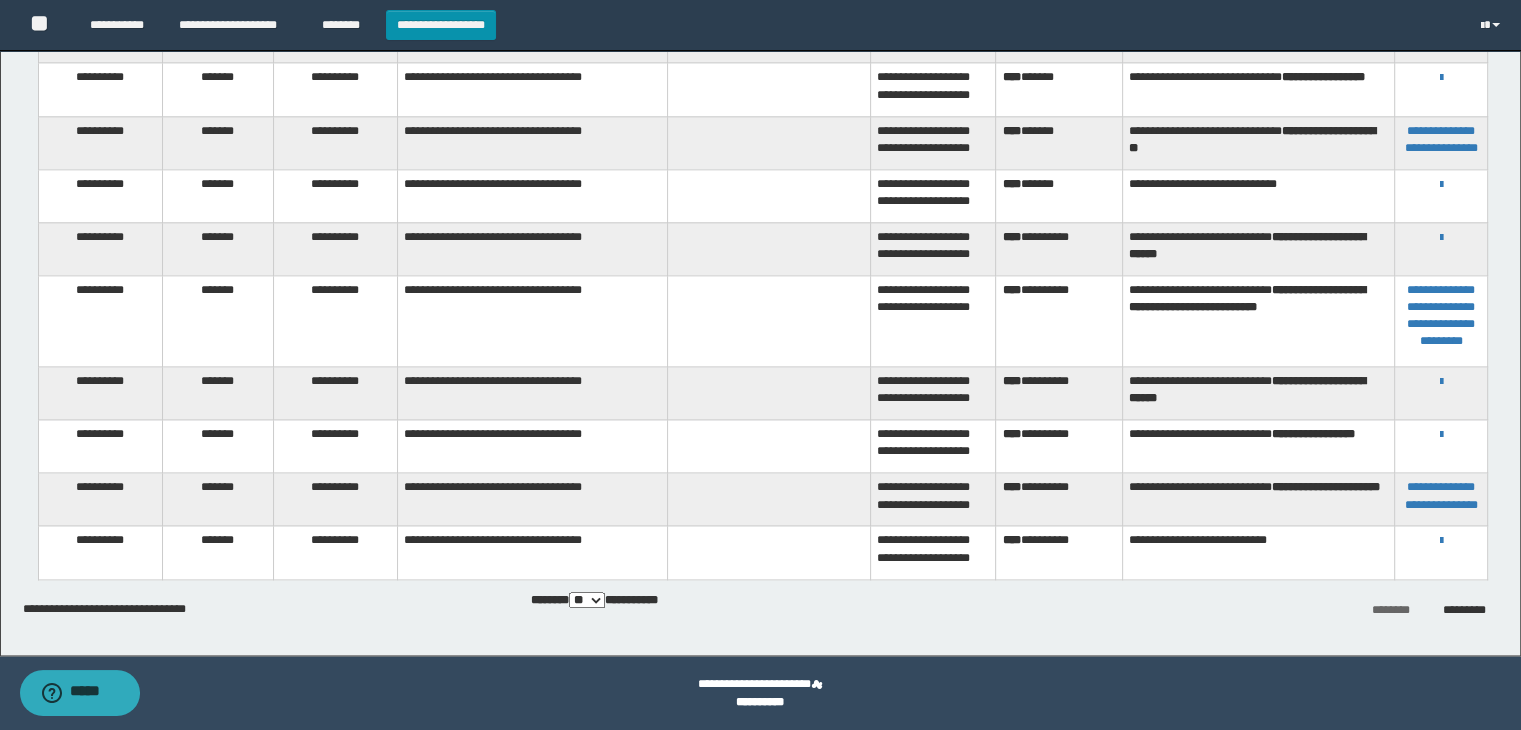 click on "** *** ***" at bounding box center [587, 600] 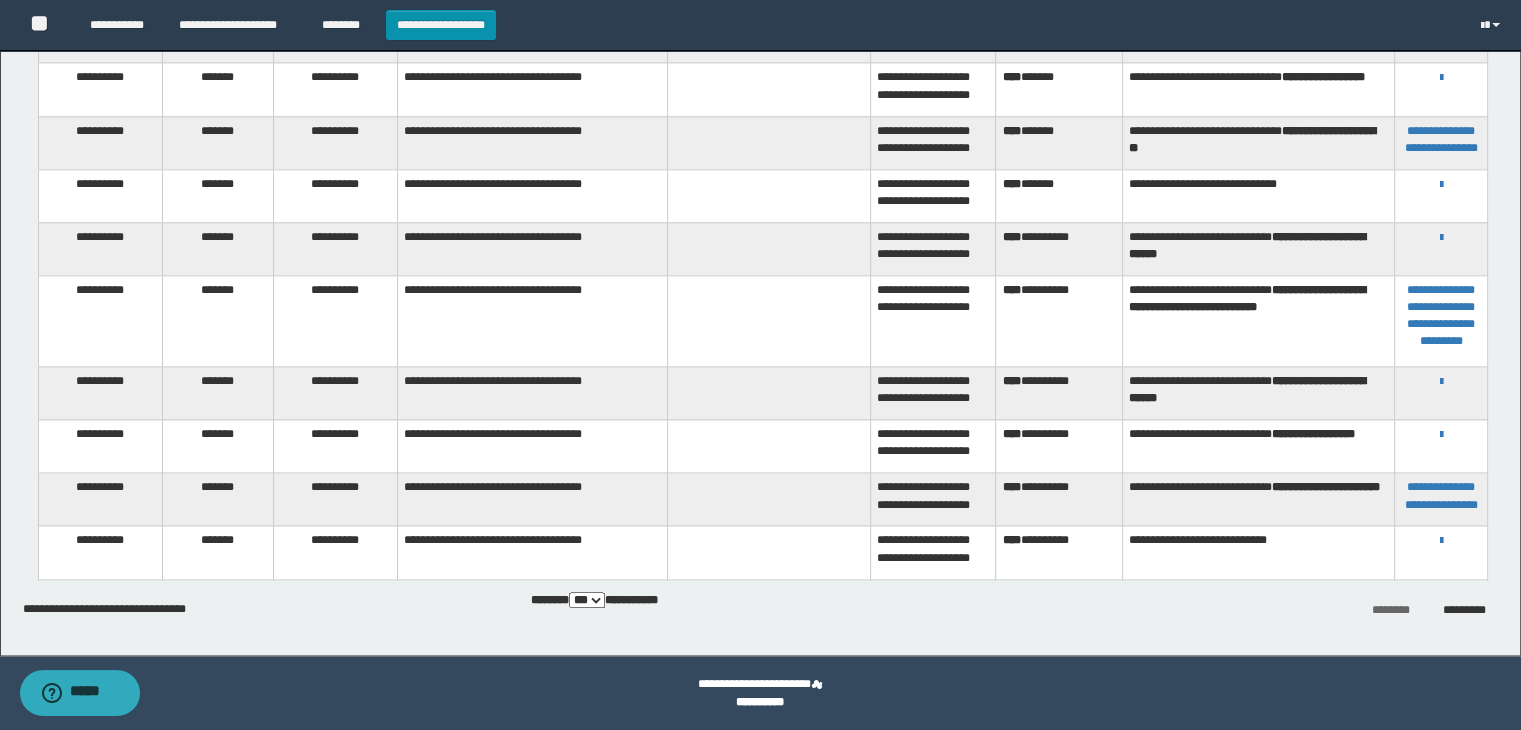 click on "** *** ***" at bounding box center (587, 600) 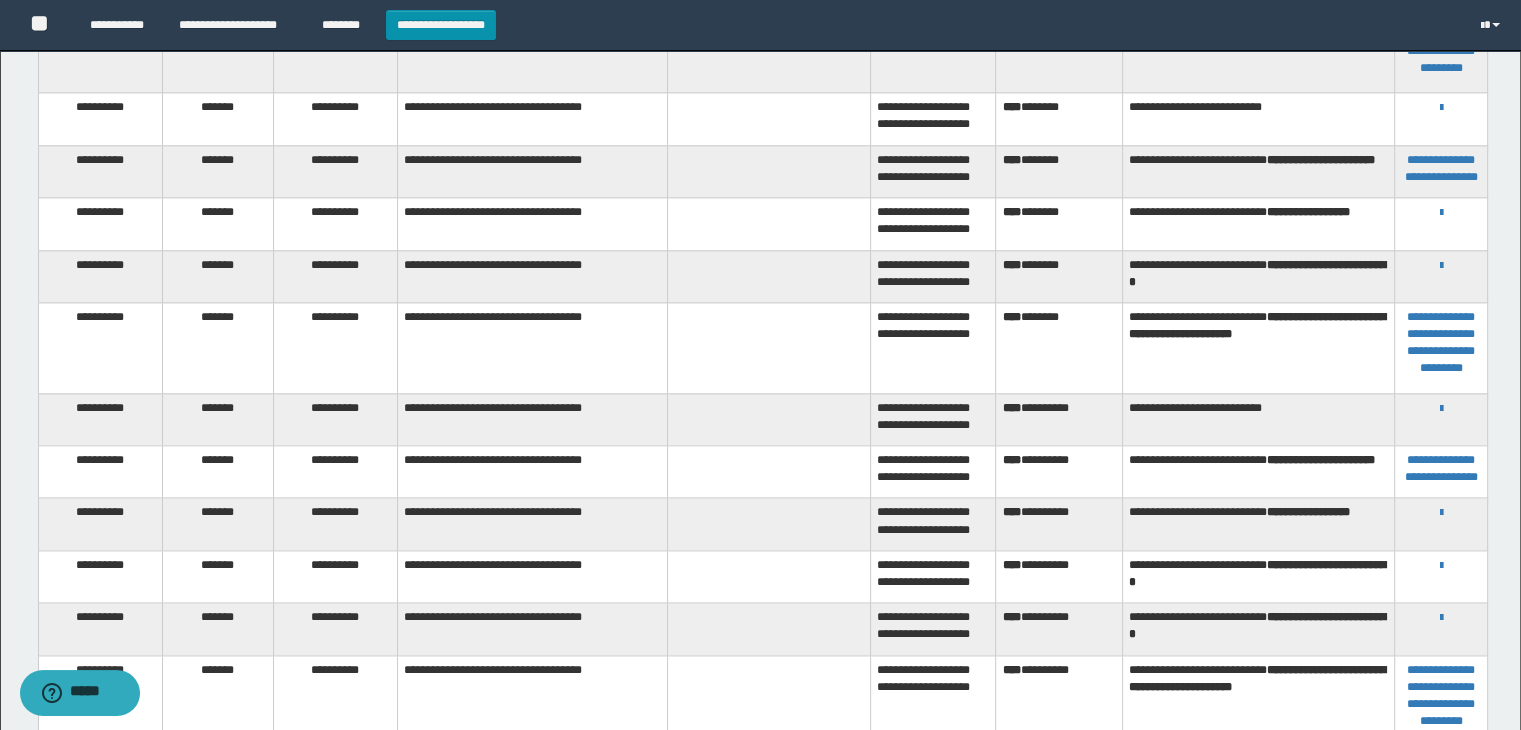 scroll, scrollTop: 3016, scrollLeft: 0, axis: vertical 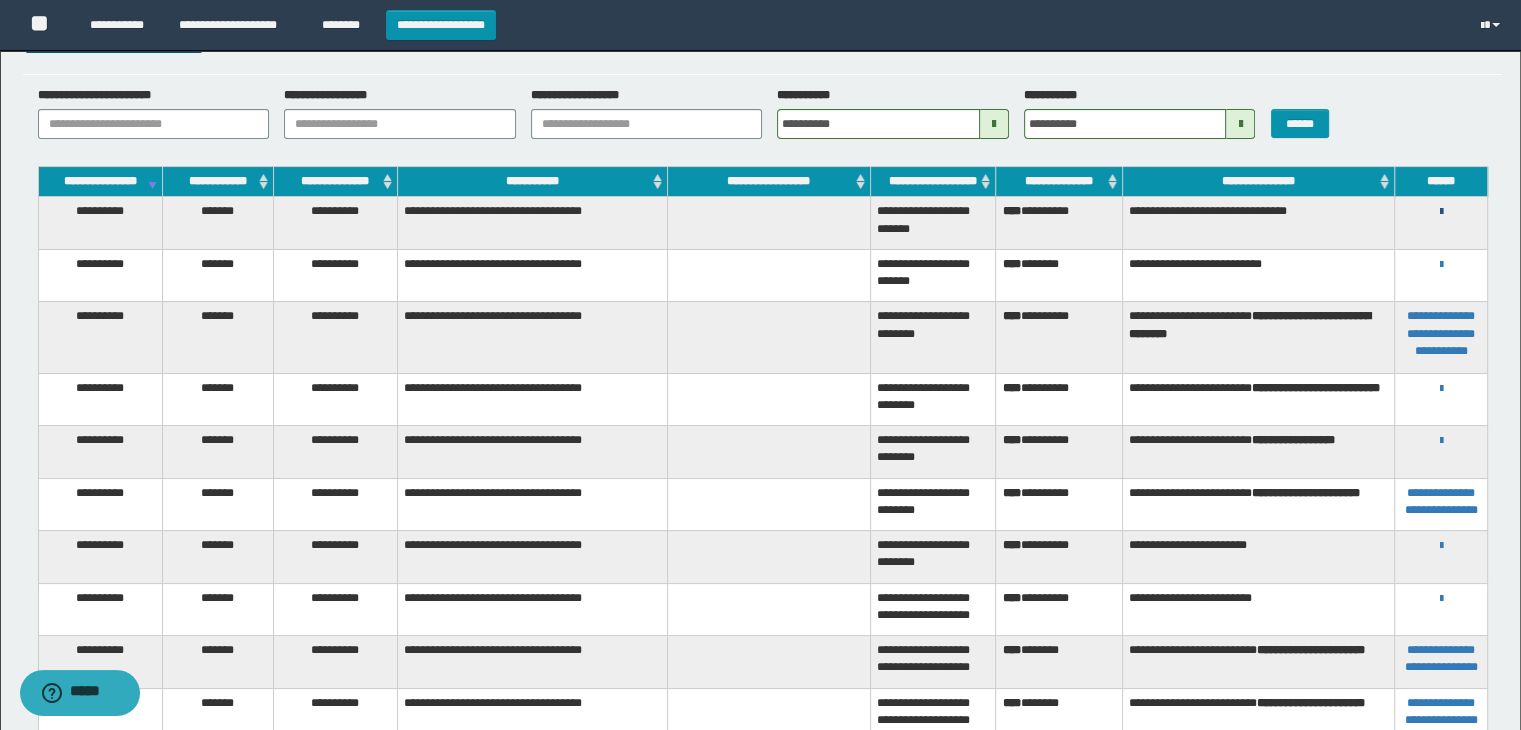 click at bounding box center (1441, 212) 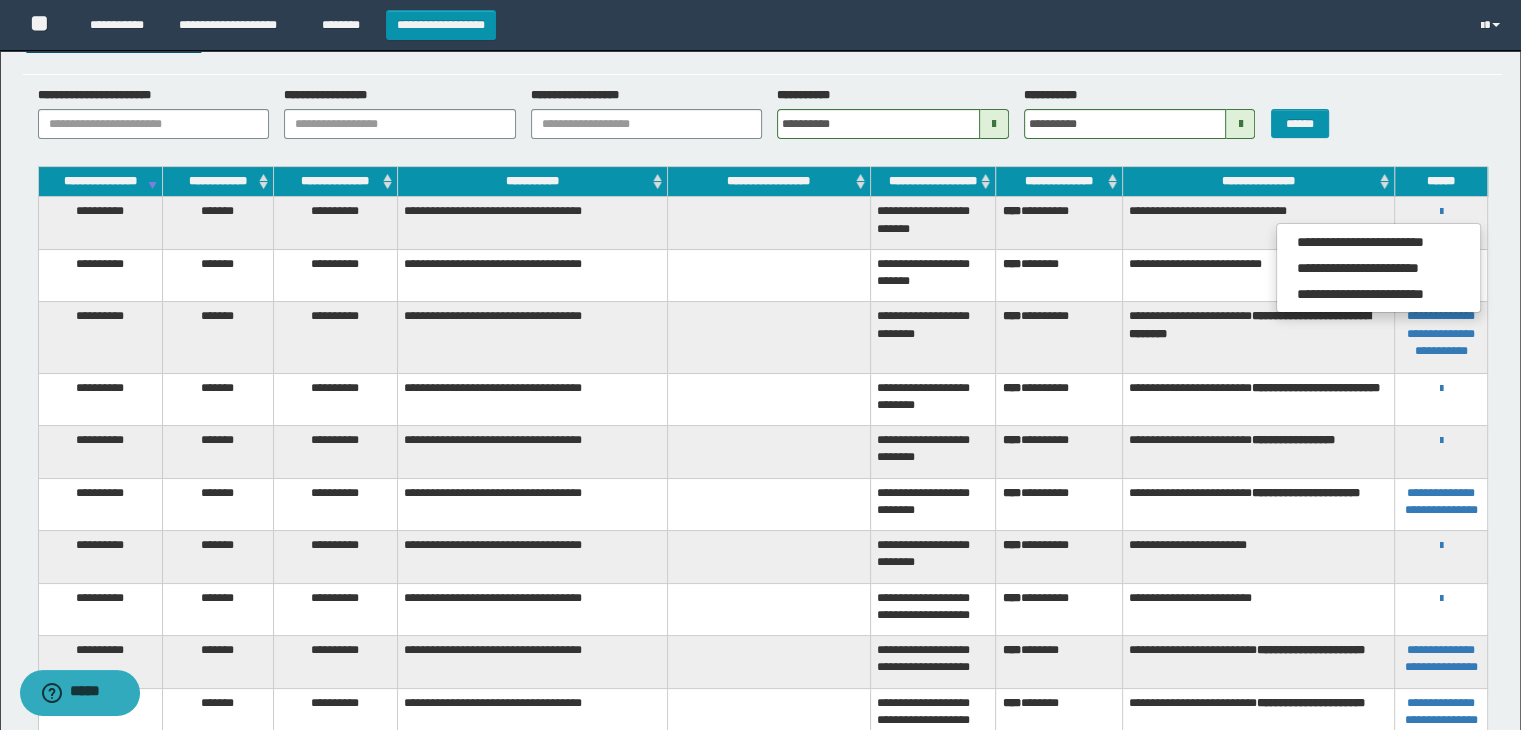 click on "**********" at bounding box center (763, 120) 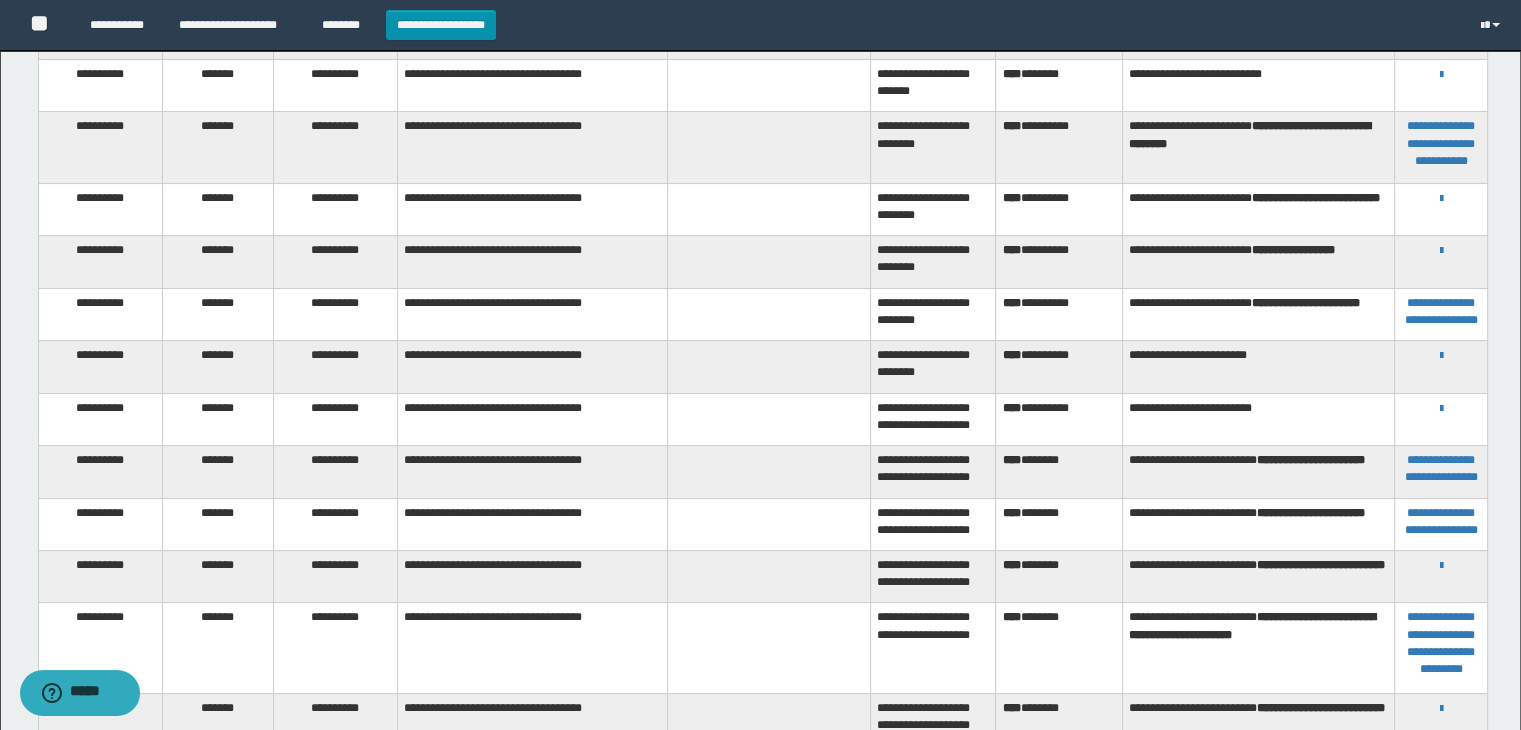 scroll, scrollTop: 257, scrollLeft: 0, axis: vertical 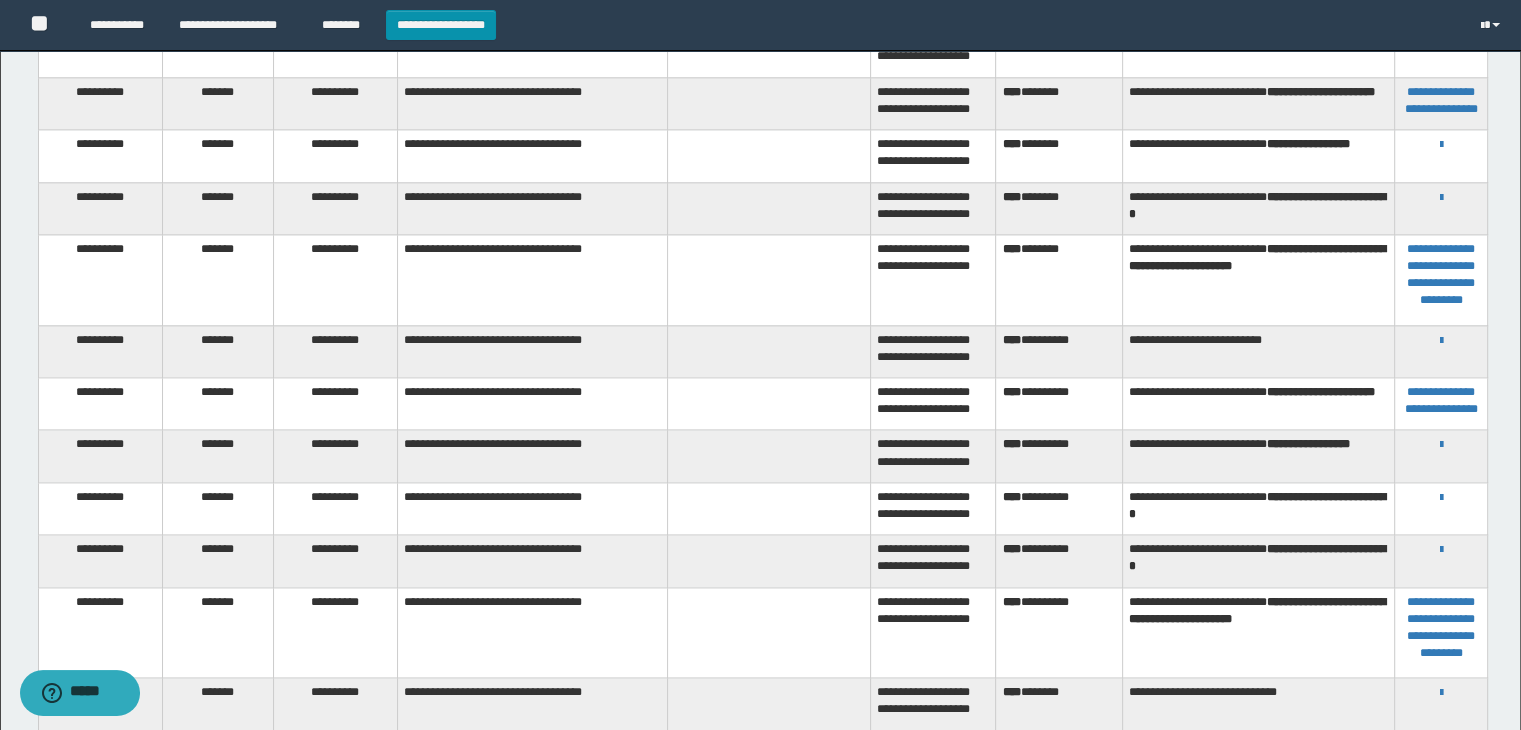 click on "**********" at bounding box center [1059, 508] 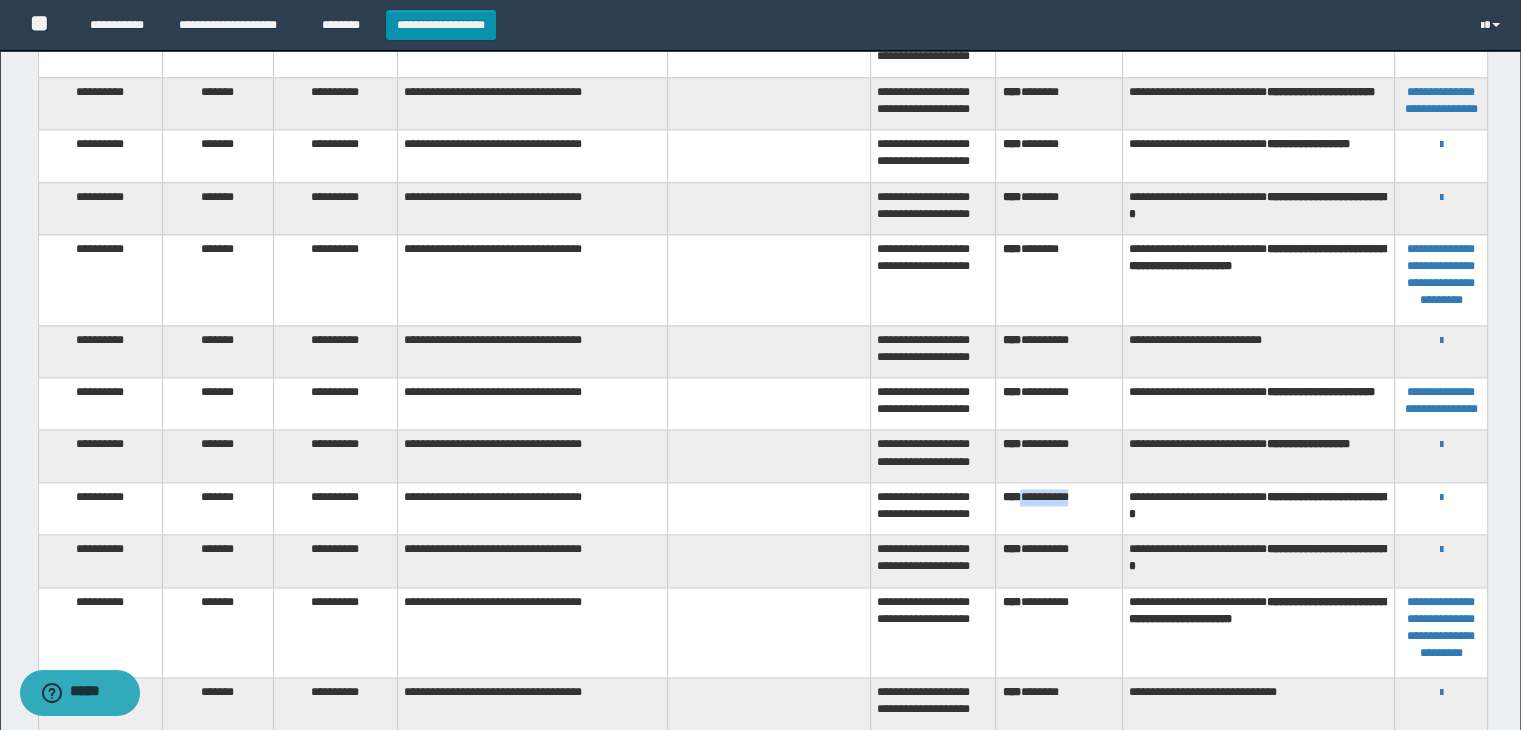 click on "**********" at bounding box center [1059, 508] 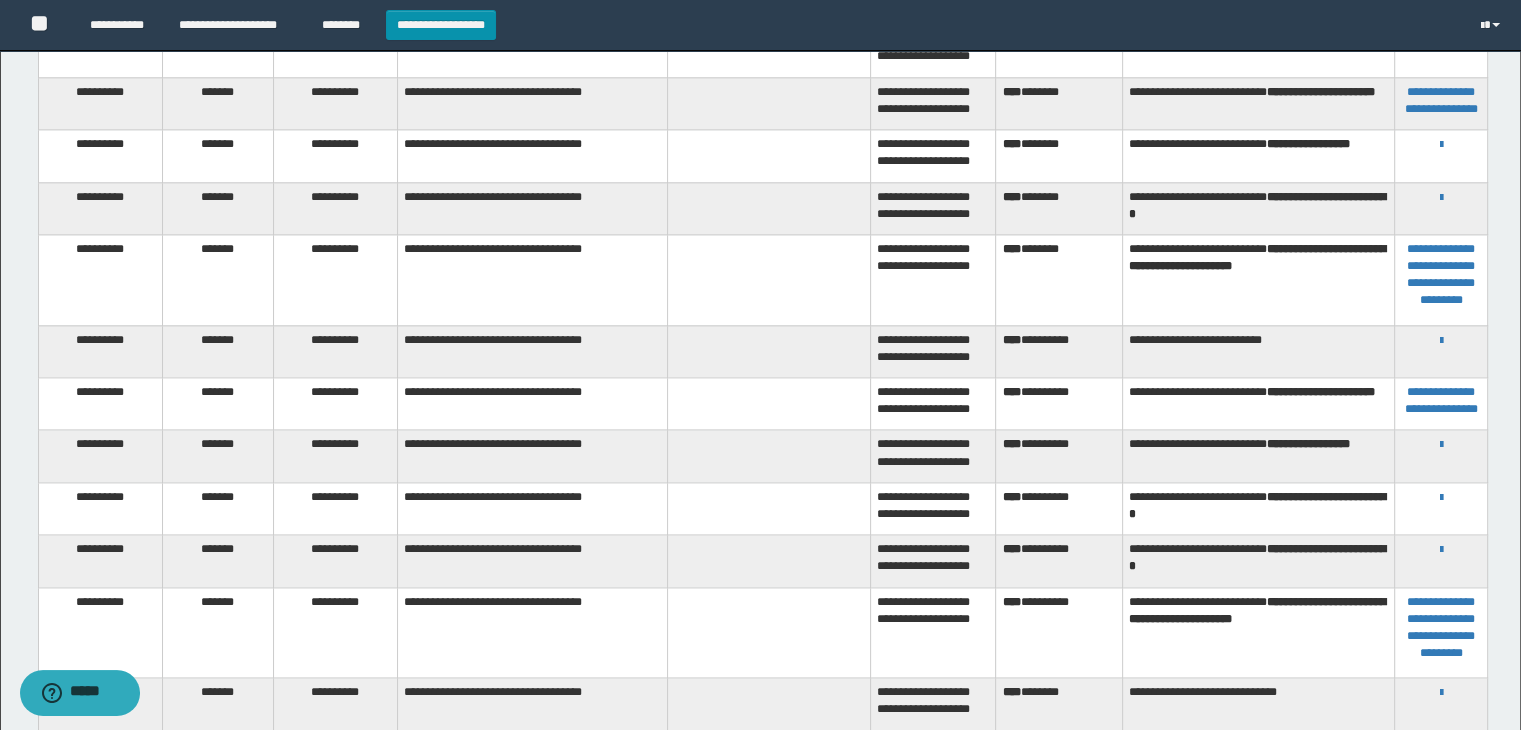 click on "*** ********" at bounding box center [1059, 280] 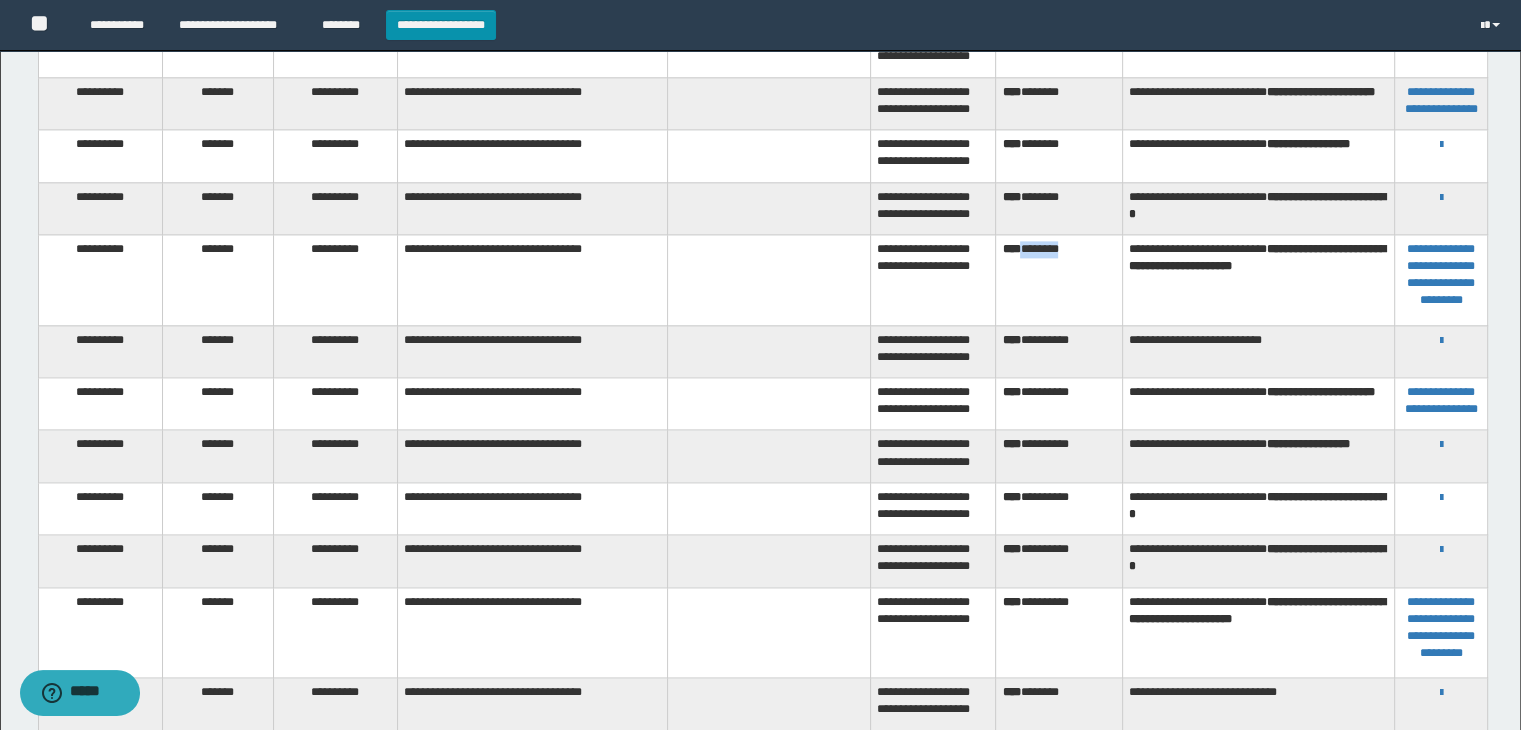 click on "*** ********" at bounding box center [1059, 280] 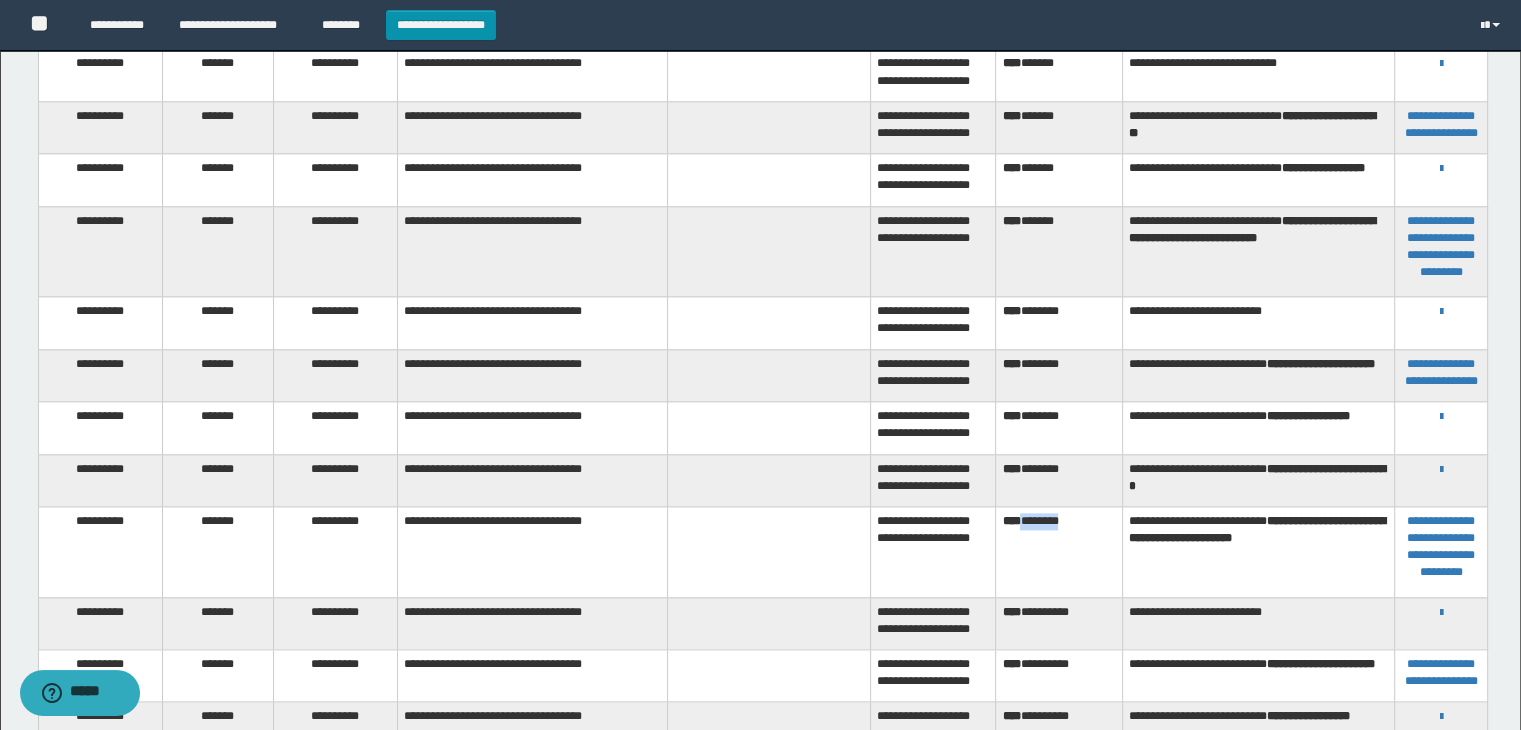 scroll, scrollTop: 2316, scrollLeft: 0, axis: vertical 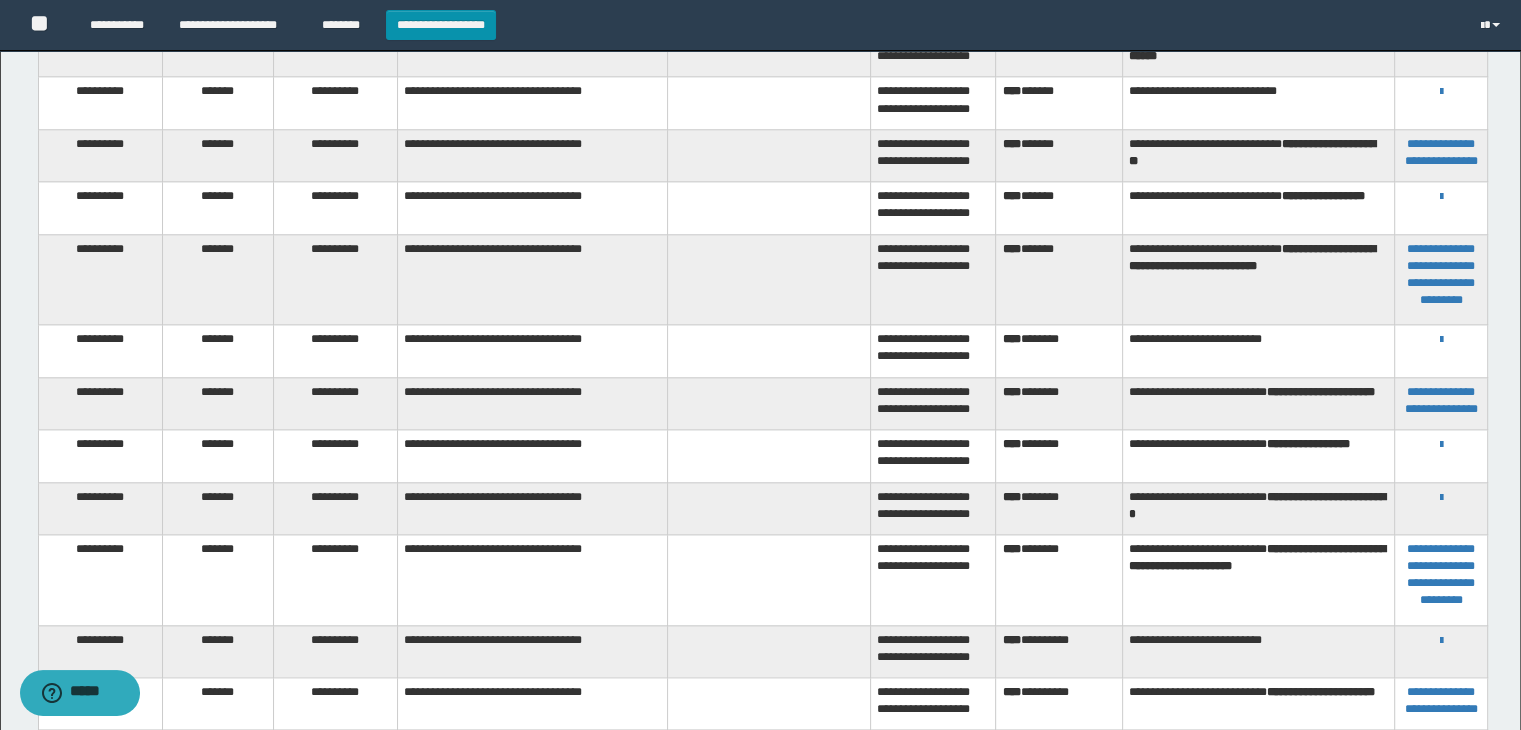 click on "*** *******" at bounding box center (1059, 155) 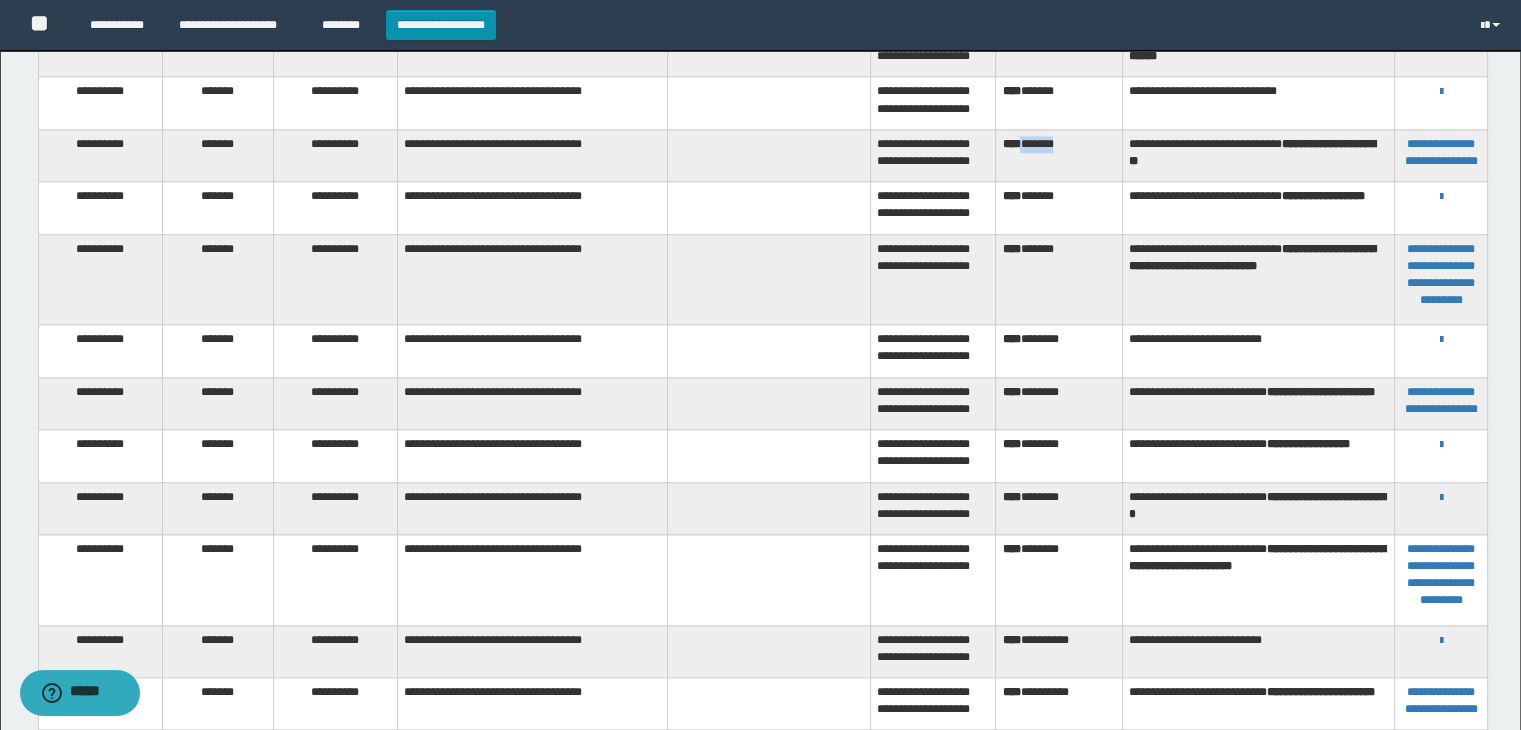 click on "*** *******" at bounding box center [1059, 155] 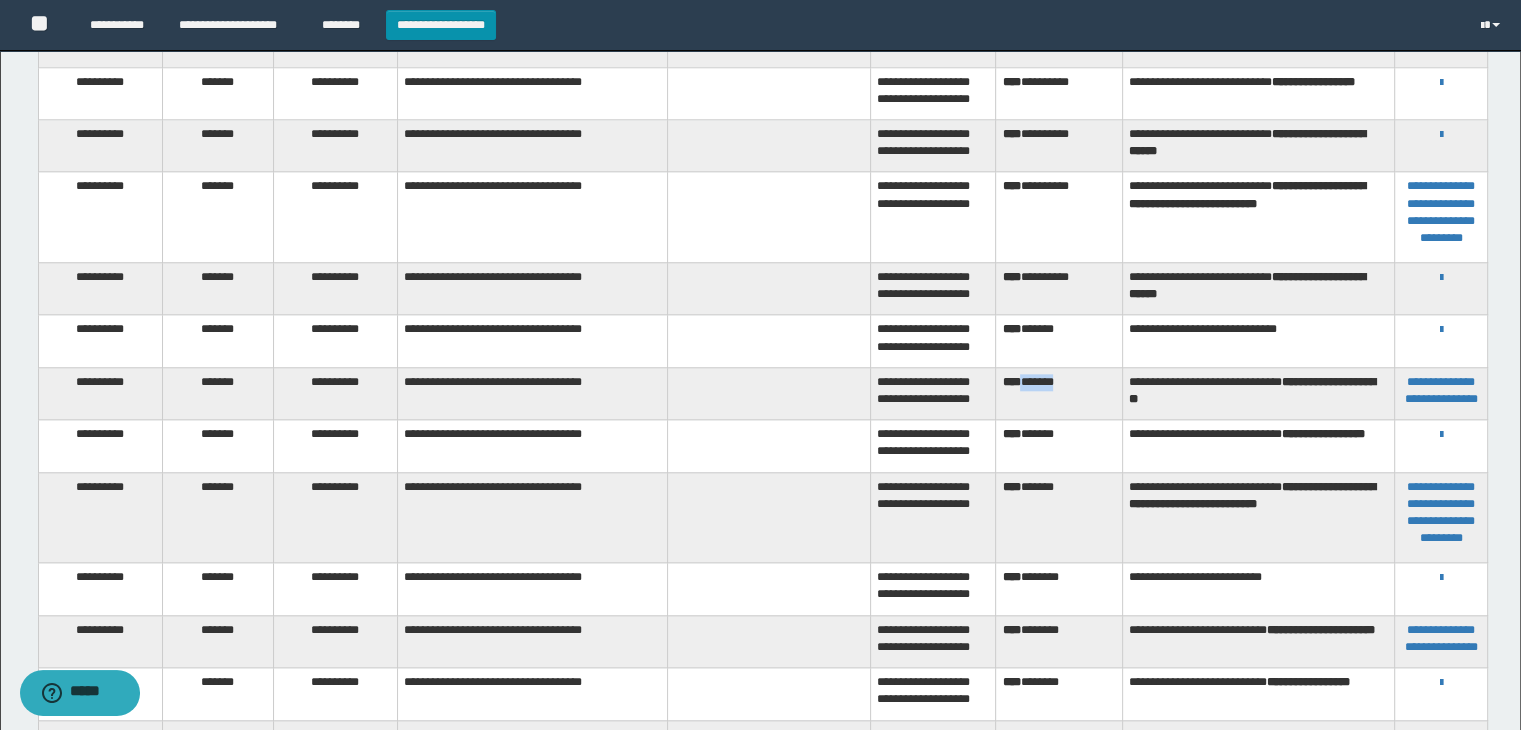 scroll, scrollTop: 2016, scrollLeft: 0, axis: vertical 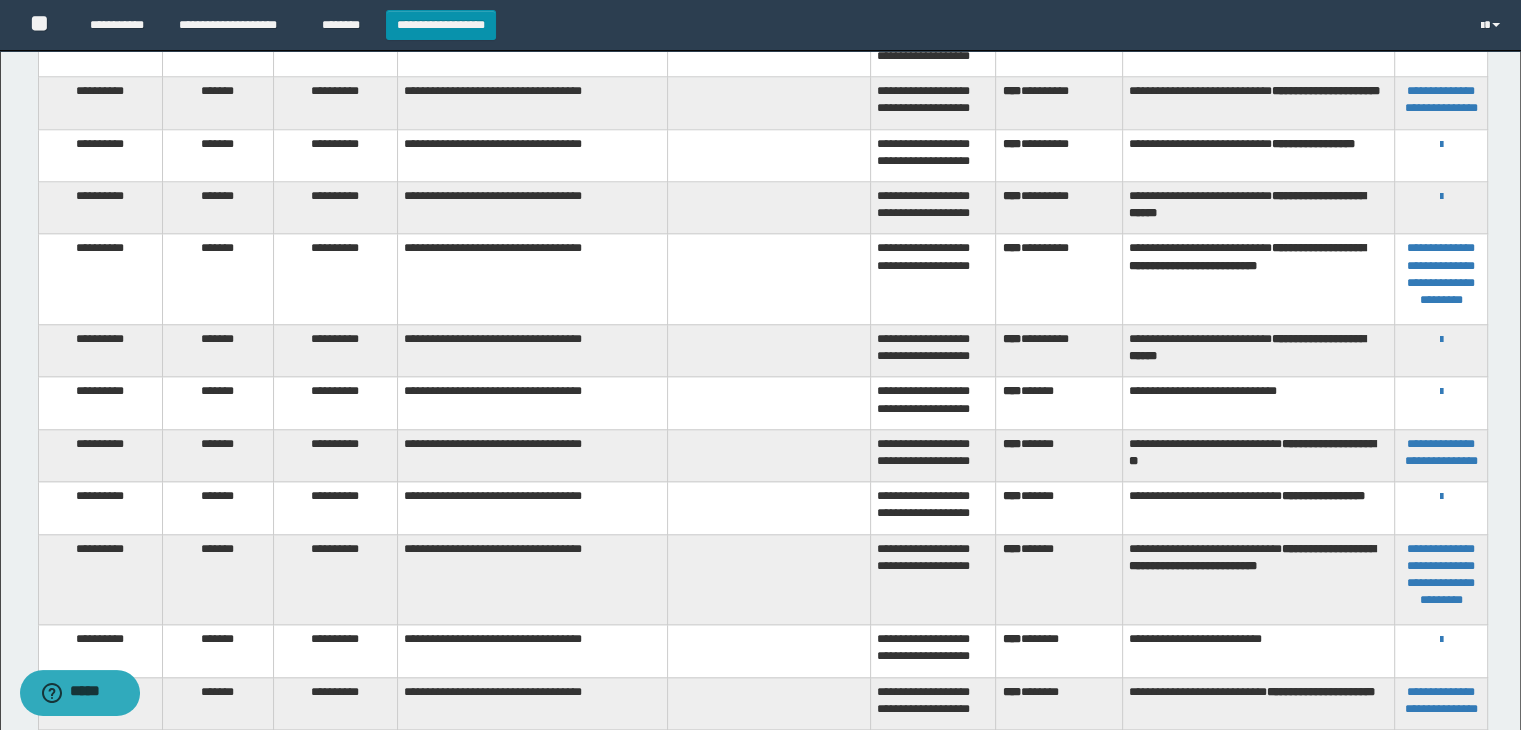 click on "**********" at bounding box center (1059, 208) 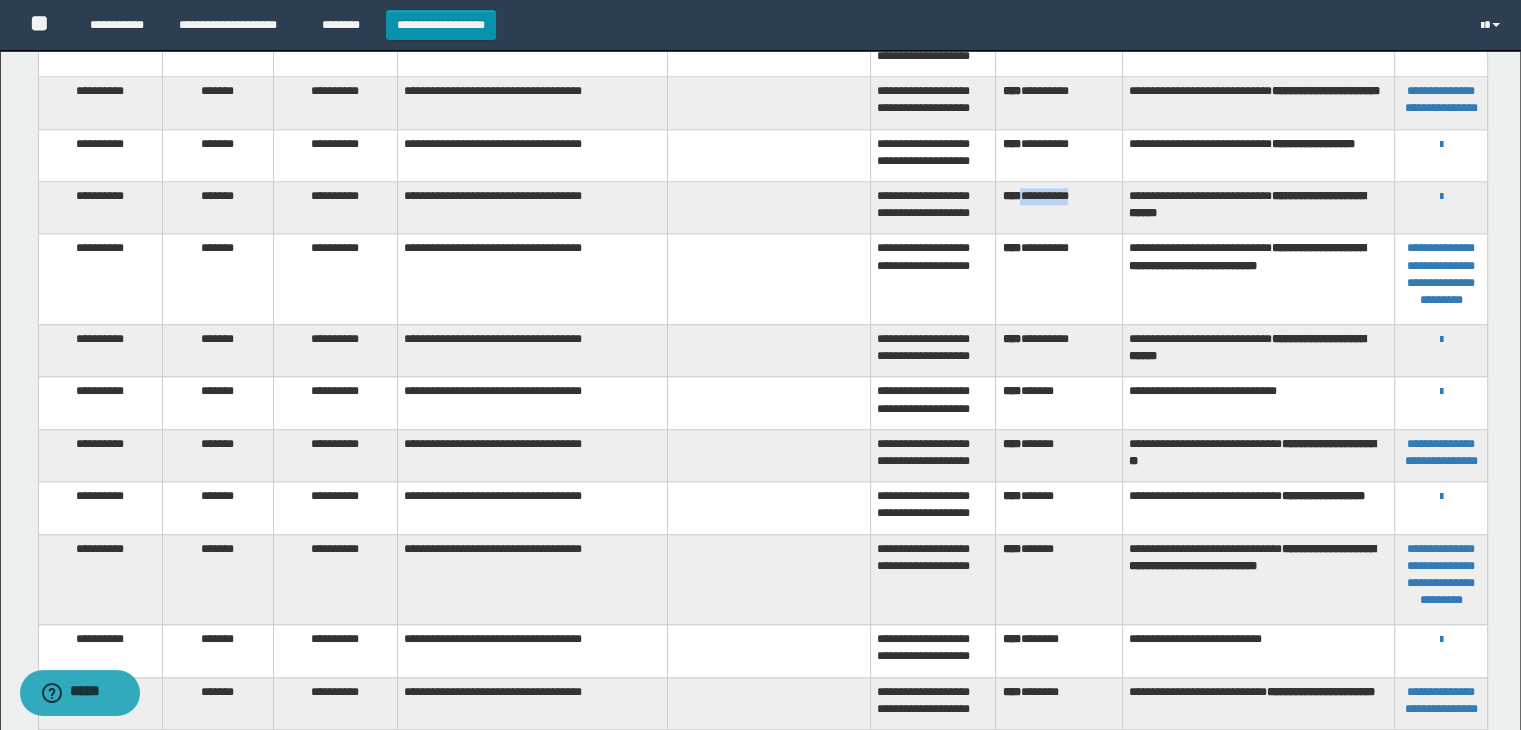 click on "**********" at bounding box center [1059, 208] 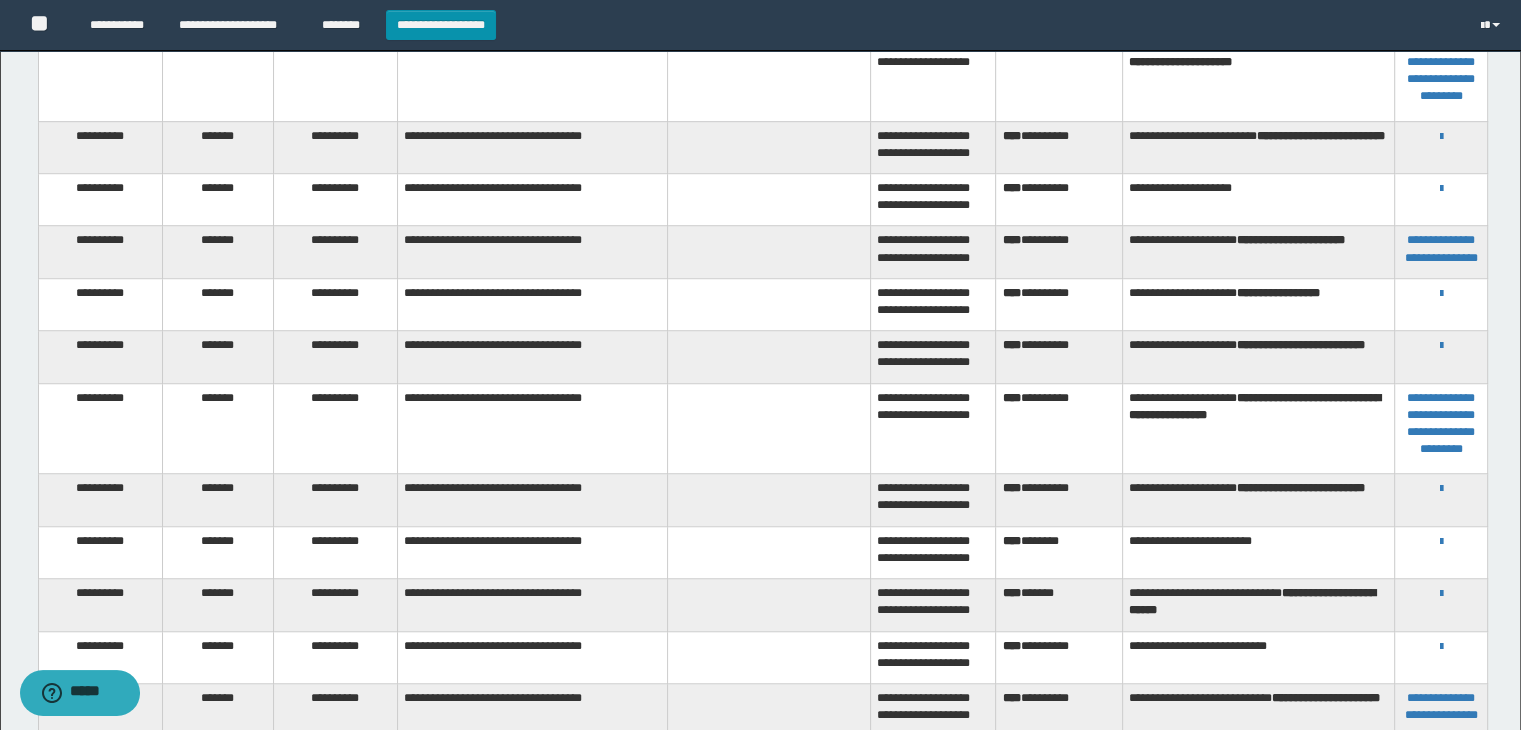 scroll, scrollTop: 1416, scrollLeft: 0, axis: vertical 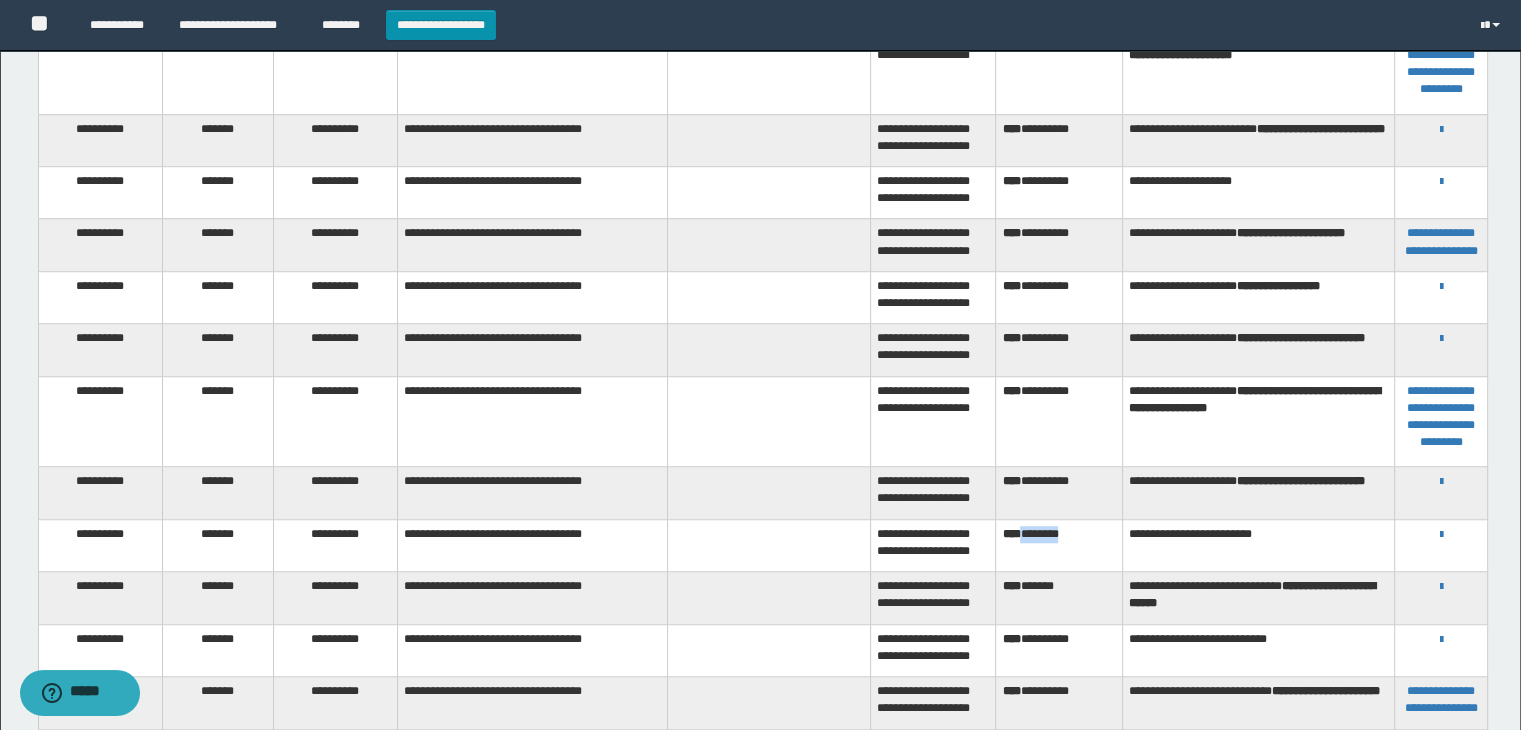 click on "*** ********" at bounding box center [1059, 545] 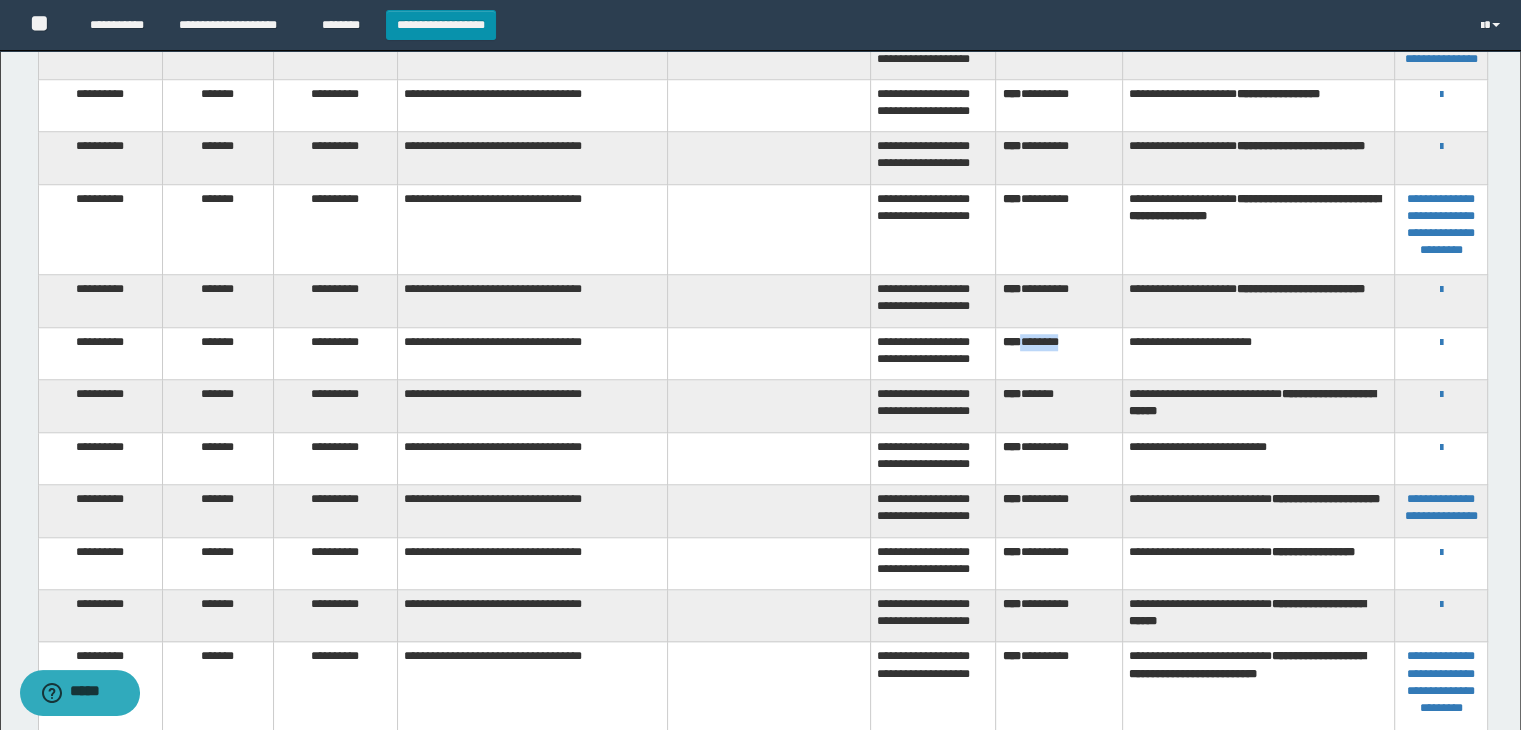 scroll, scrollTop: 1616, scrollLeft: 0, axis: vertical 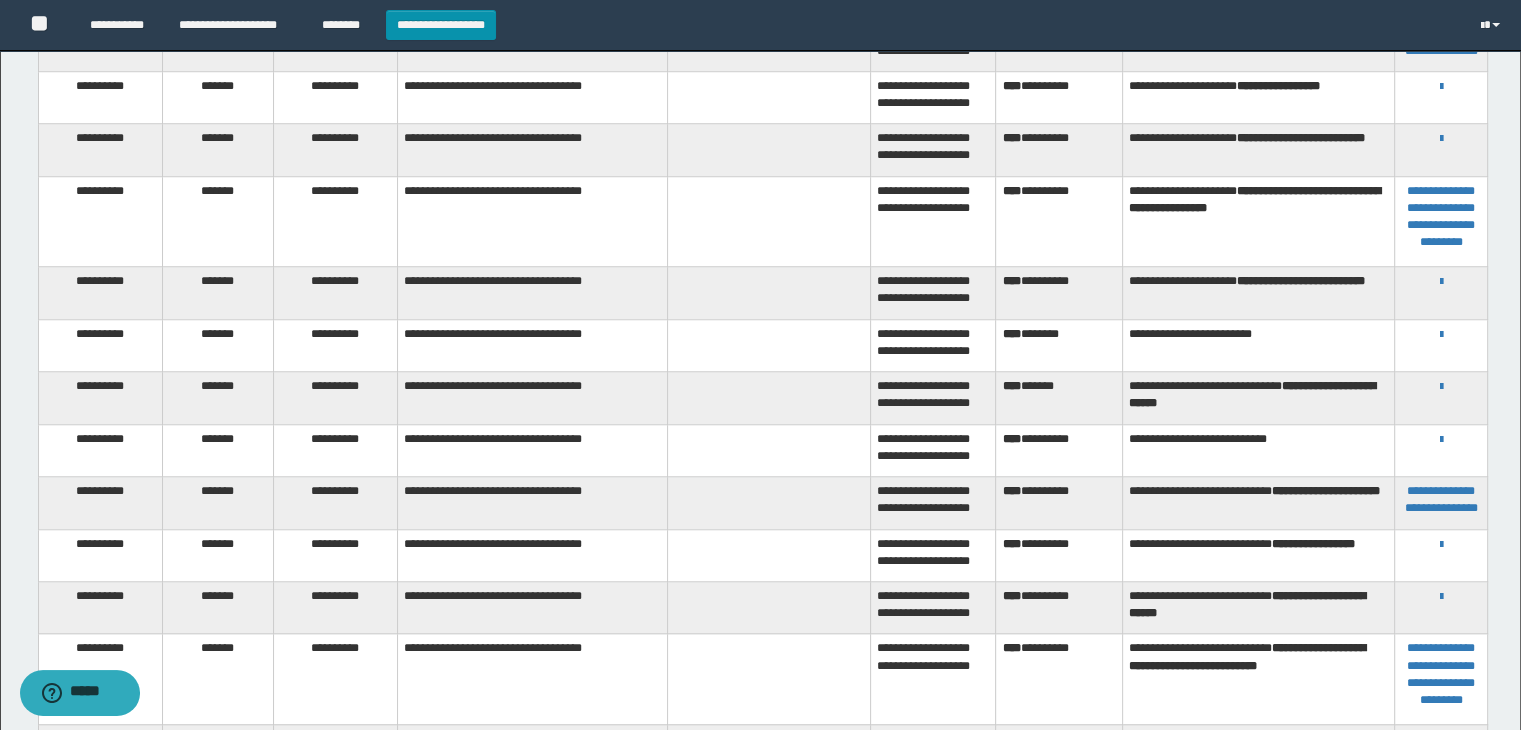 click on "**********" at bounding box center [1059, 150] 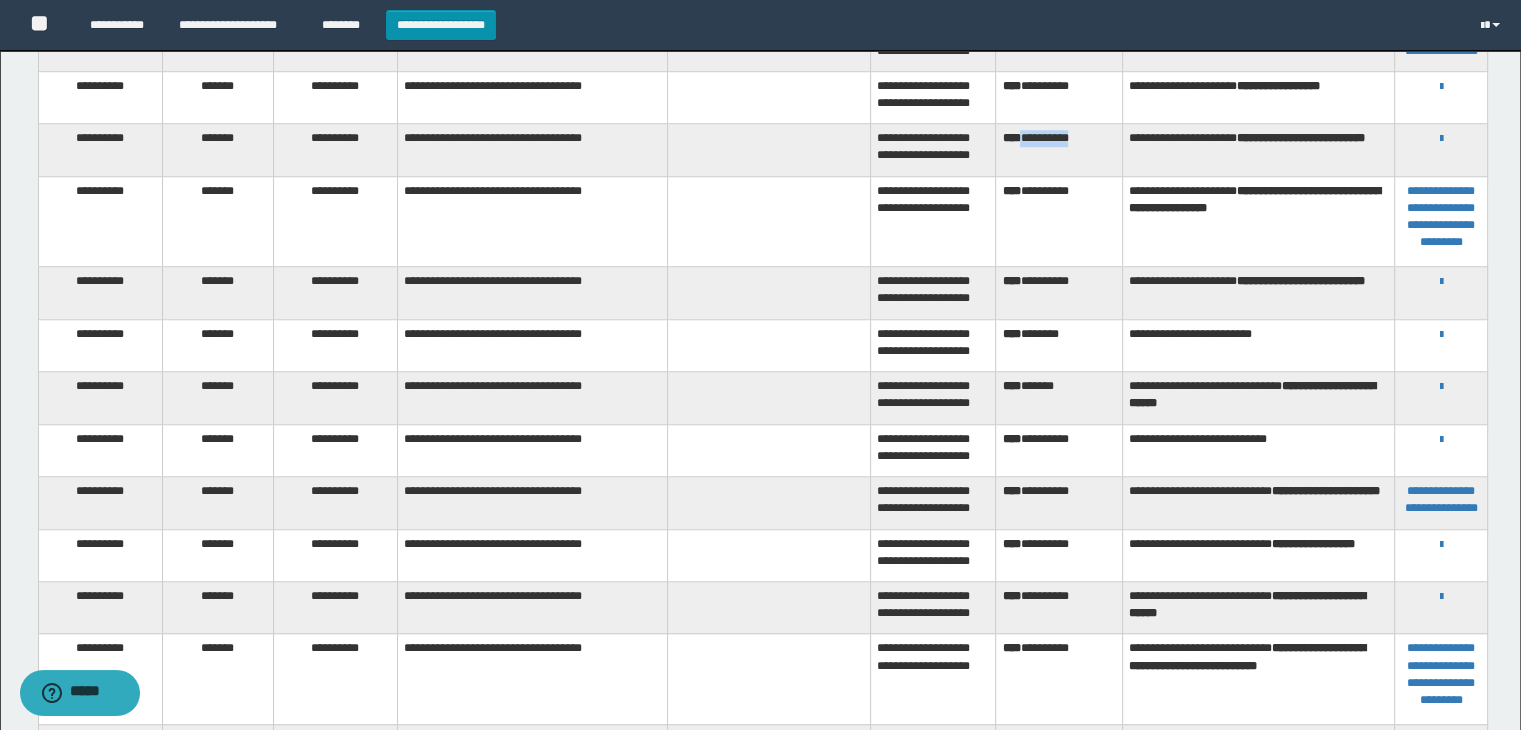 click on "**********" at bounding box center (1059, 150) 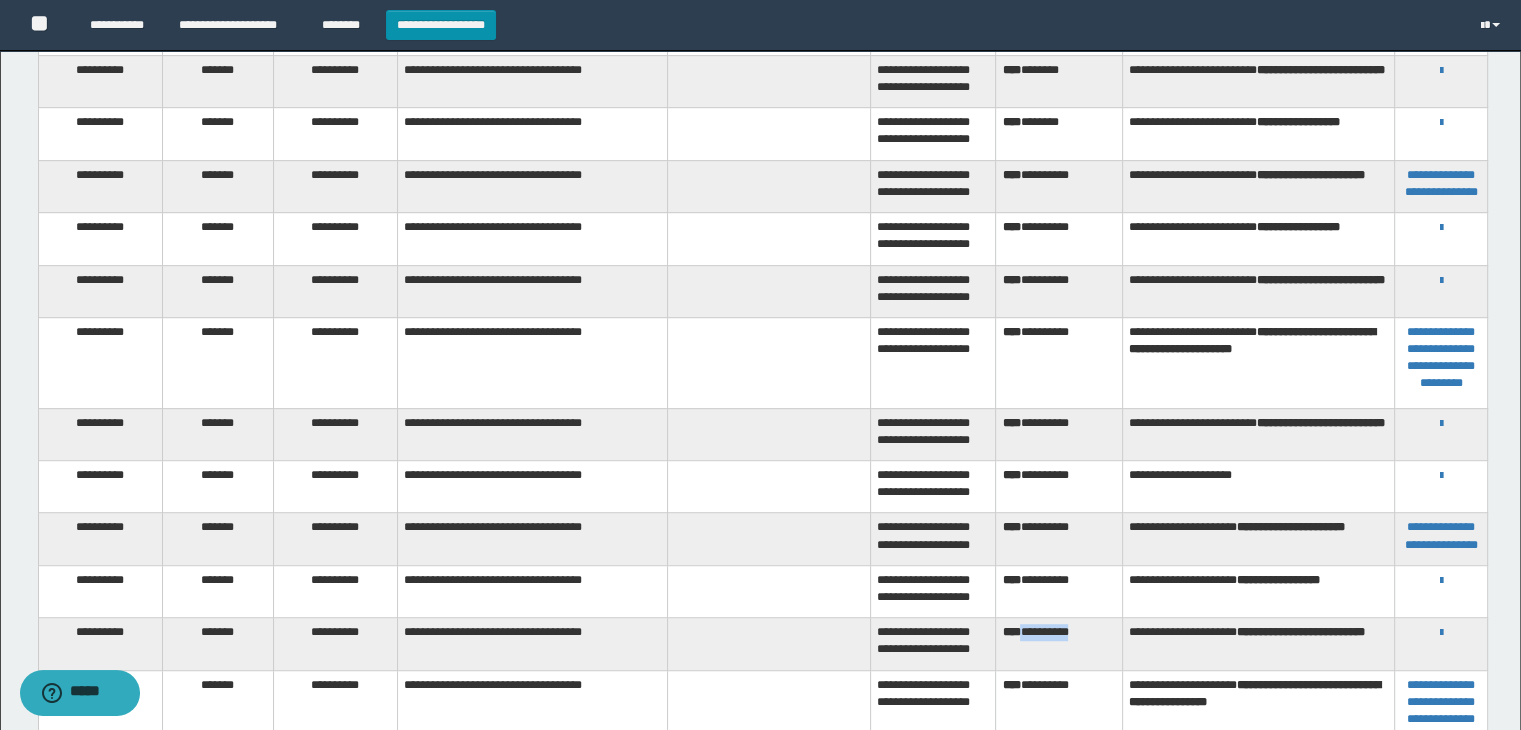 scroll, scrollTop: 1116, scrollLeft: 0, axis: vertical 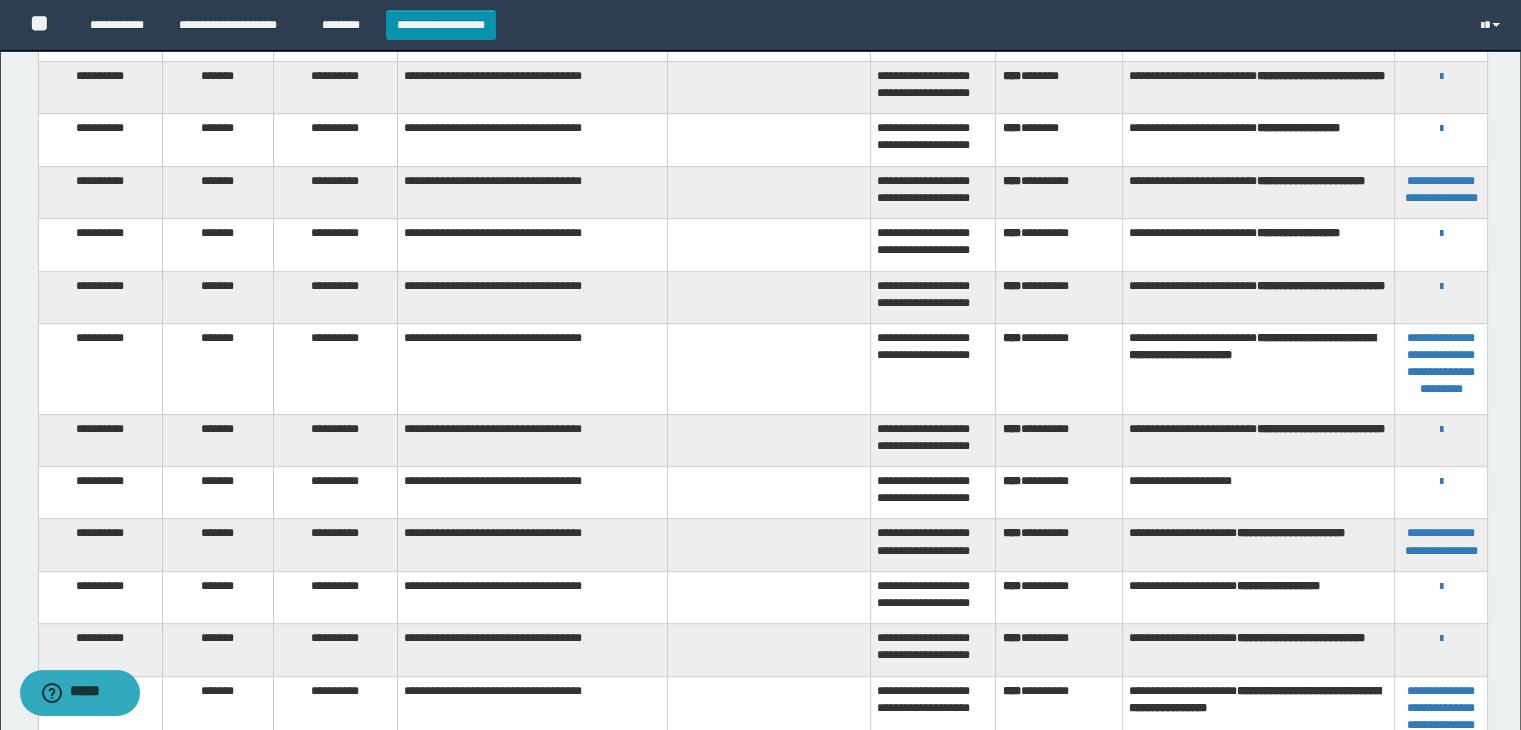 click on "**********" at bounding box center [1059, 245] 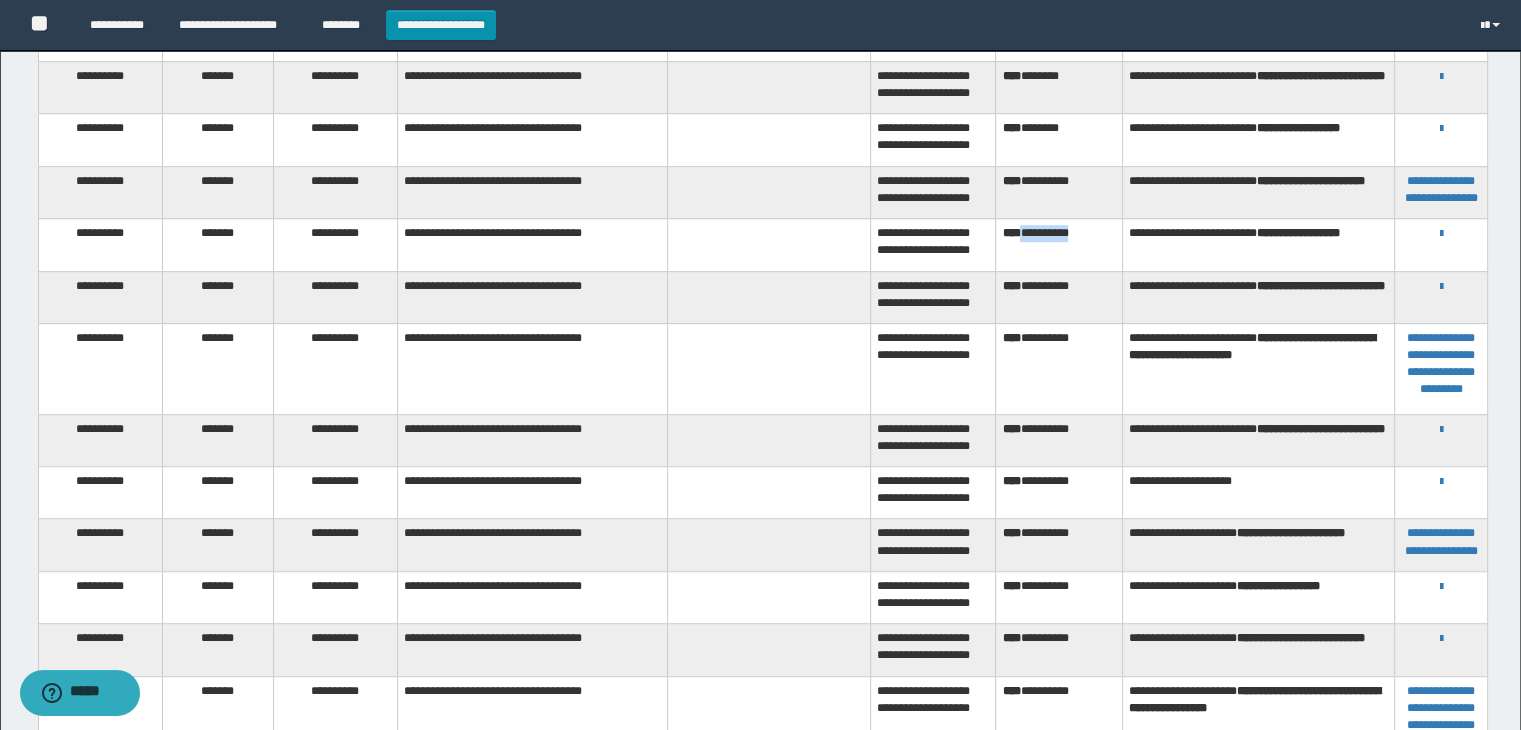 click on "**********" at bounding box center (1059, 245) 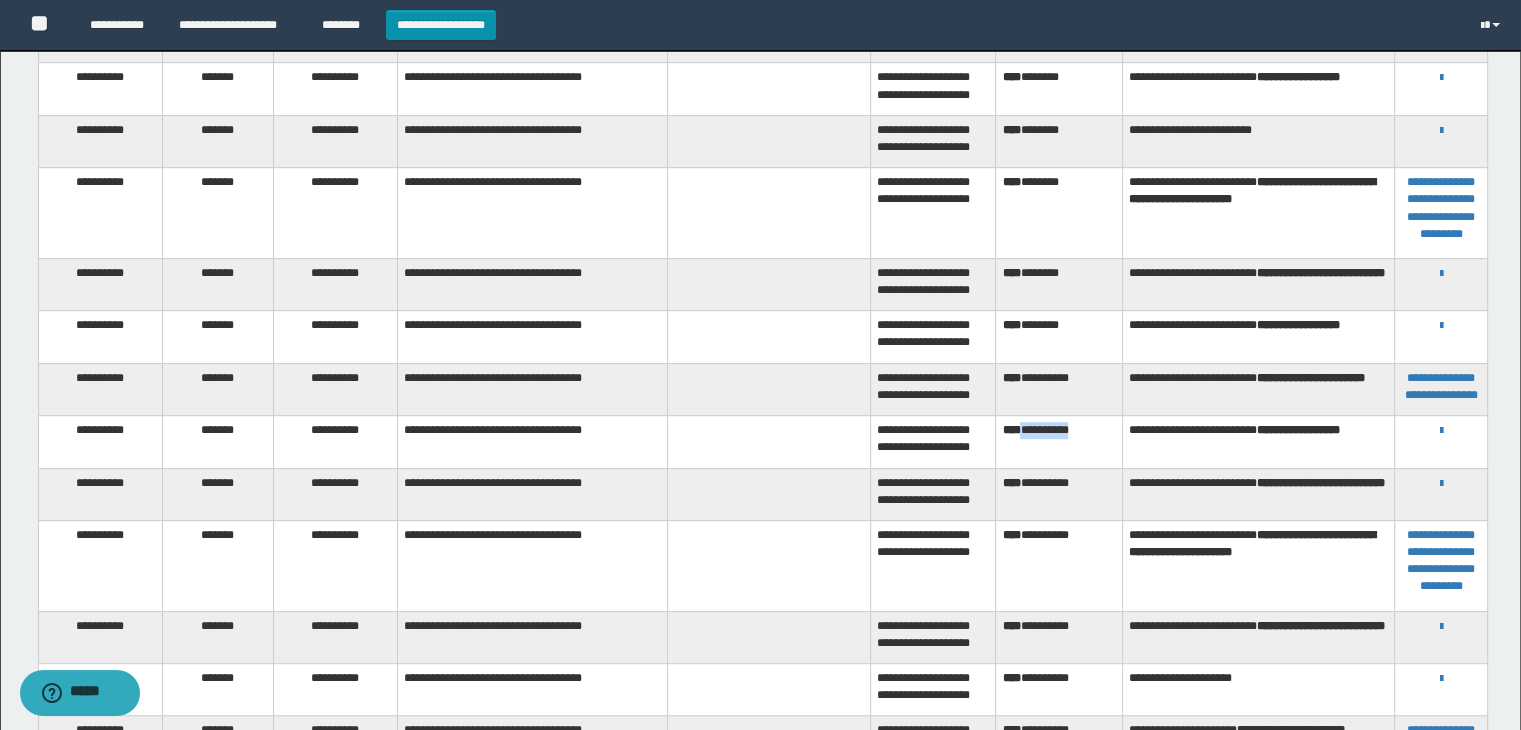 scroll, scrollTop: 916, scrollLeft: 0, axis: vertical 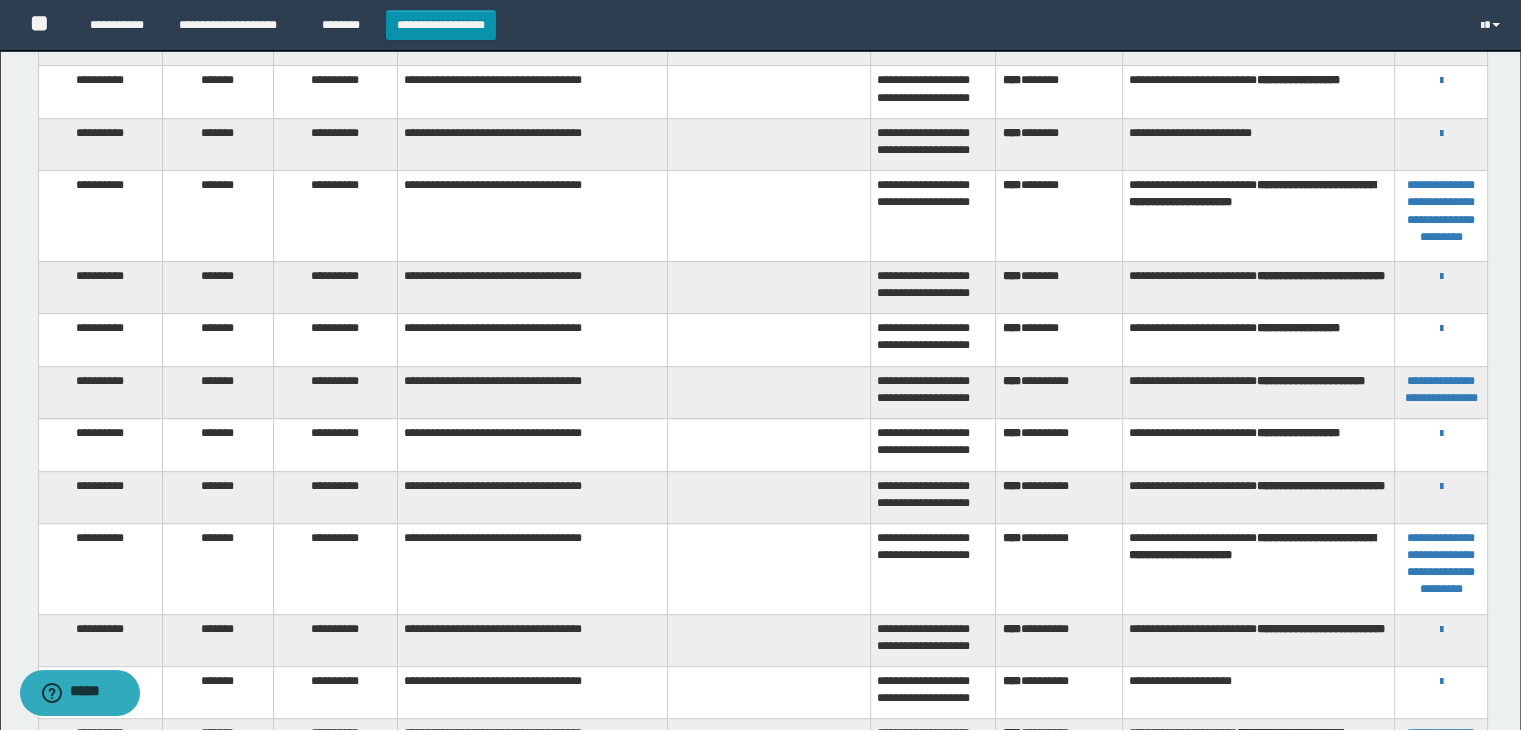 click on "*** ********" at bounding box center (1059, 216) 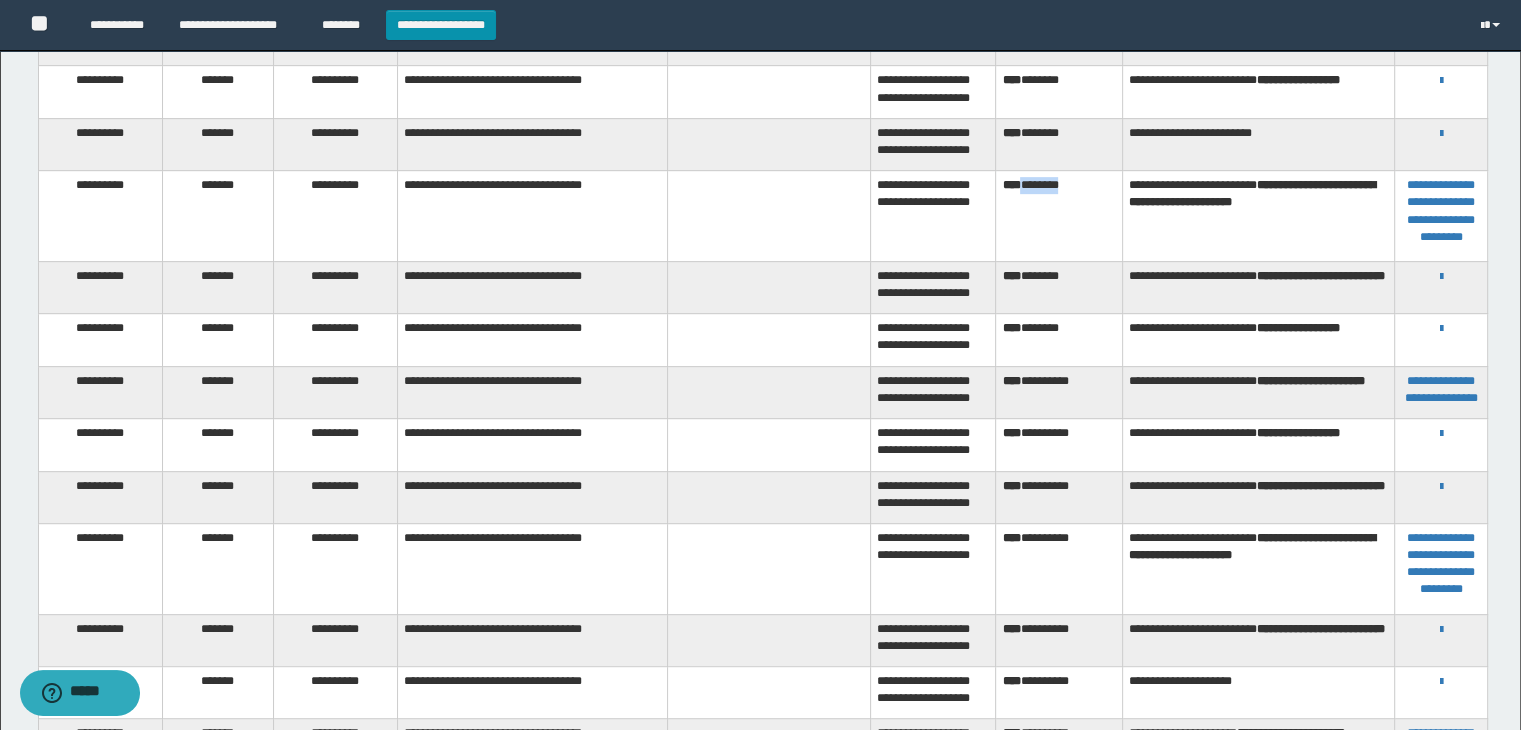 click on "*** ********" at bounding box center [1059, 216] 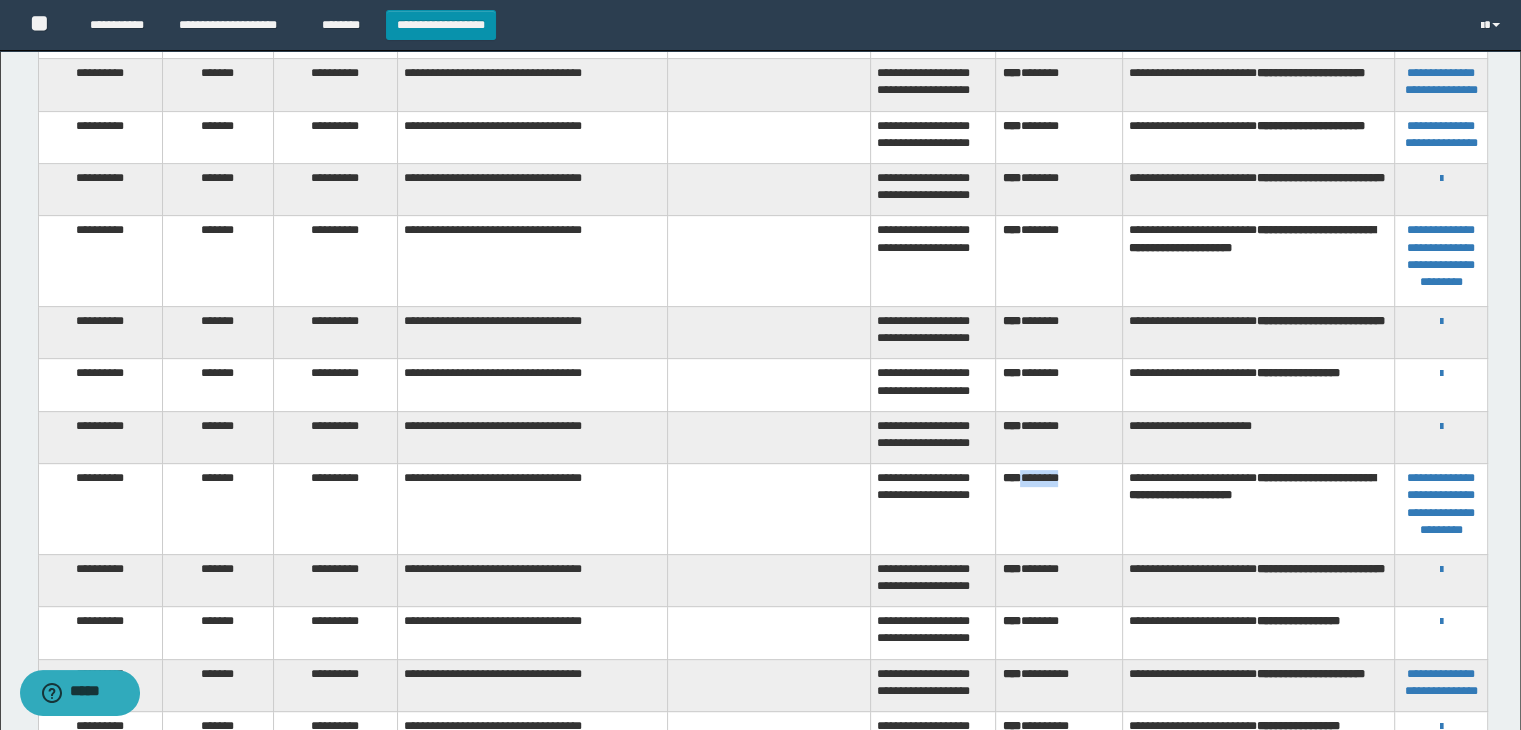 scroll, scrollTop: 616, scrollLeft: 0, axis: vertical 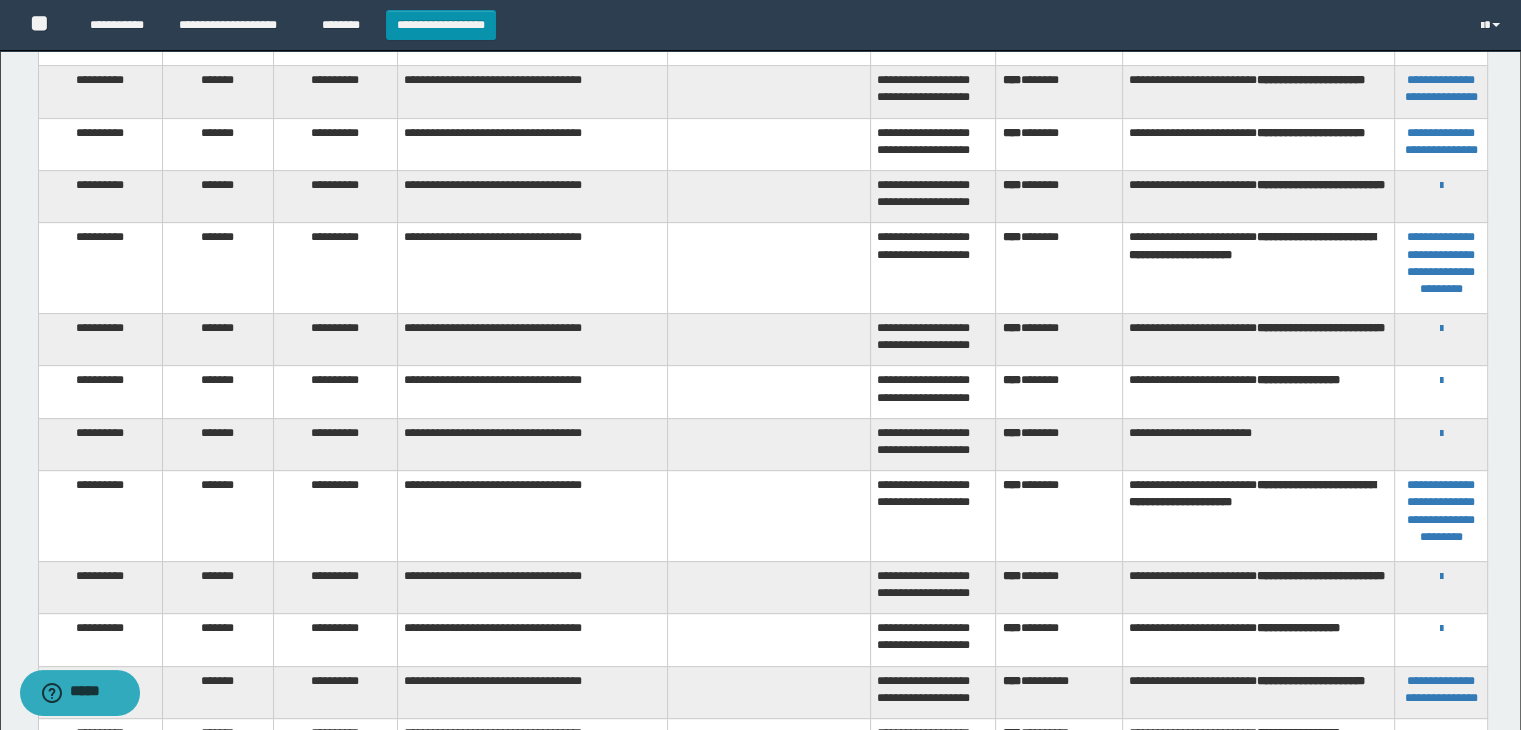 click on "*** ********" at bounding box center [1059, 339] 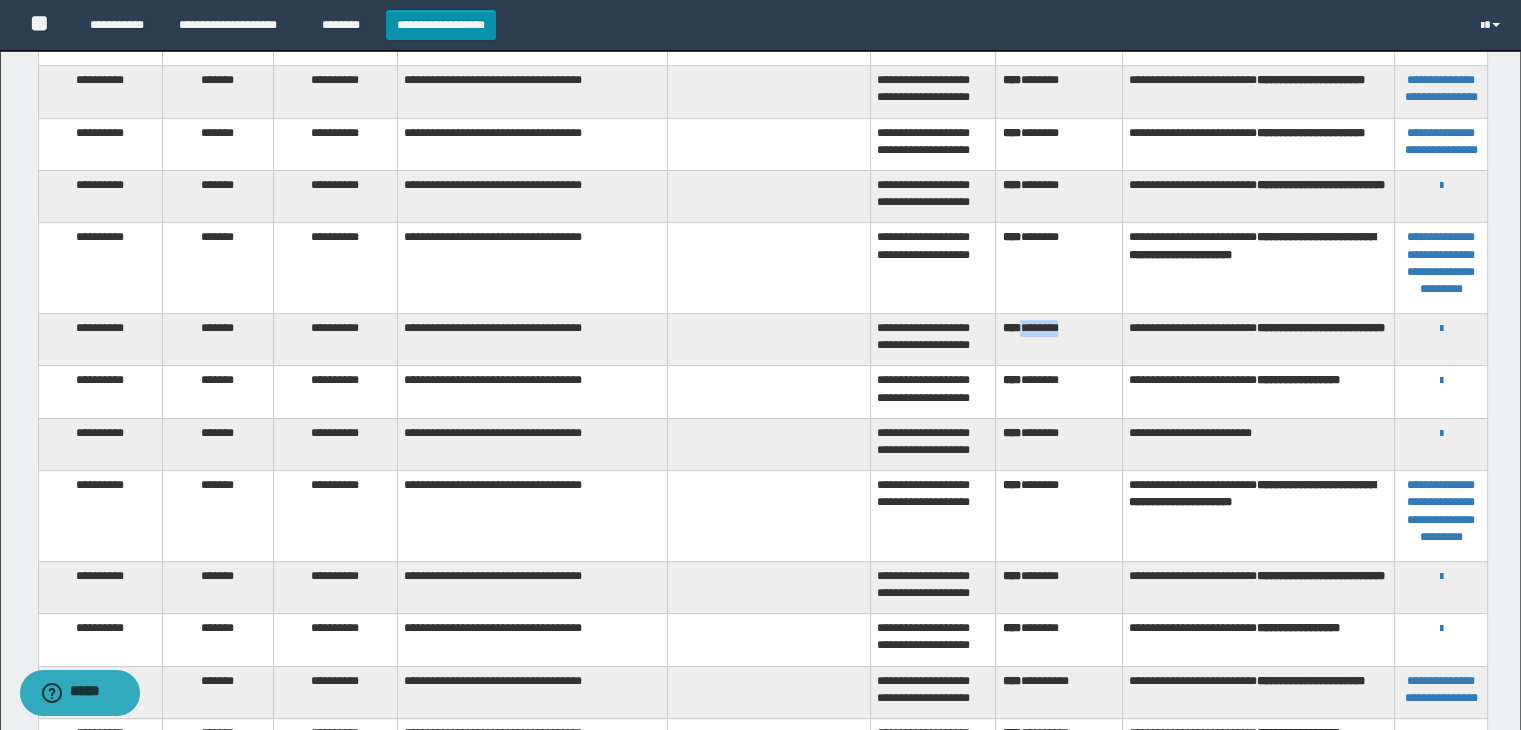 click on "*** ********" at bounding box center [1059, 339] 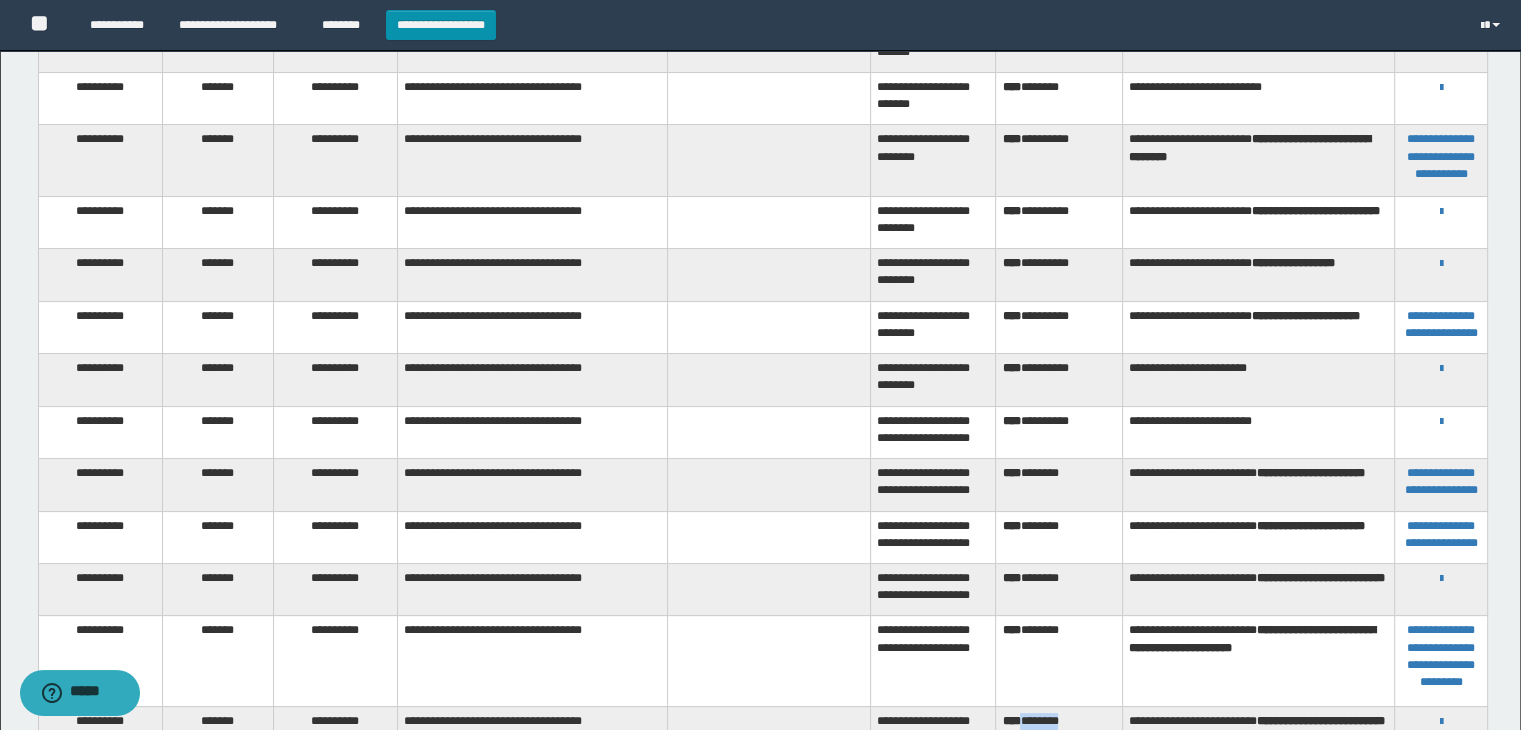 scroll, scrollTop: 216, scrollLeft: 0, axis: vertical 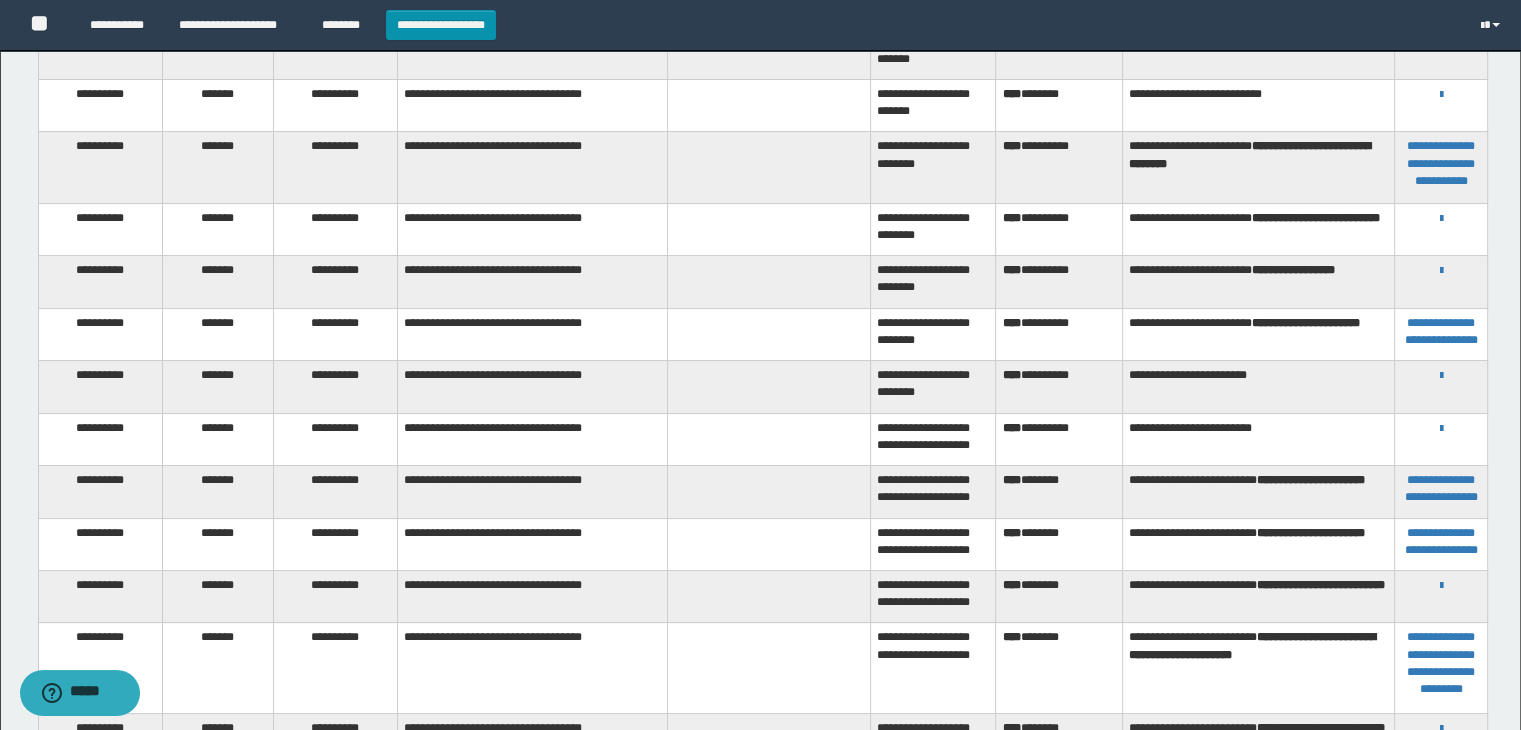 click on "**********" at bounding box center (1059, 229) 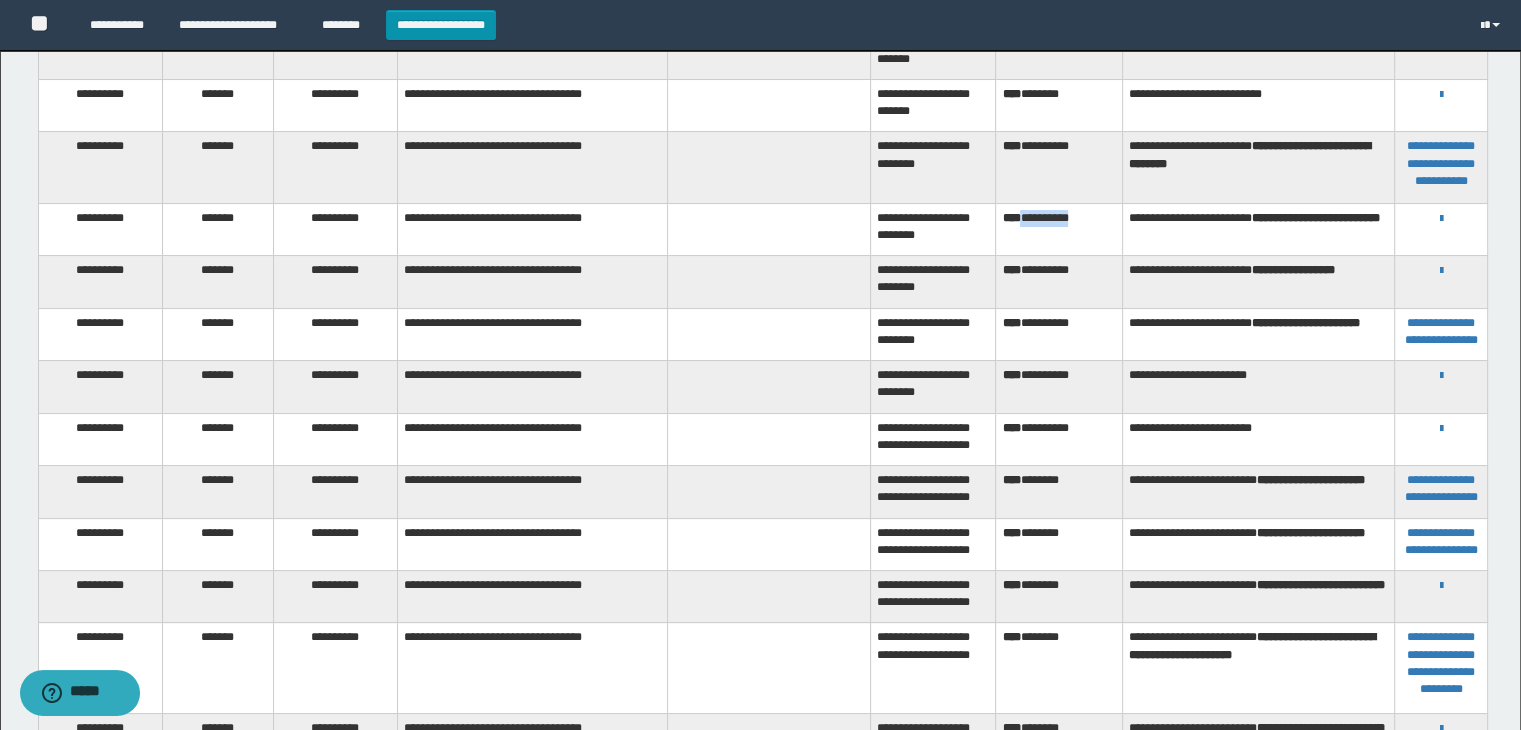 click on "**********" at bounding box center (1059, 229) 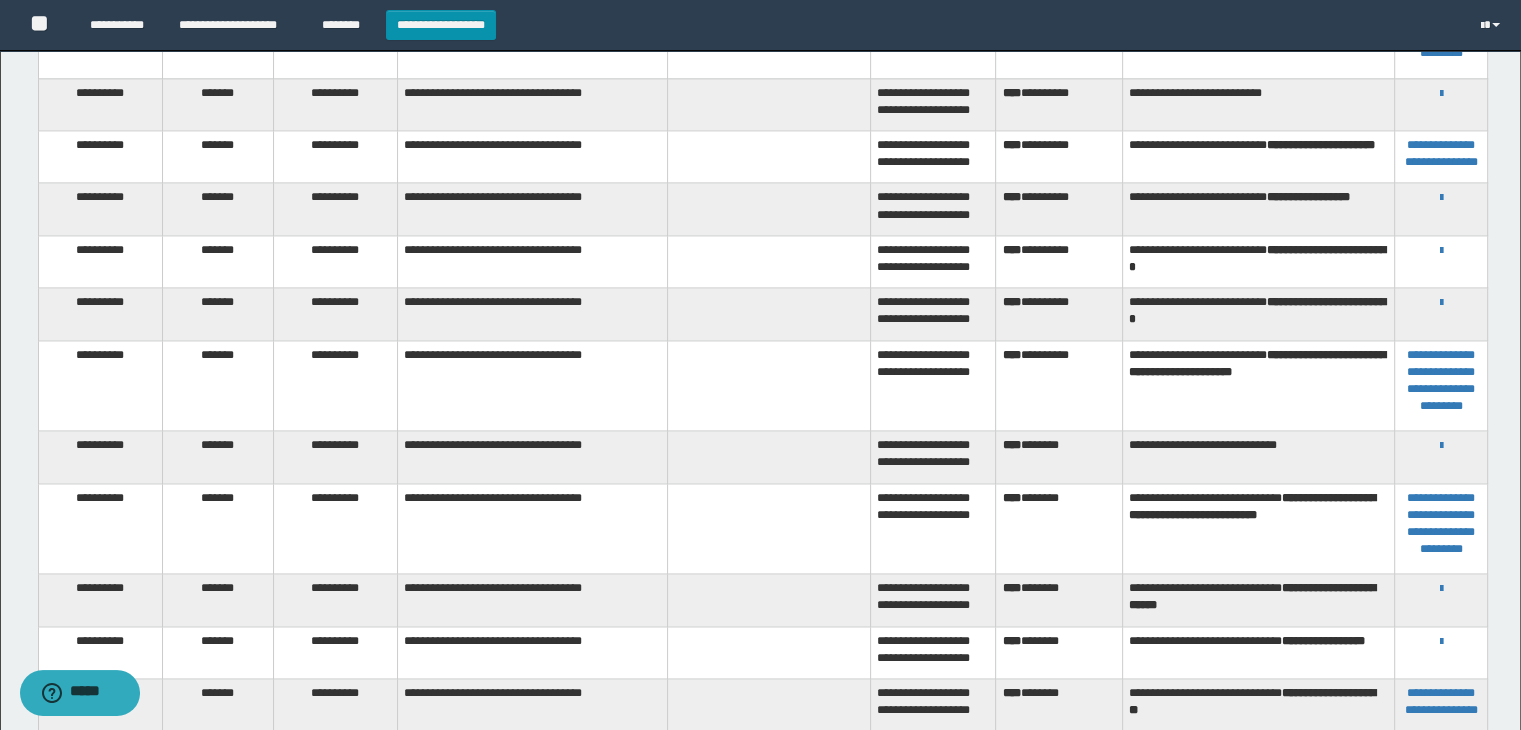 scroll, scrollTop: 2816, scrollLeft: 0, axis: vertical 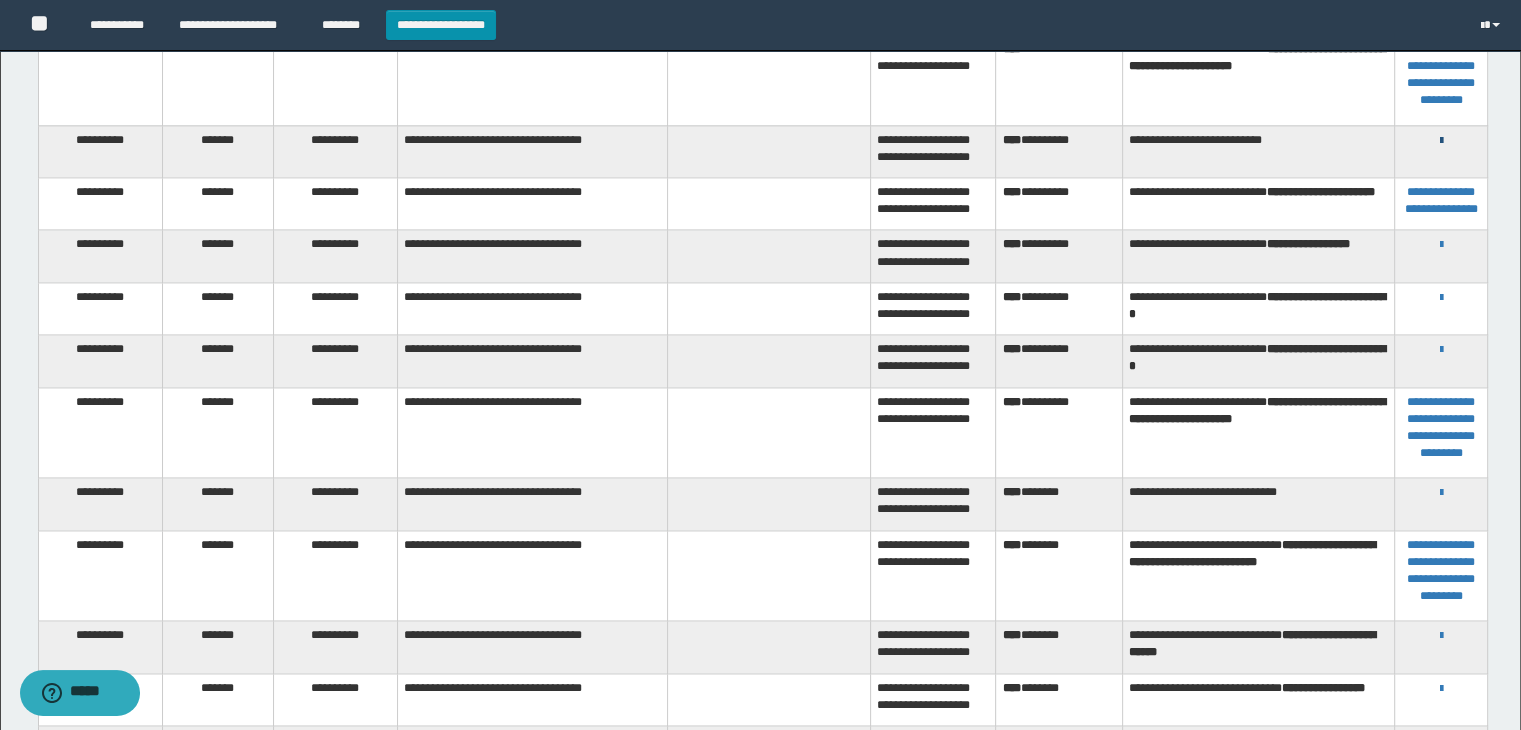 click at bounding box center (1441, 141) 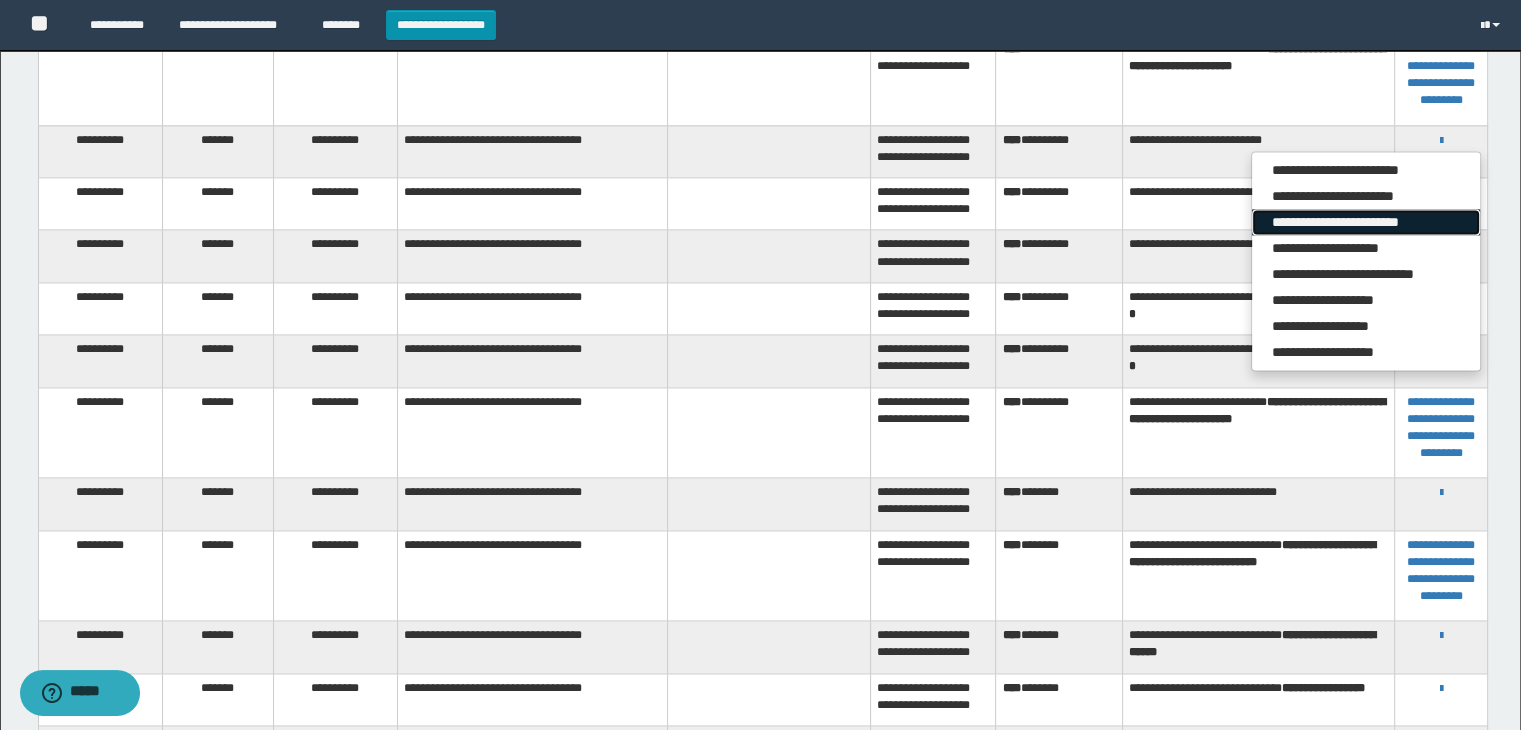 click on "**********" at bounding box center (1366, 222) 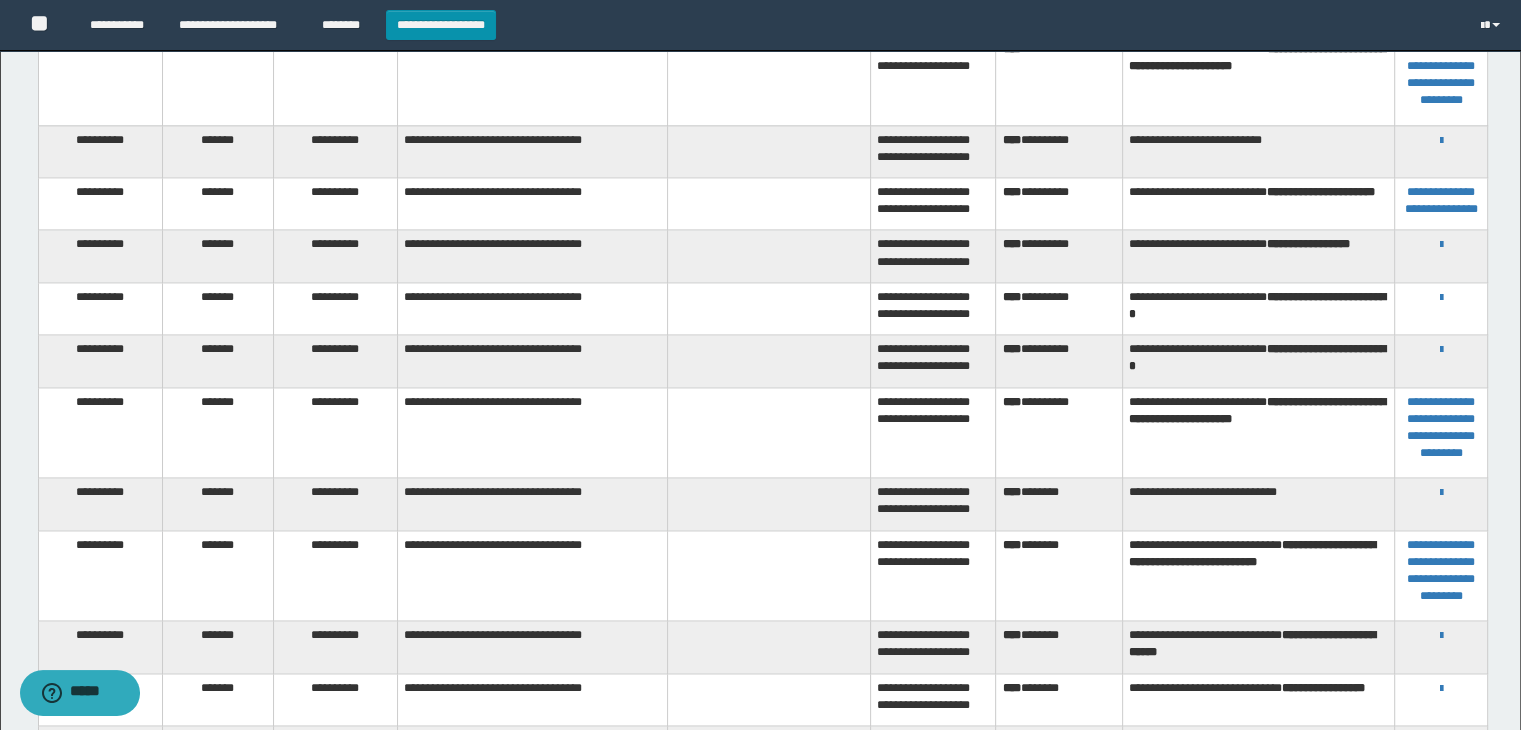 click on "**********" at bounding box center (1441, 140) 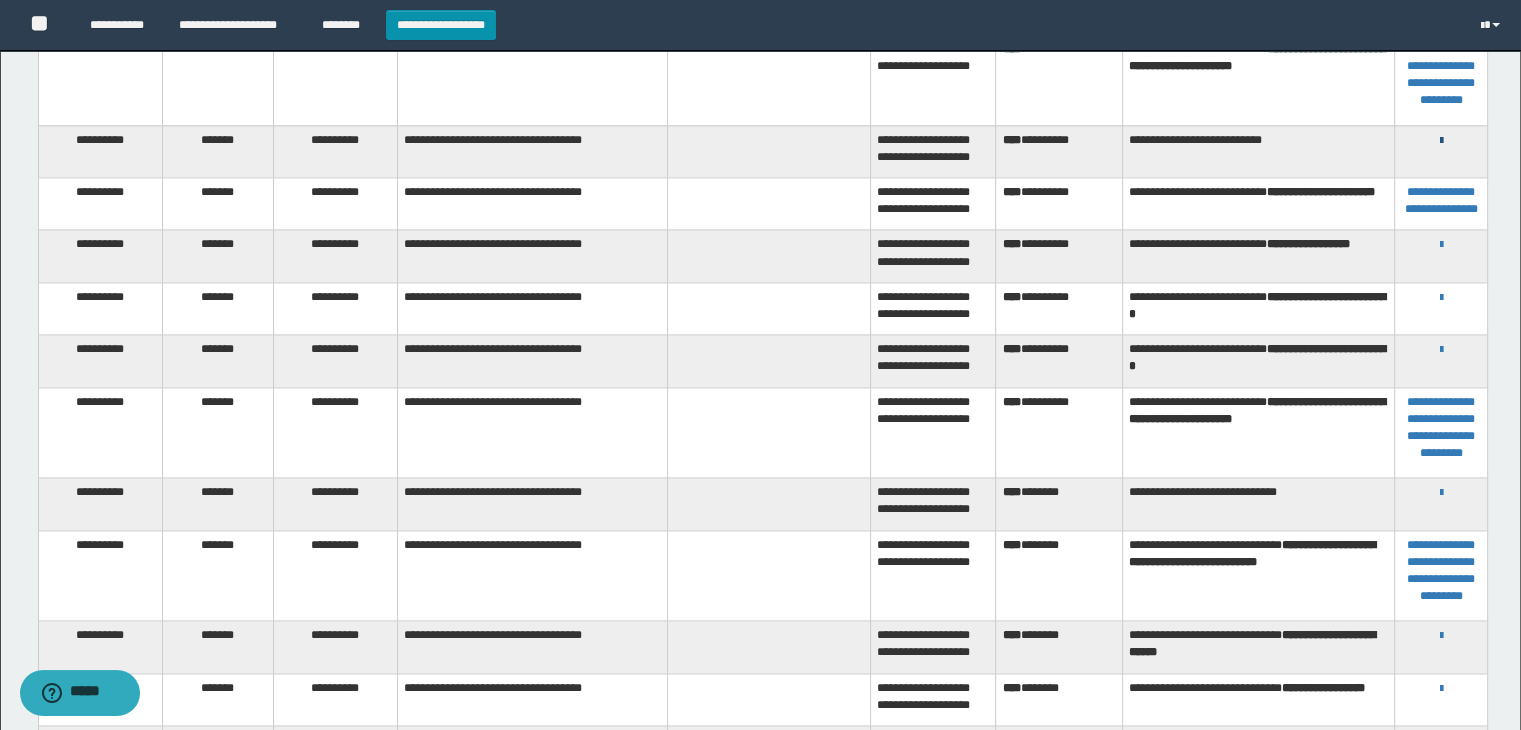 click at bounding box center [1441, 141] 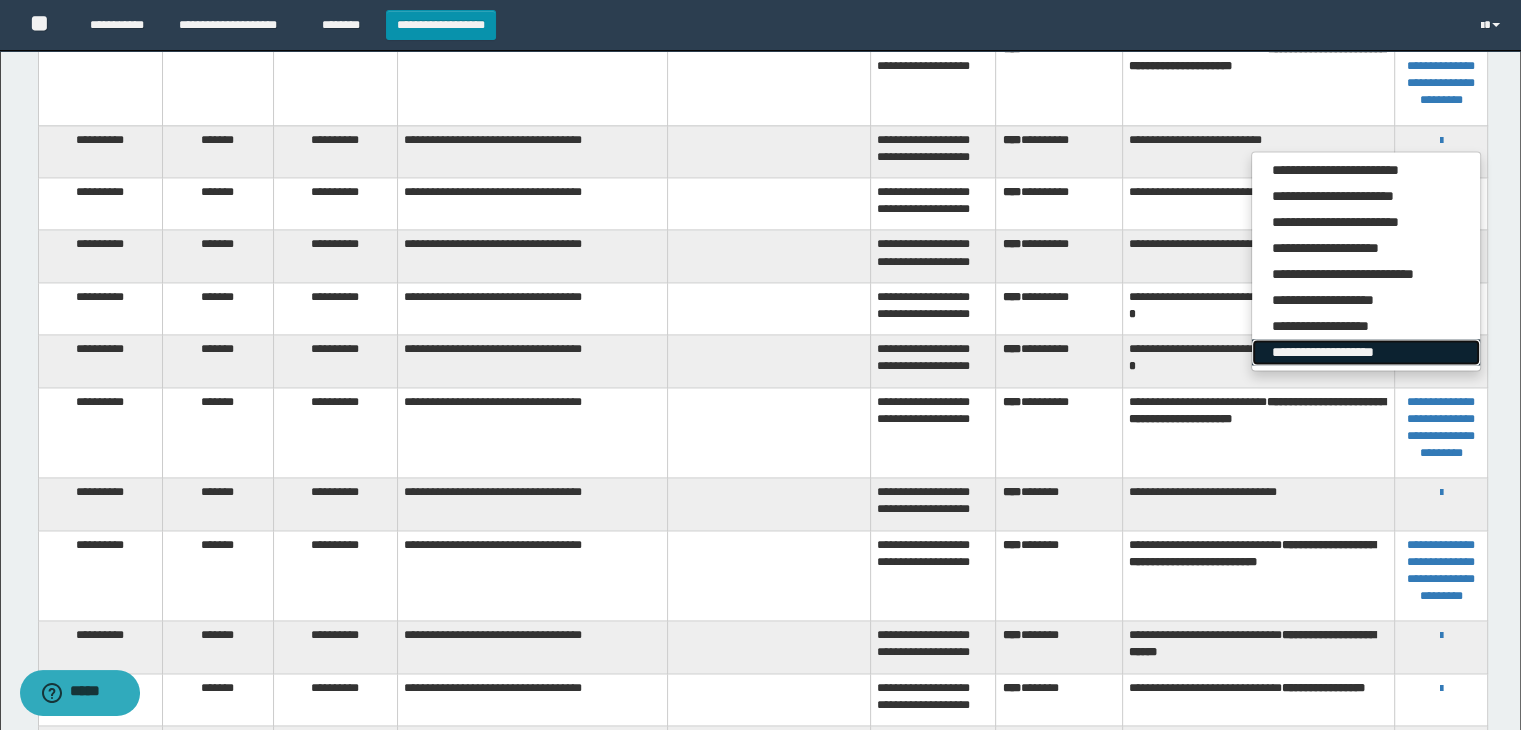 click on "**********" at bounding box center (1366, 352) 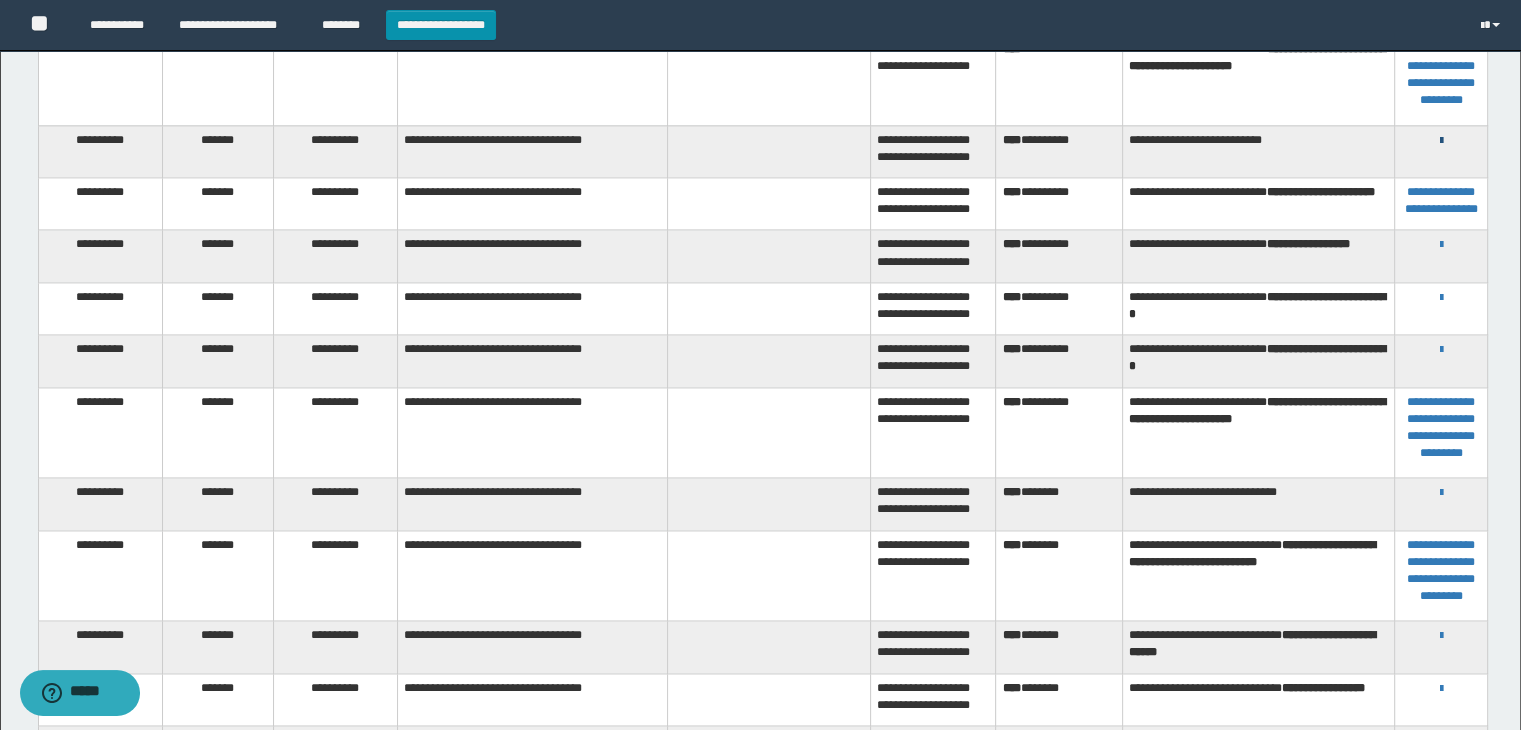 click at bounding box center [1441, 141] 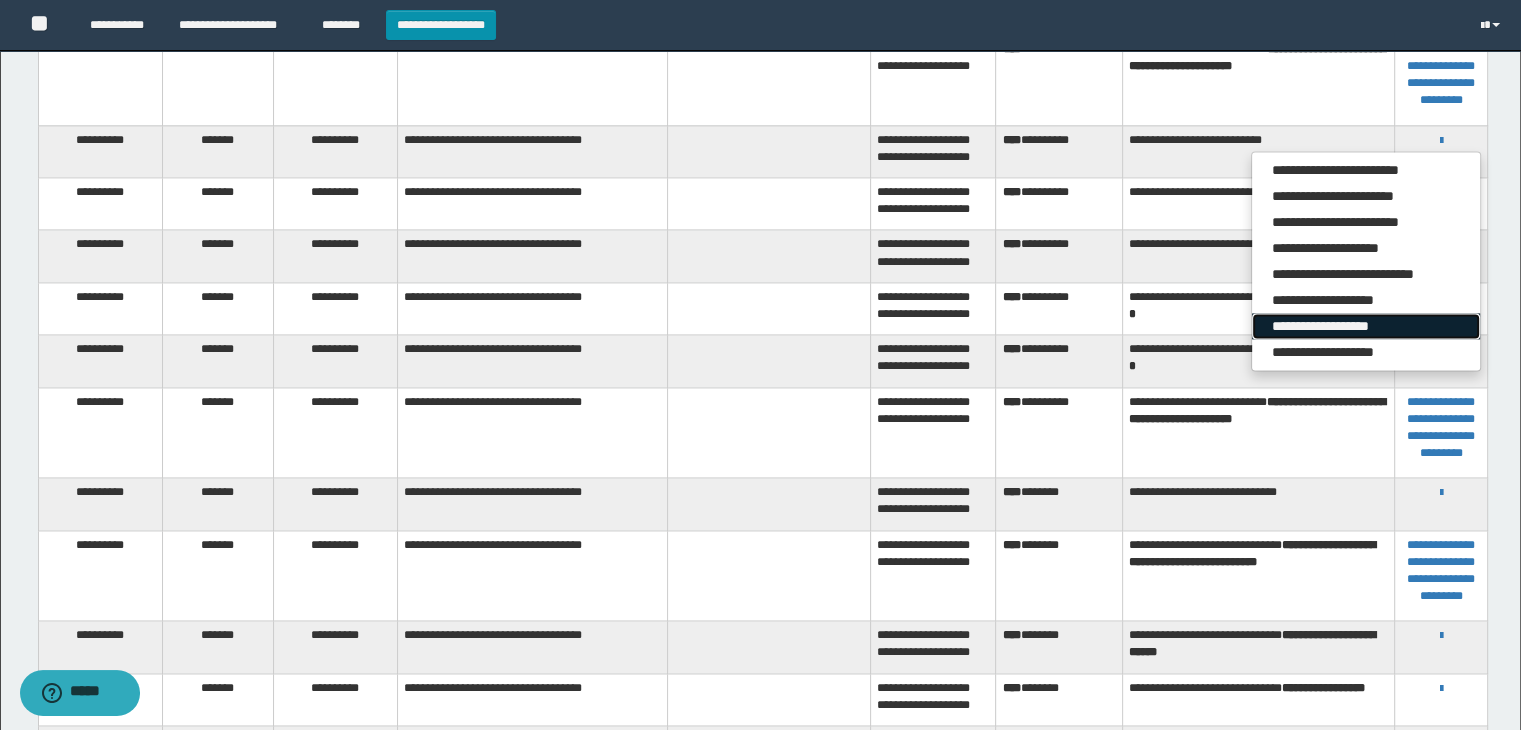 click on "**********" at bounding box center (1366, 326) 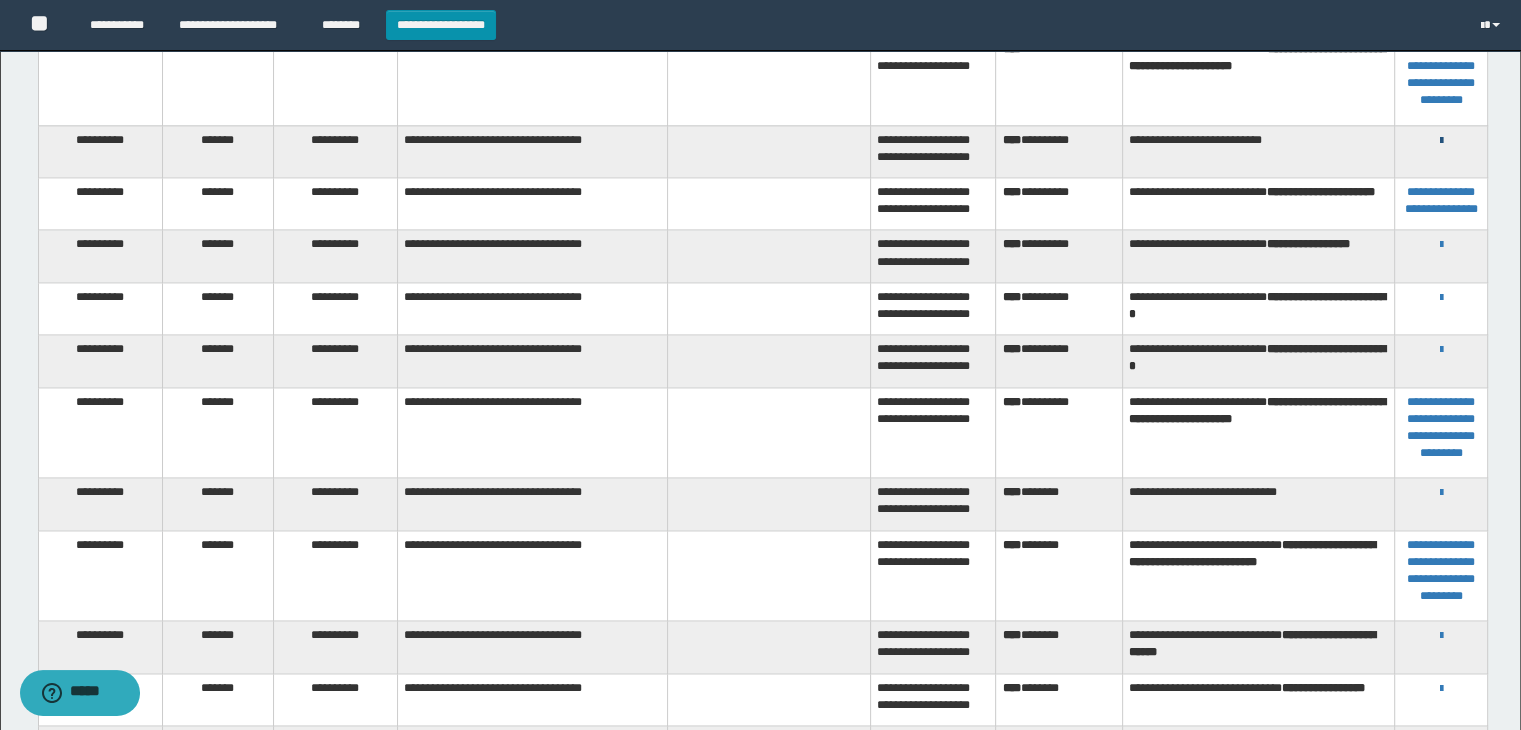 click at bounding box center (1441, 141) 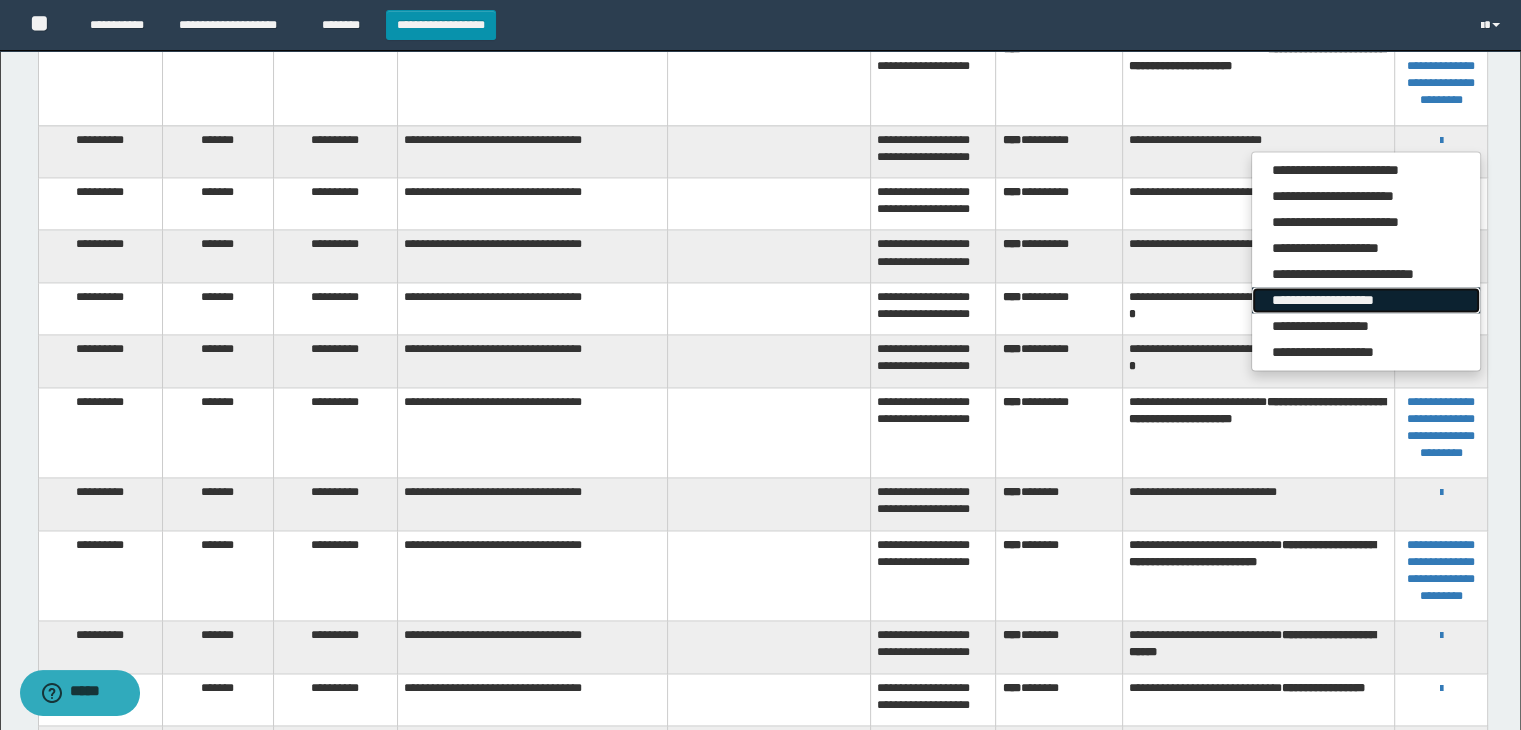 click on "**********" at bounding box center (1366, 300) 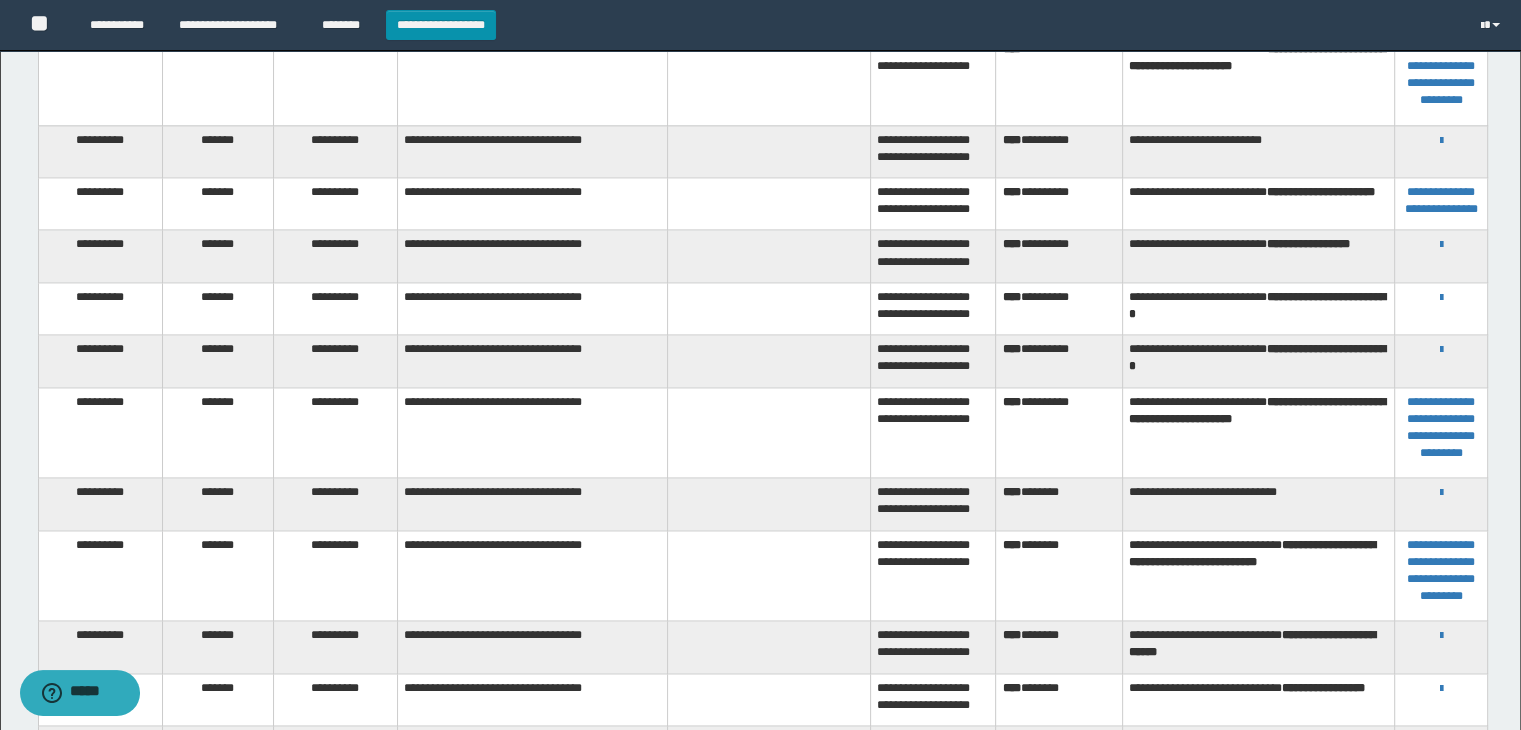 click on "**********" at bounding box center (1441, 140) 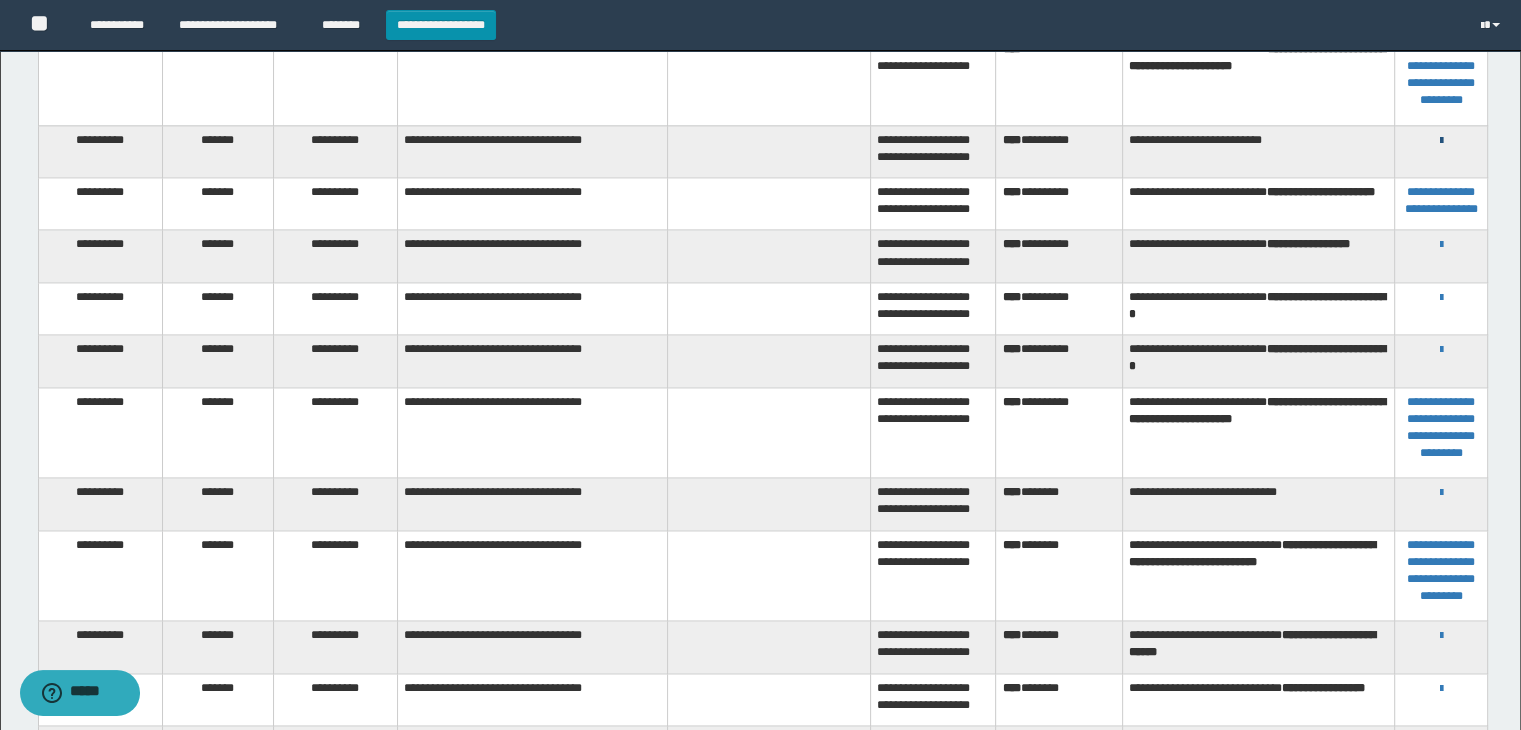 click at bounding box center [1441, 141] 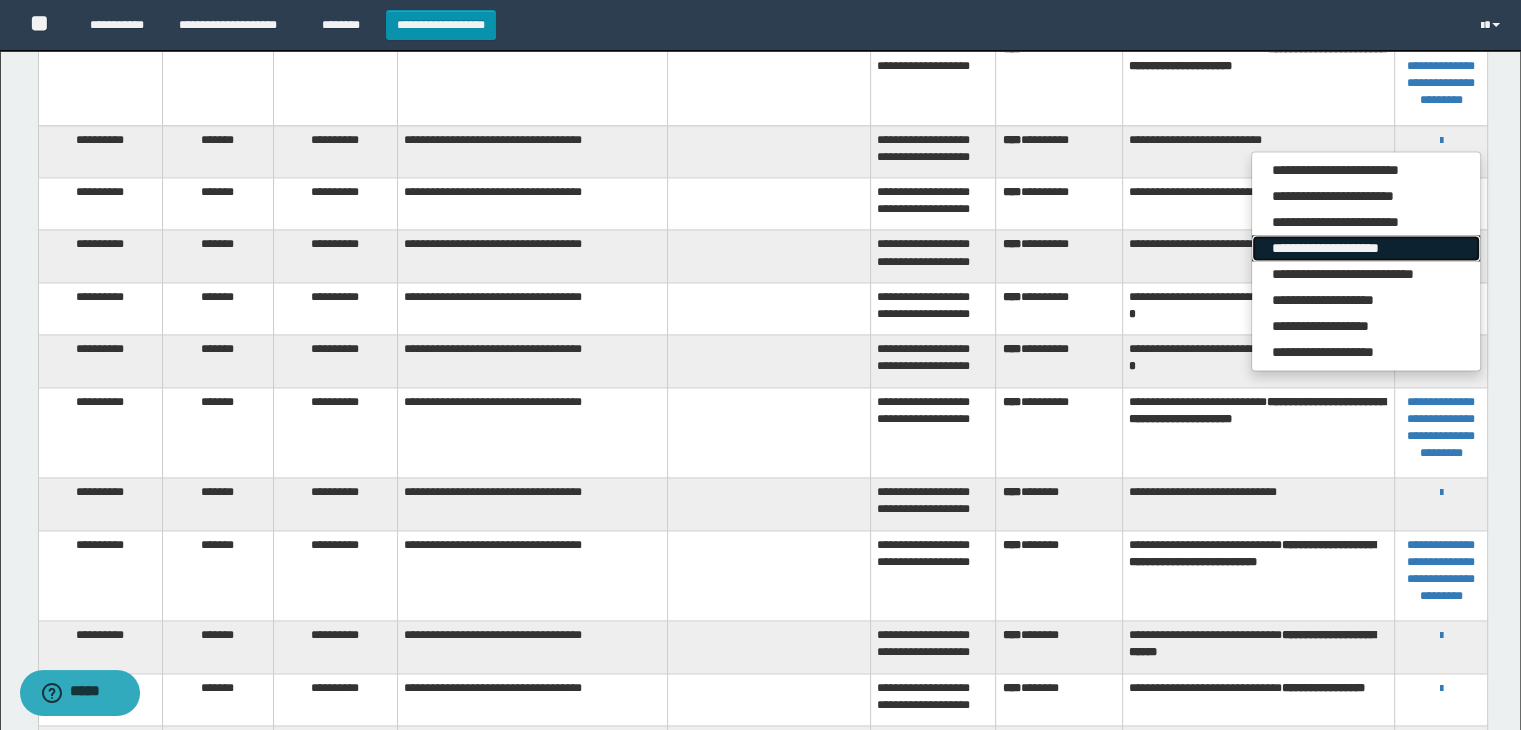 click on "**********" at bounding box center [1366, 248] 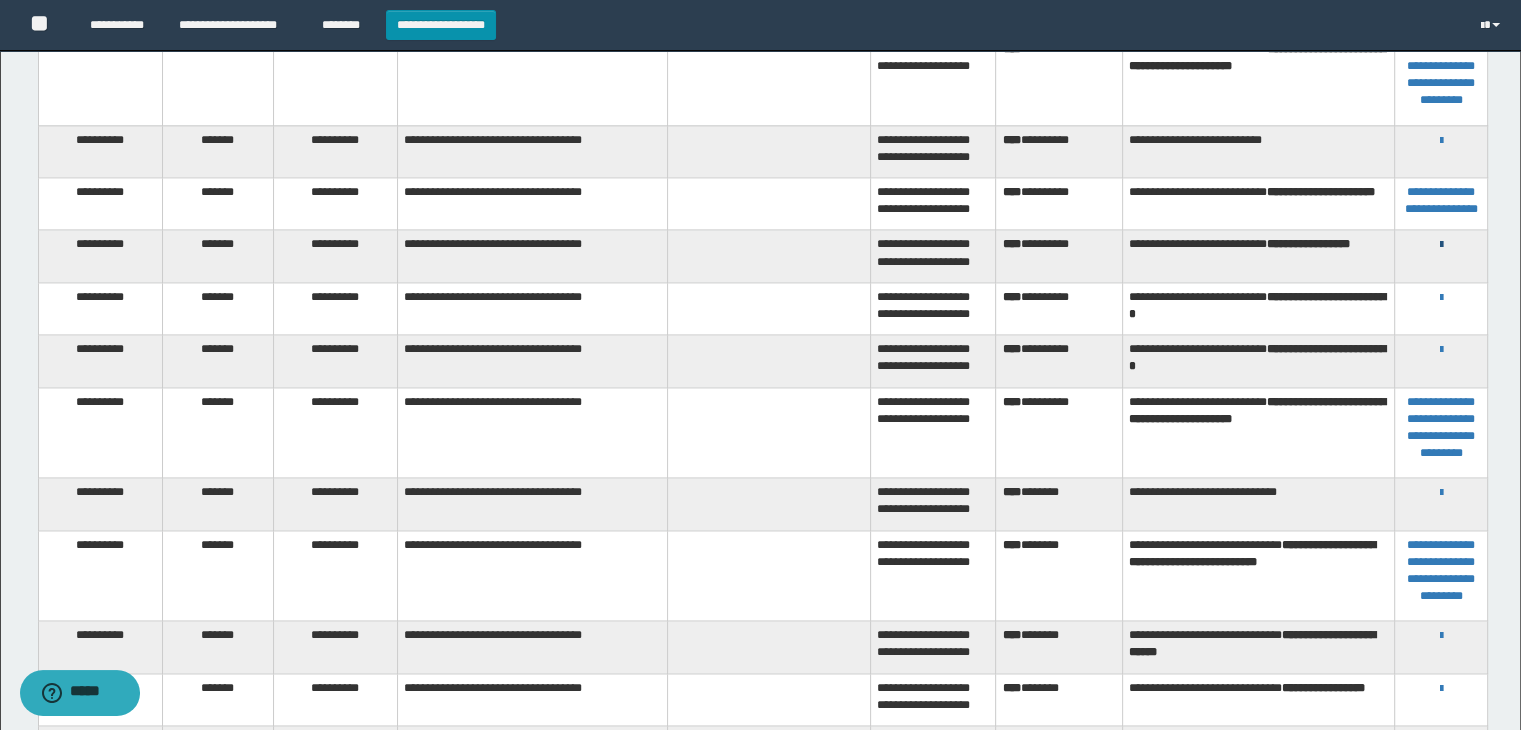 click at bounding box center [1441, 245] 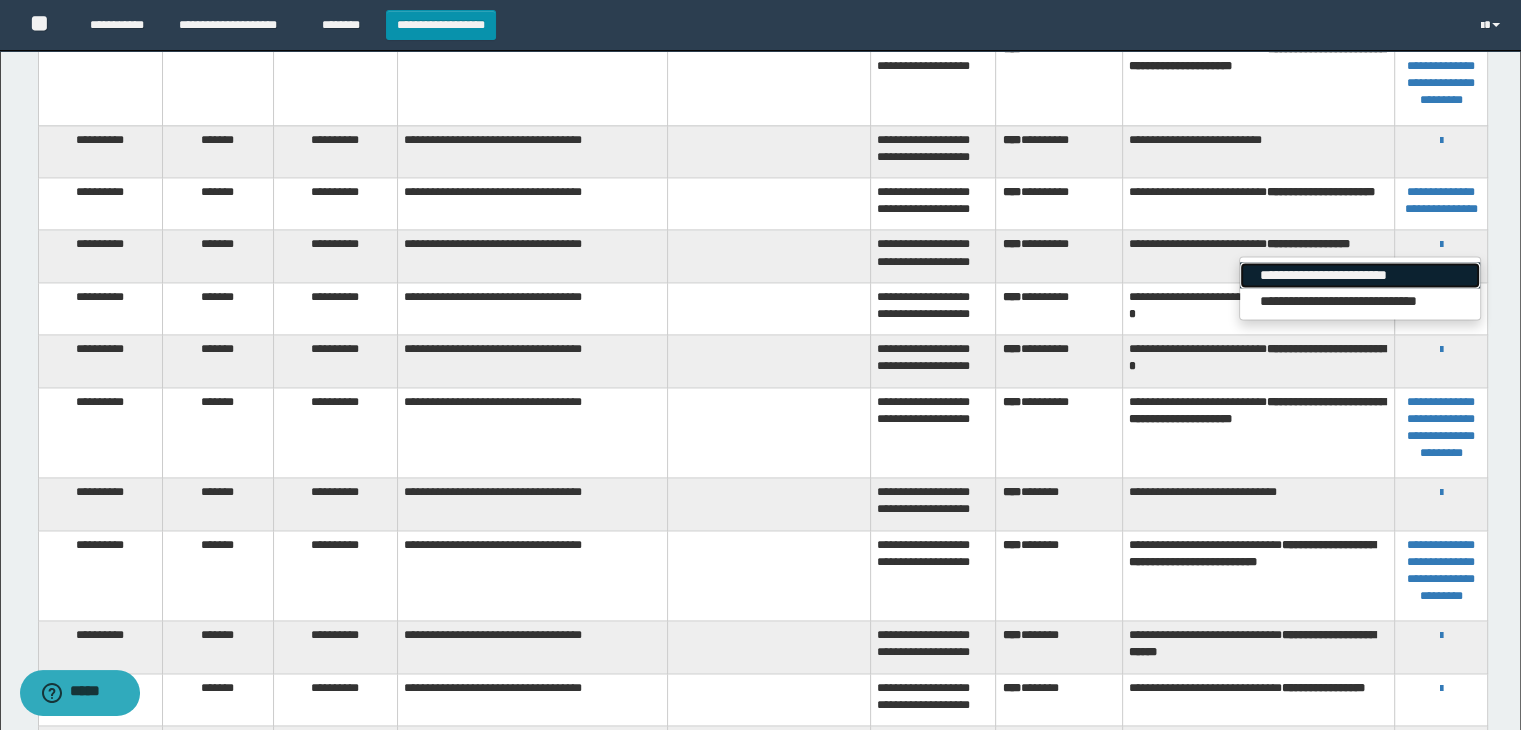 click on "**********" at bounding box center (1360, 275) 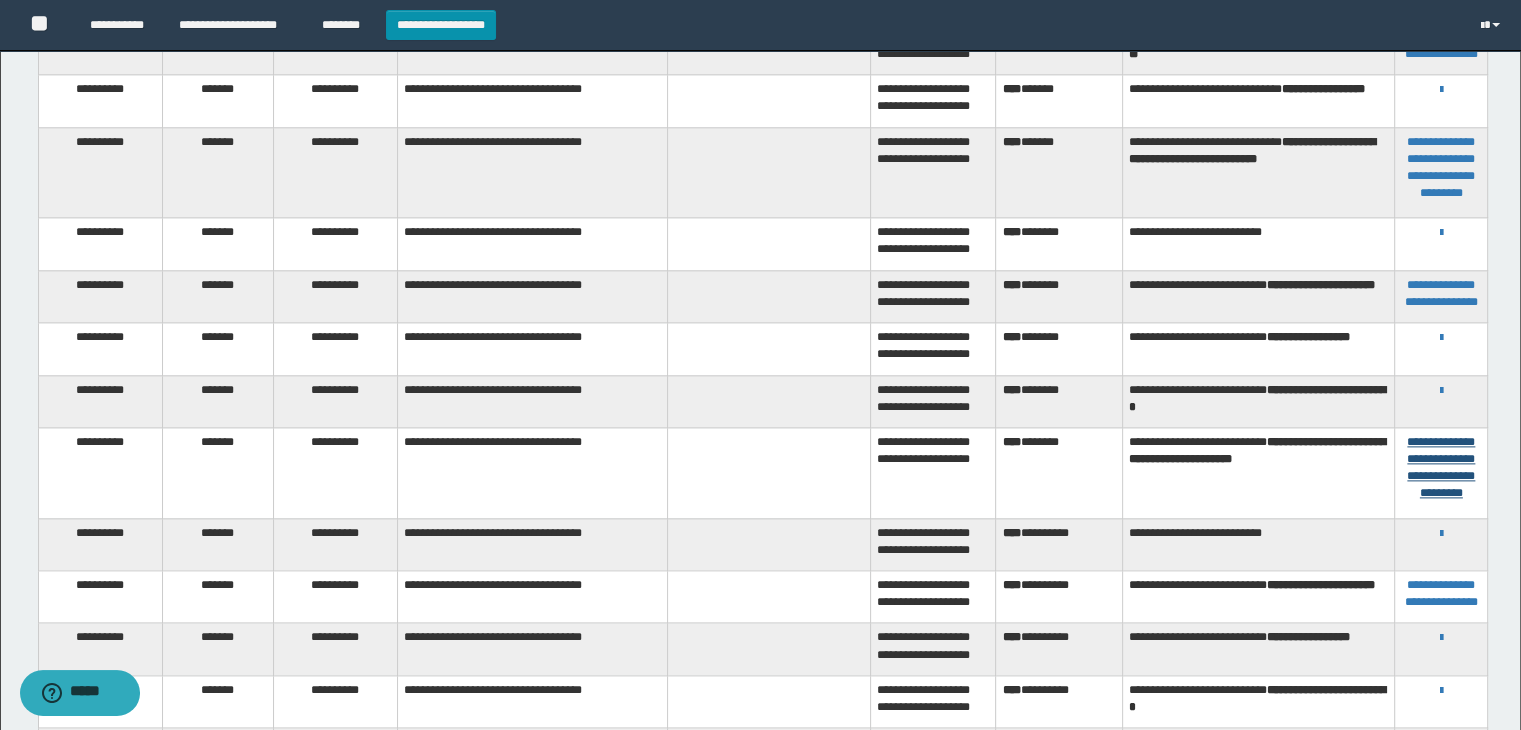 scroll, scrollTop: 2416, scrollLeft: 0, axis: vertical 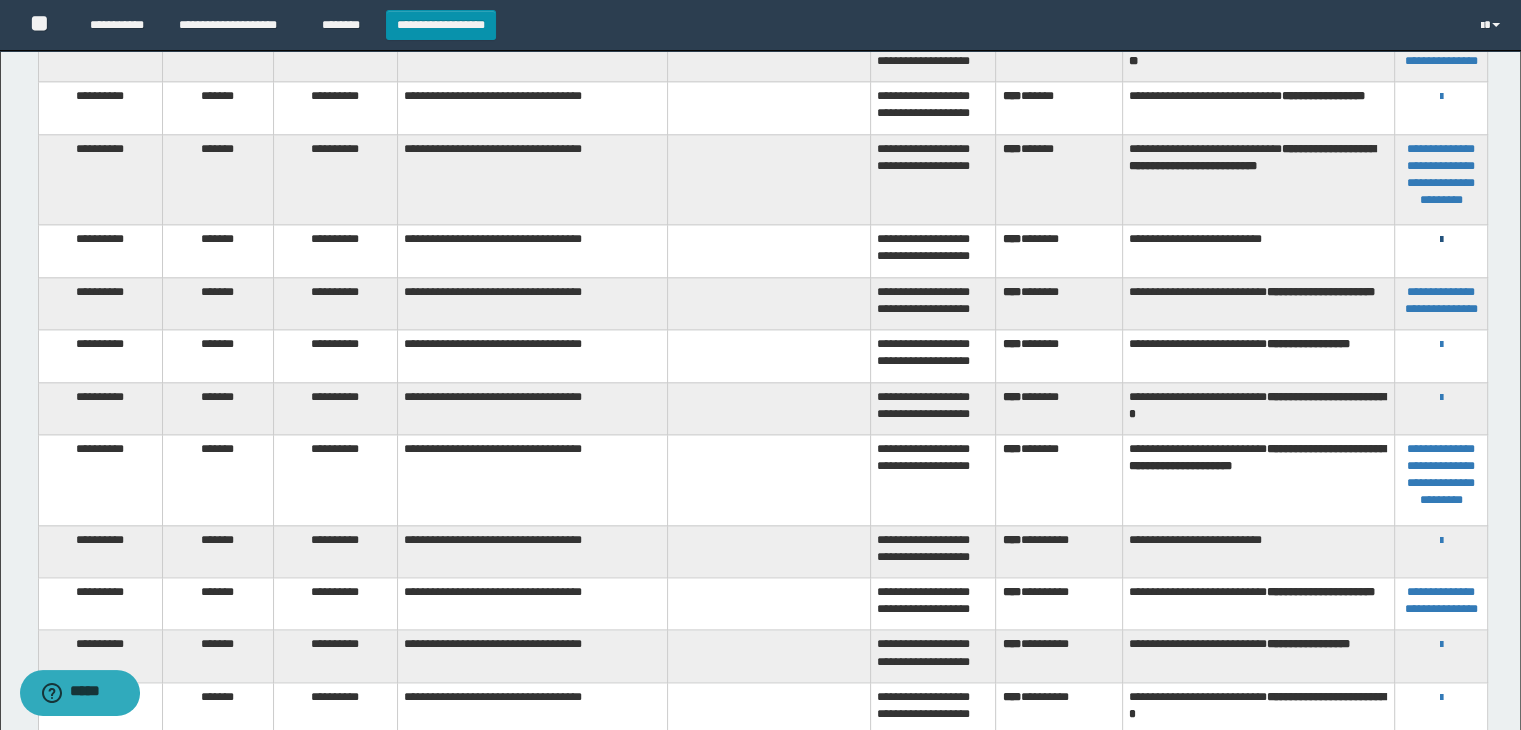 click at bounding box center (1441, 240) 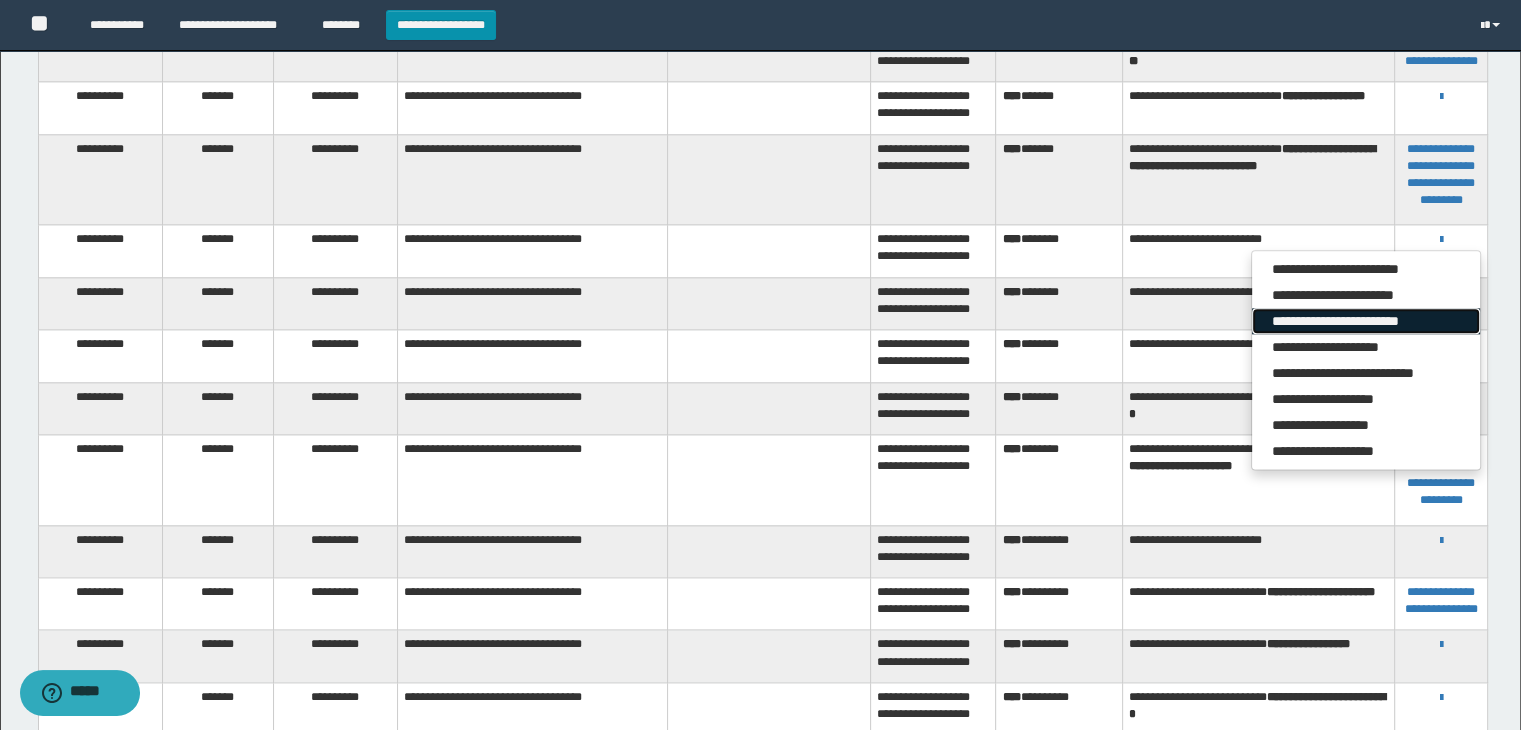 click on "**********" at bounding box center (1366, 321) 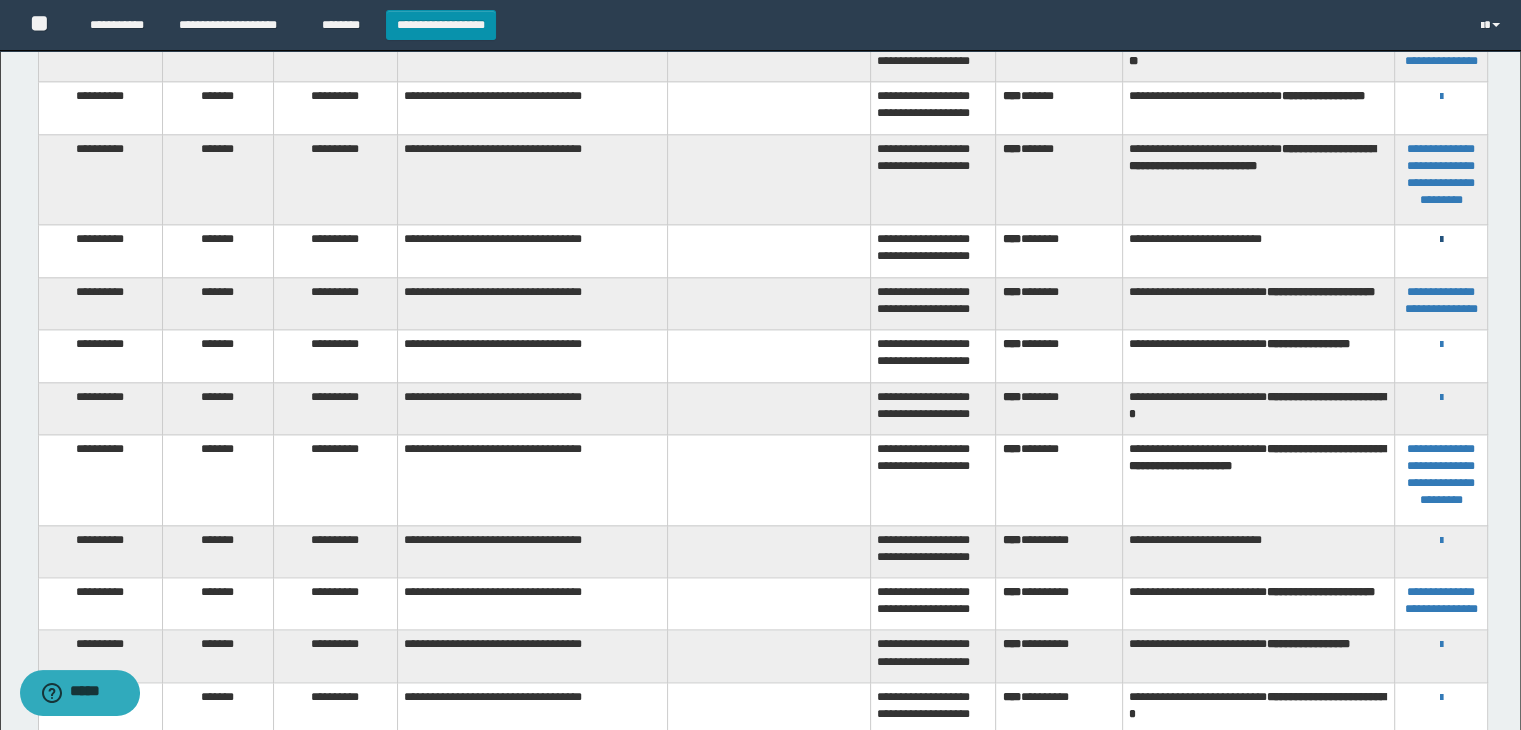 click at bounding box center (1441, 240) 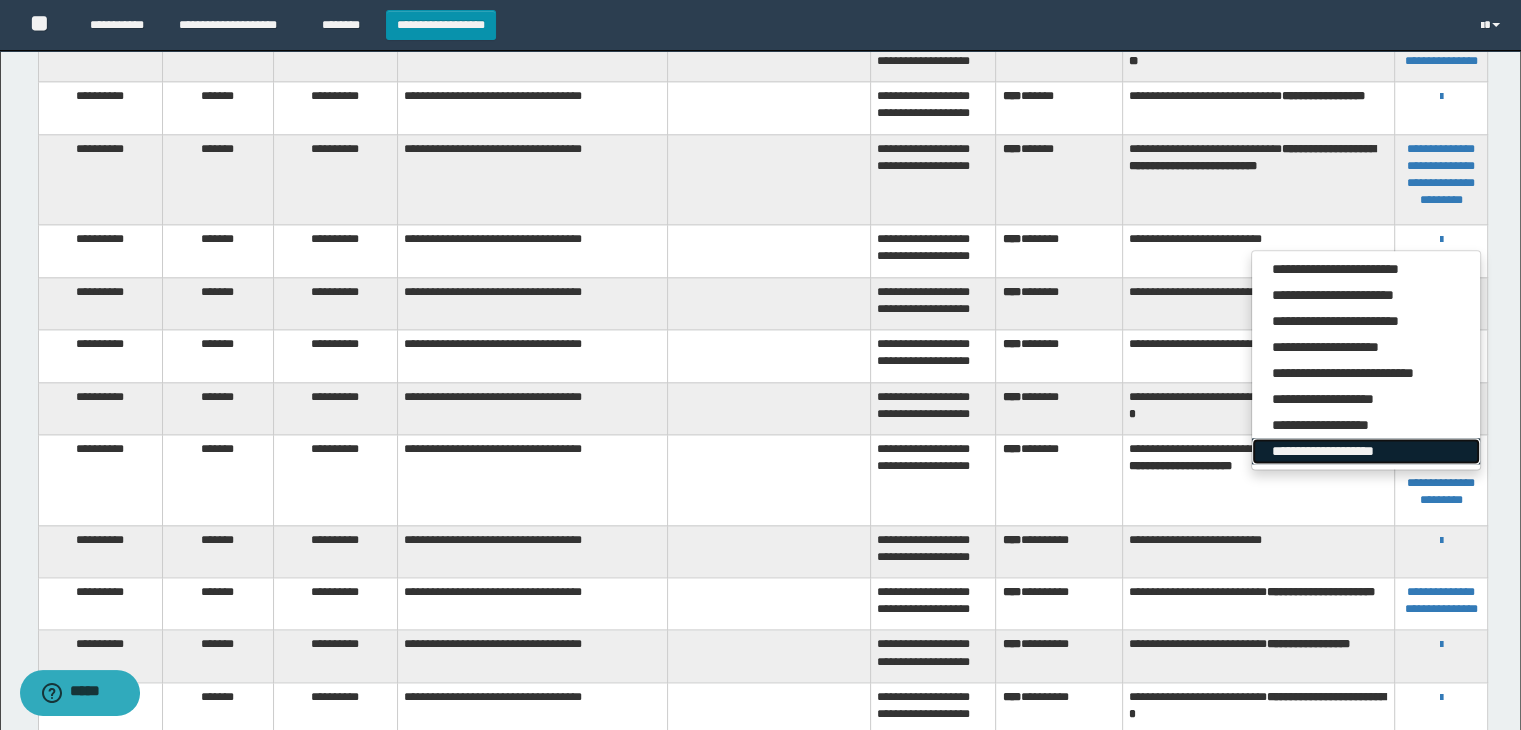 click on "**********" at bounding box center (1366, 451) 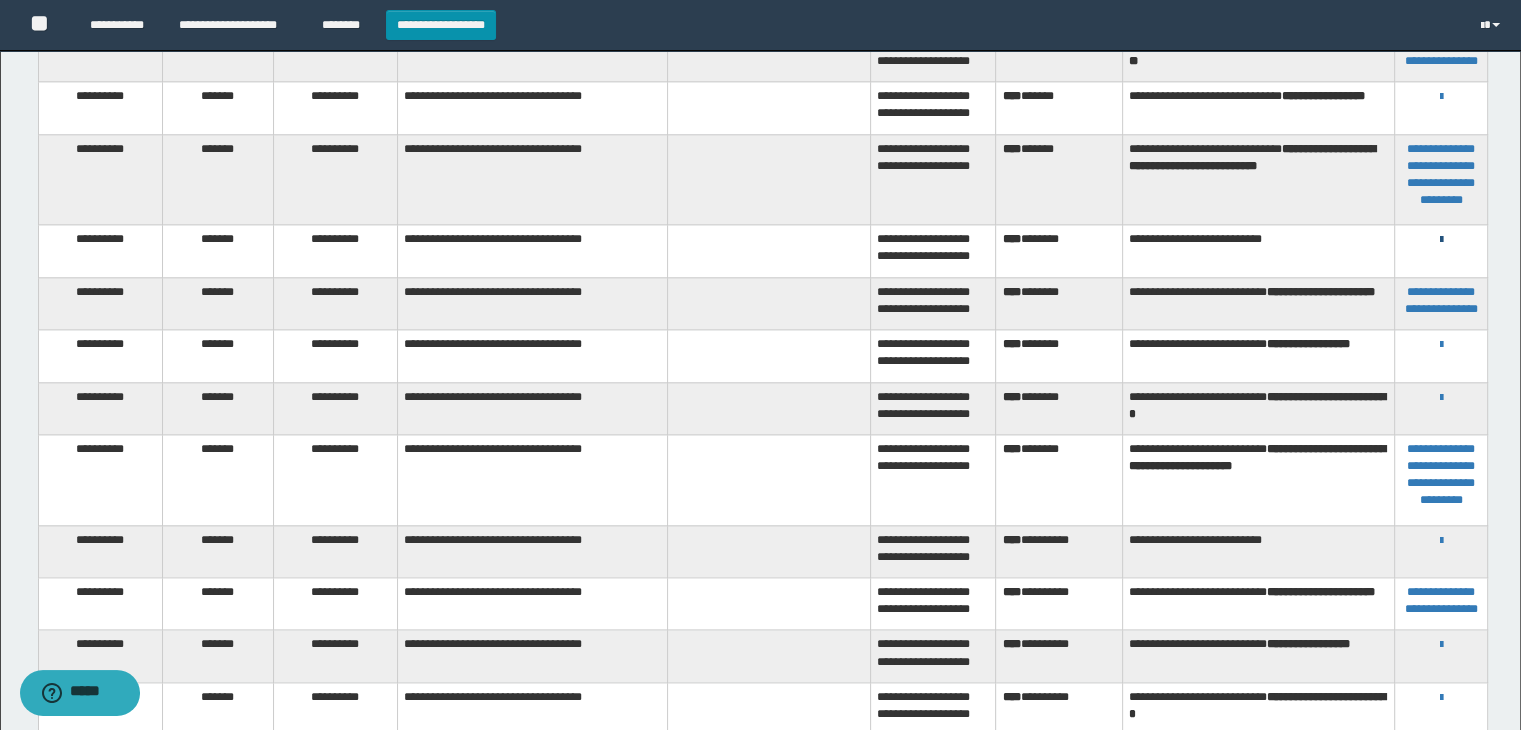click at bounding box center [1441, 240] 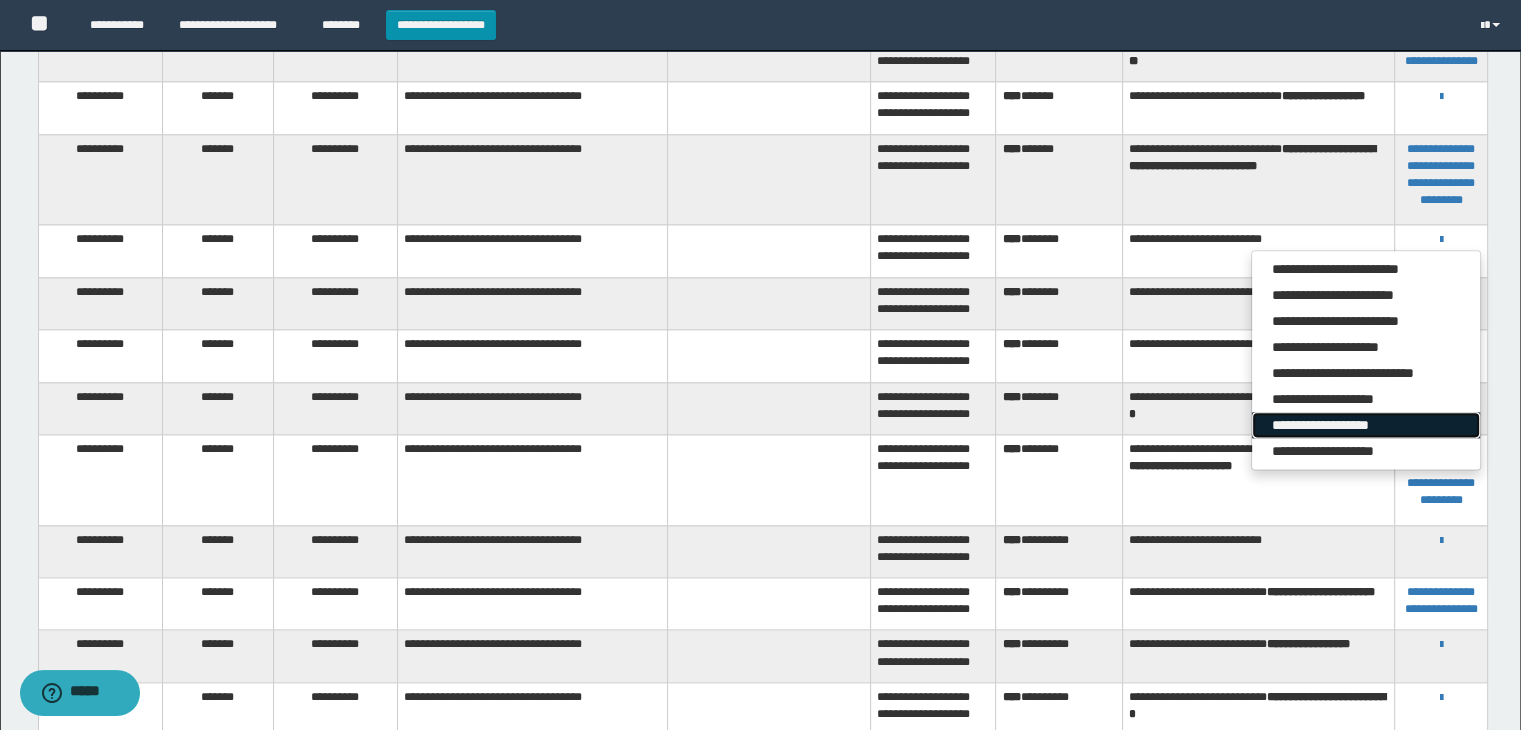 click on "**********" at bounding box center (1366, 425) 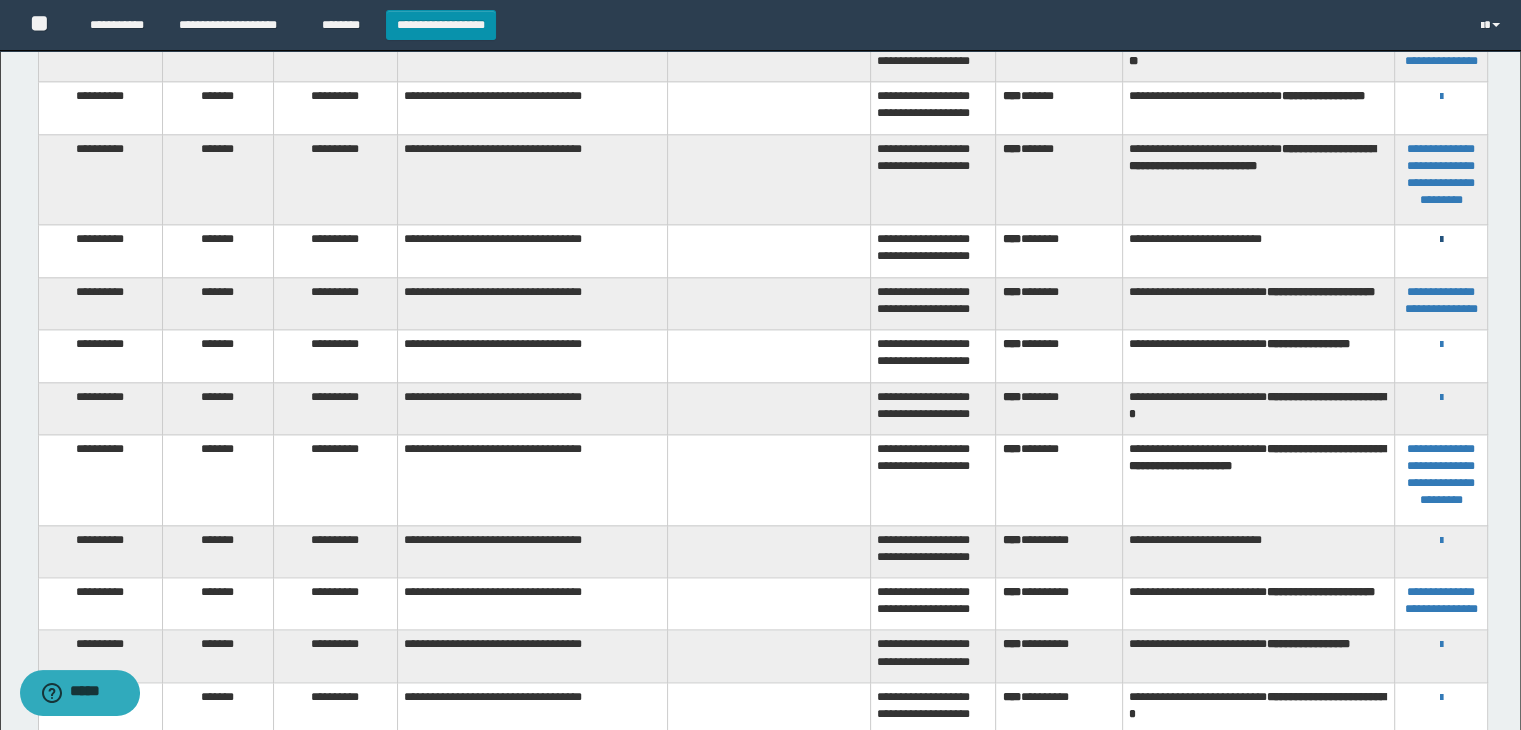 drag, startPoint x: 1442, startPoint y: 231, endPoint x: 1436, endPoint y: 241, distance: 11.661903 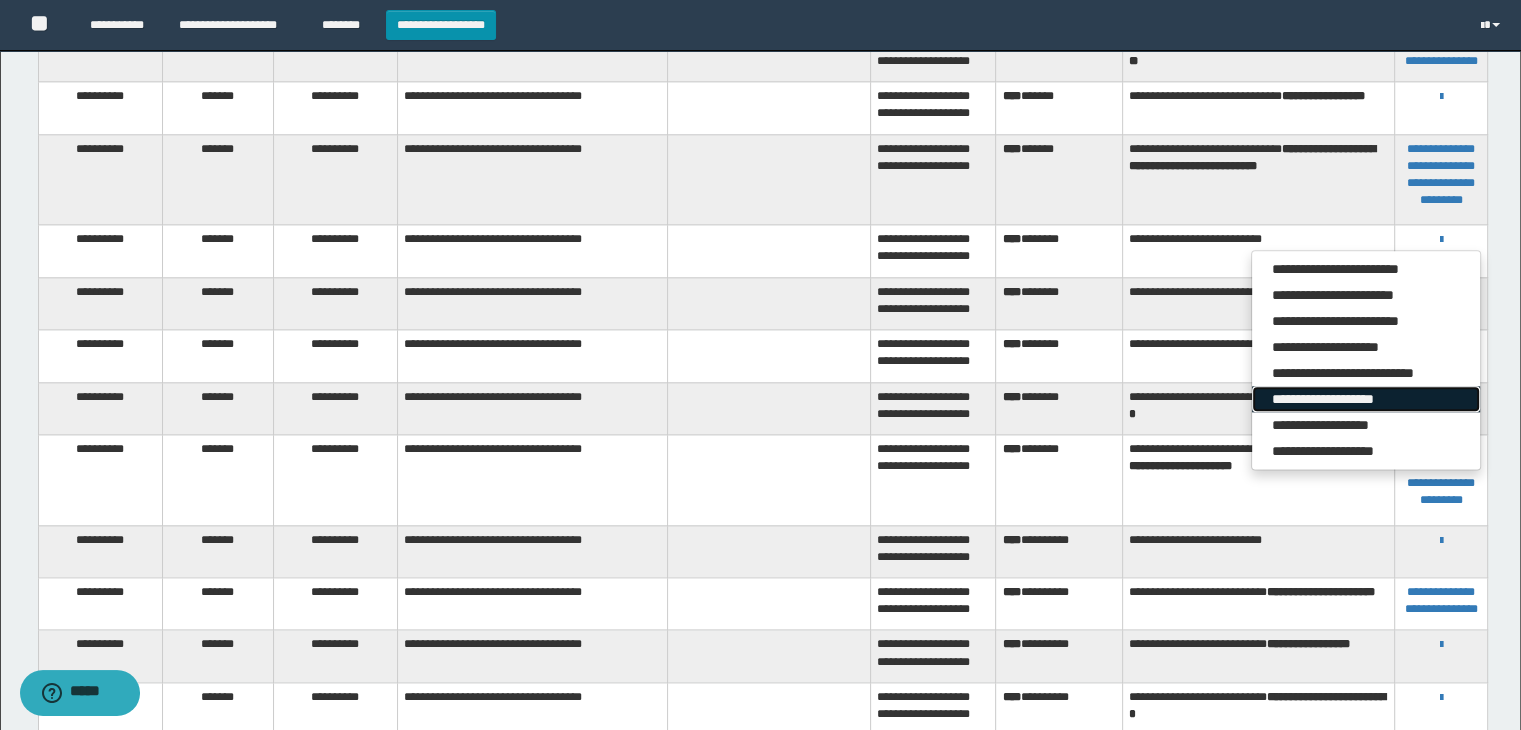 click on "**********" at bounding box center [1366, 399] 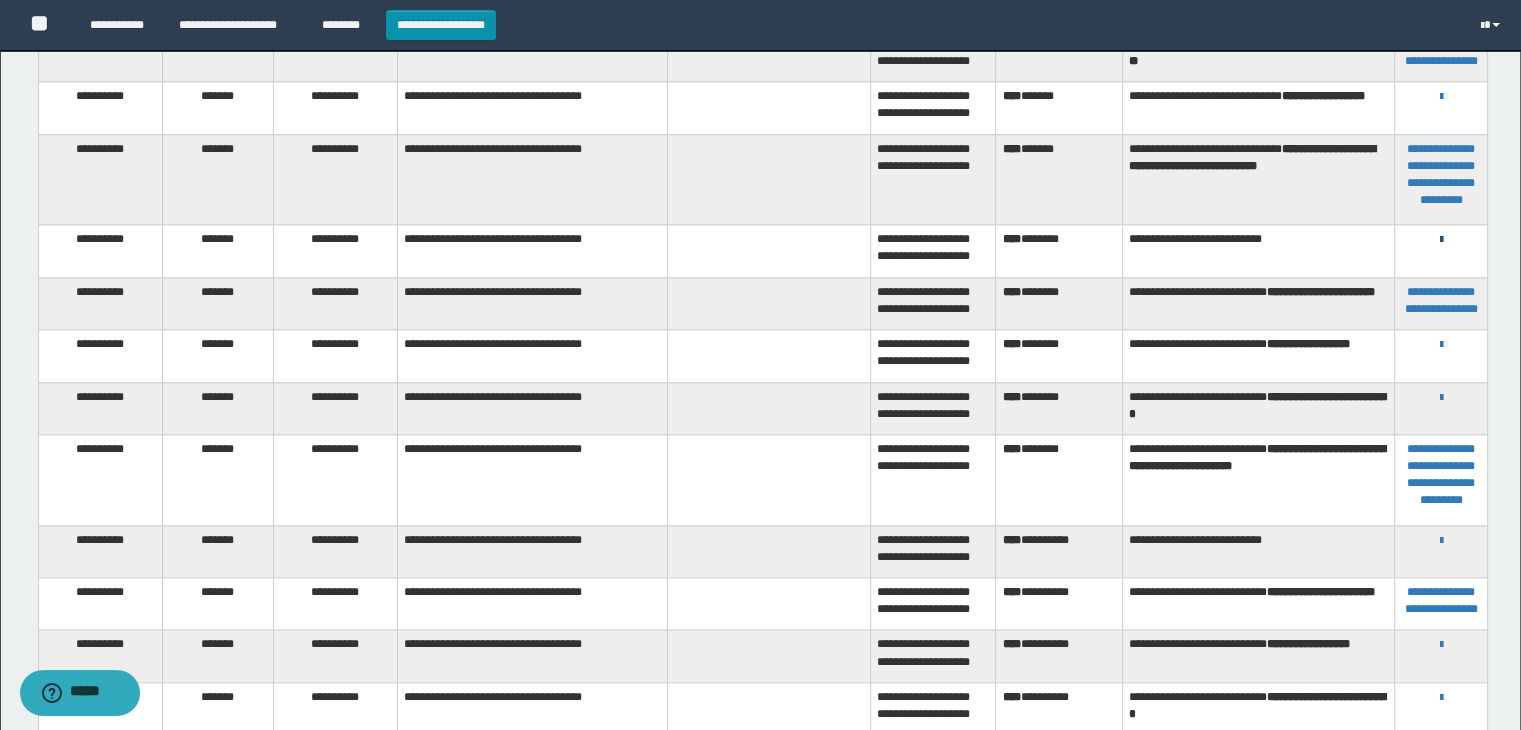 click at bounding box center [1441, 240] 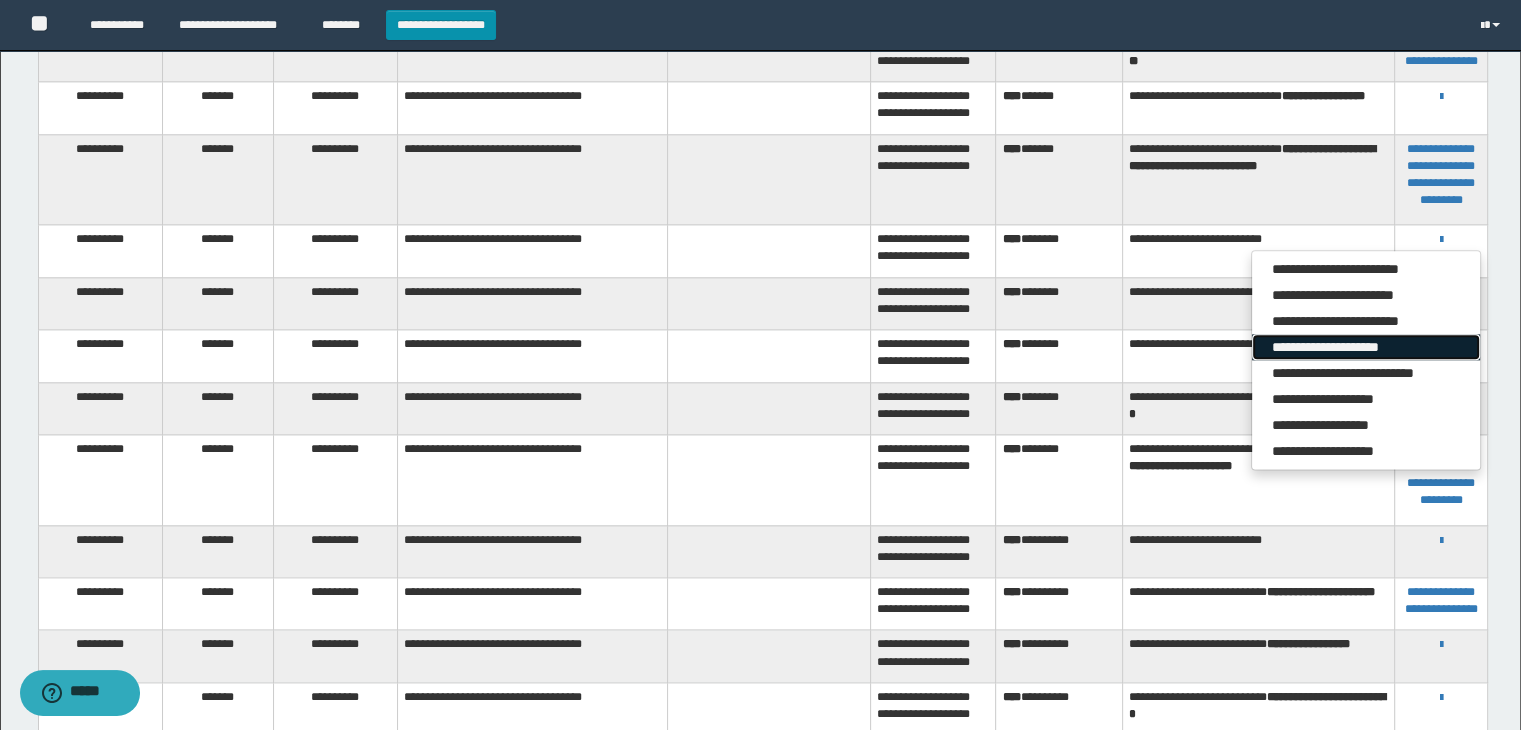 click on "**********" at bounding box center [1366, 347] 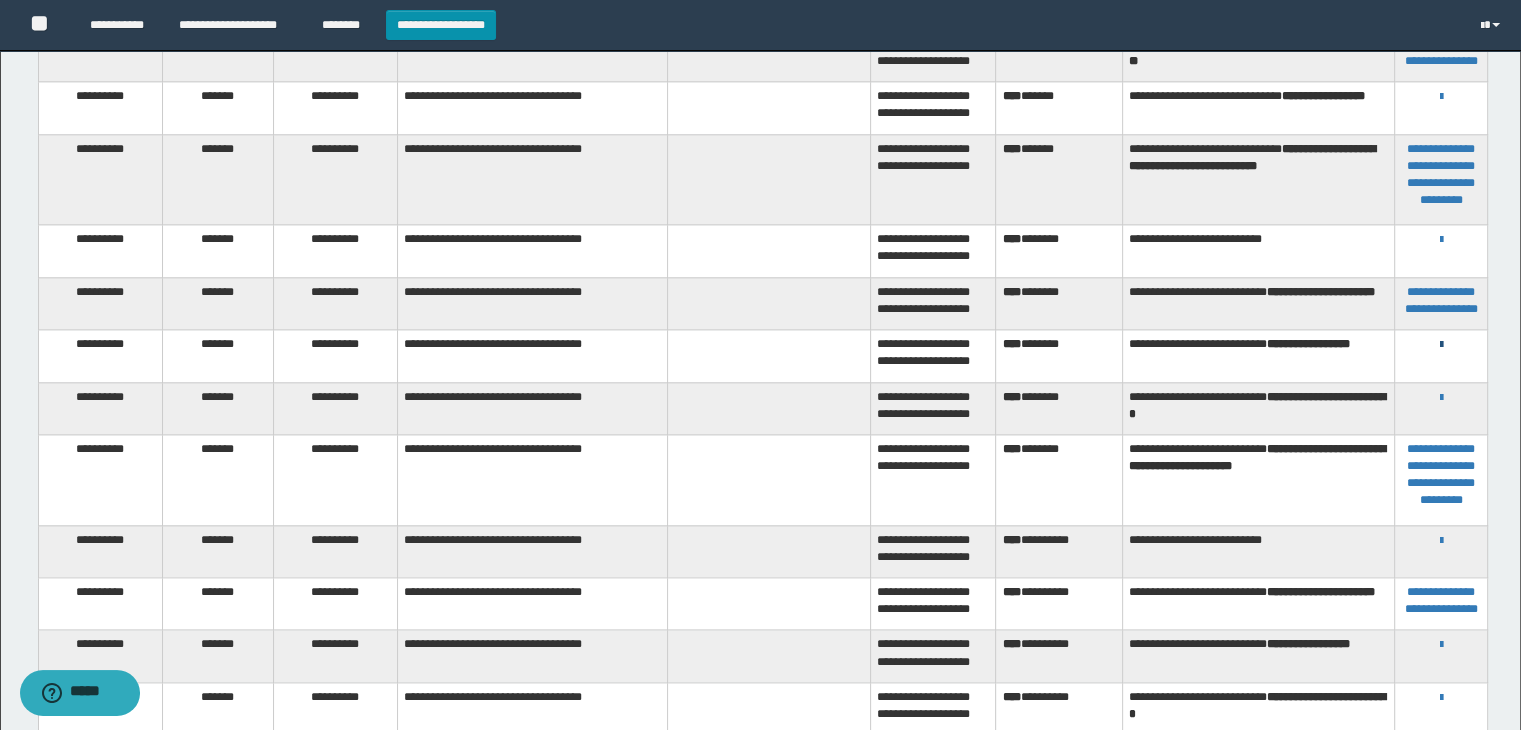 click at bounding box center (1441, 345) 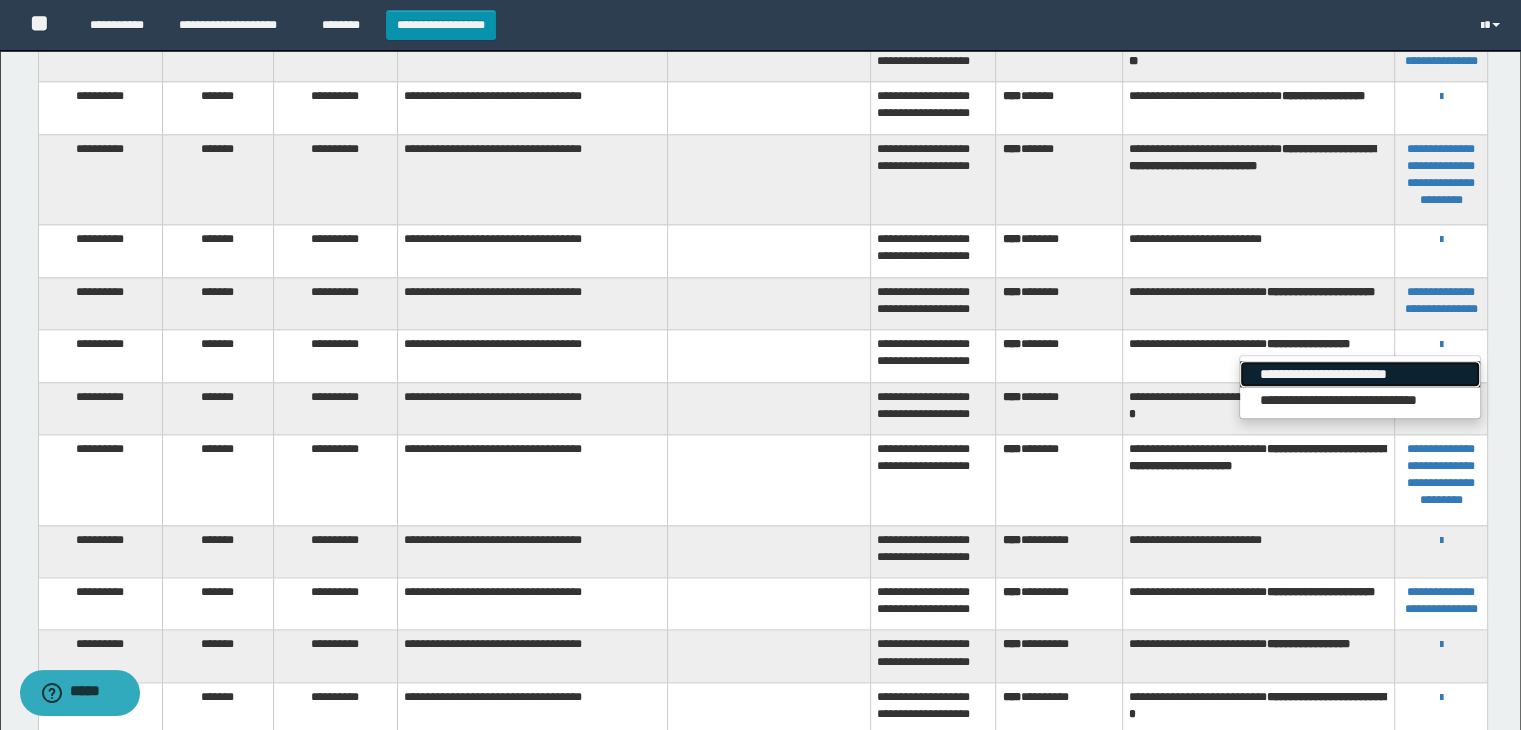 click on "**********" at bounding box center (1360, 374) 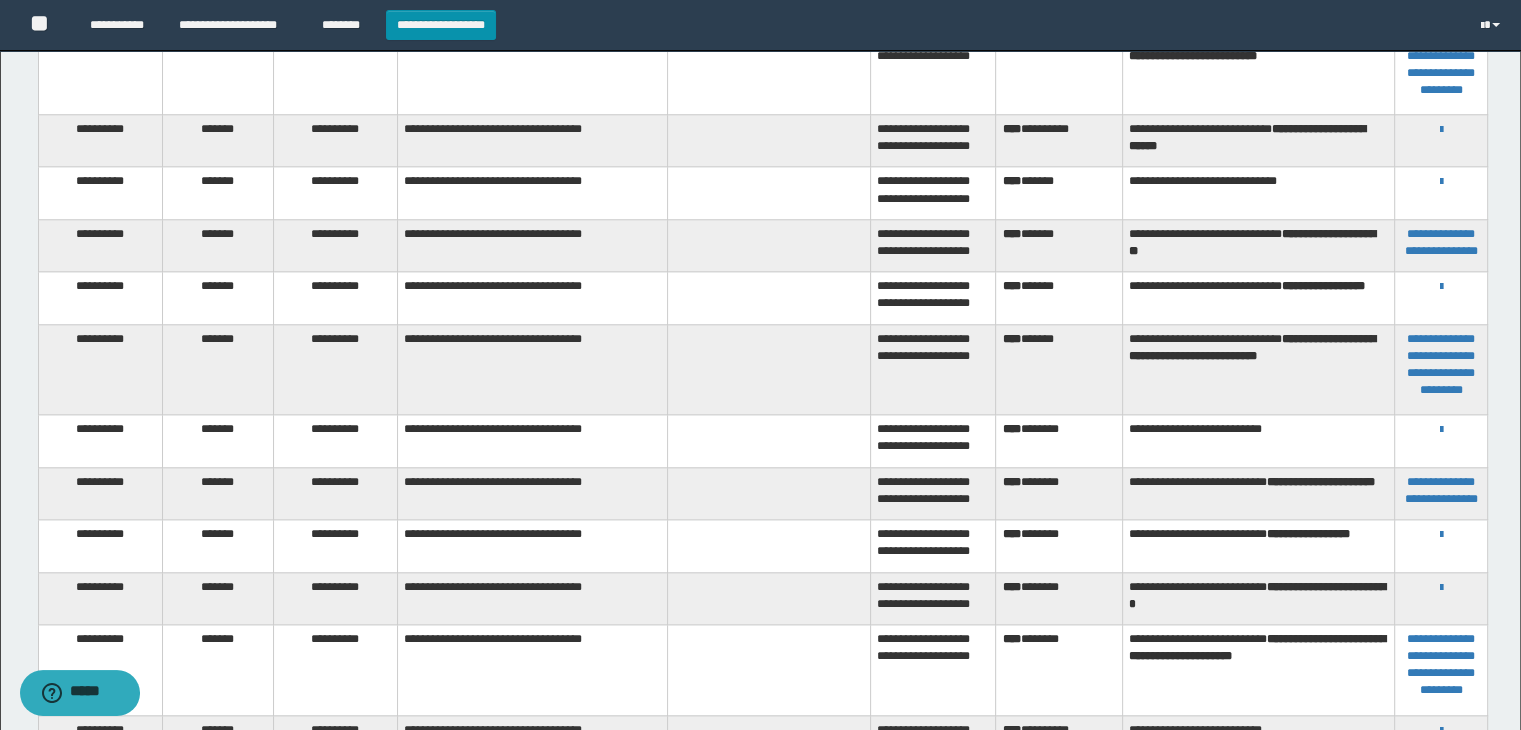 scroll, scrollTop: 2216, scrollLeft: 0, axis: vertical 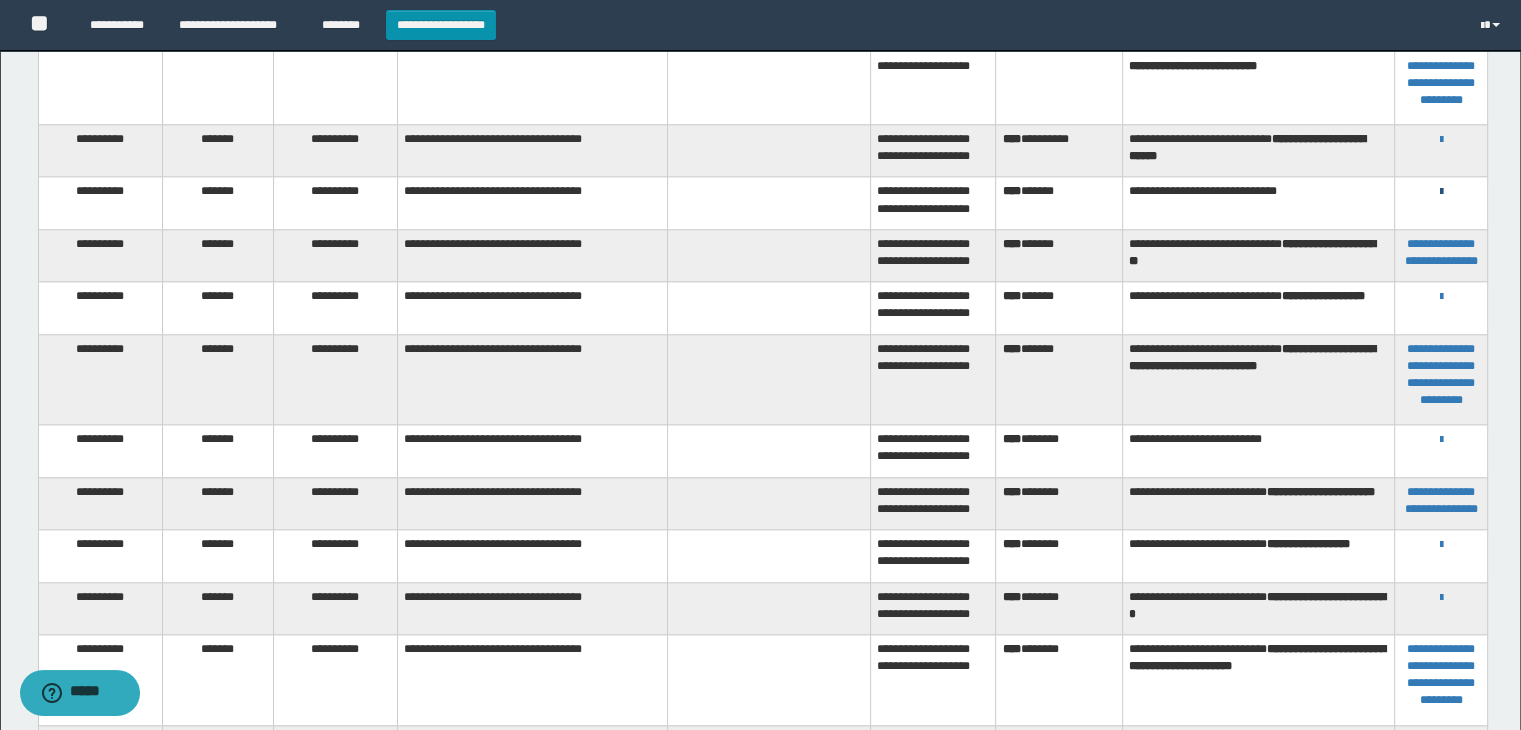 click at bounding box center [1441, 192] 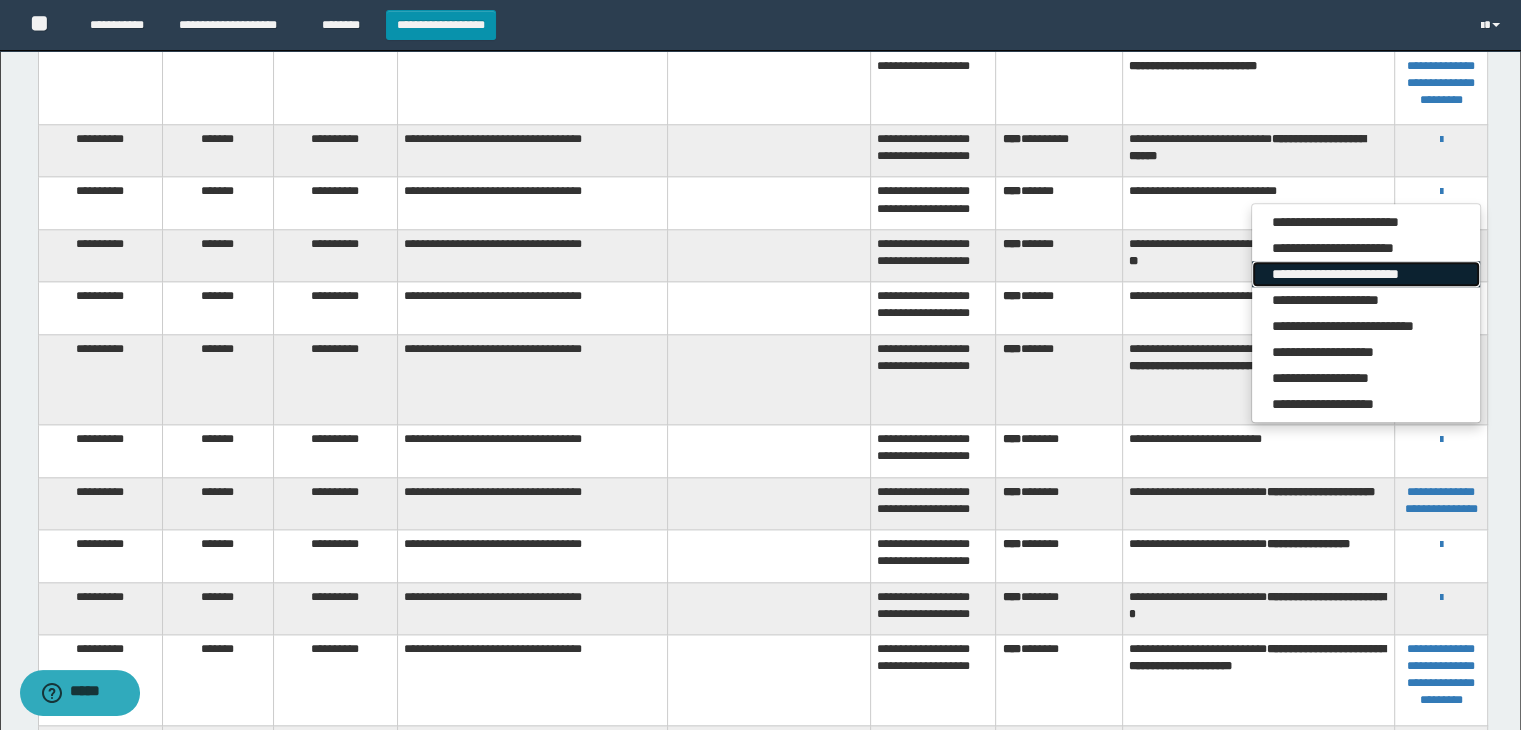 click on "**********" at bounding box center [1366, 274] 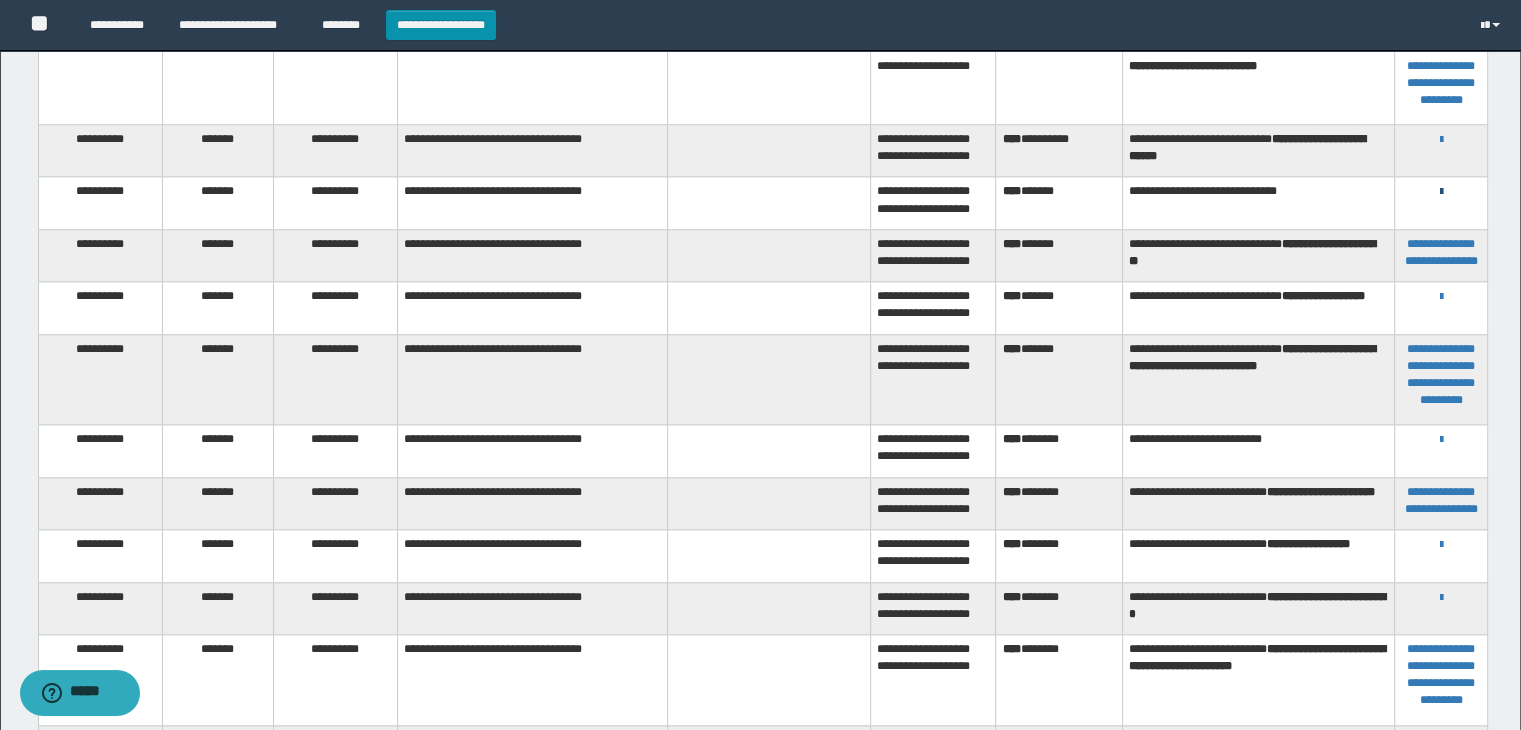 click at bounding box center [1441, 192] 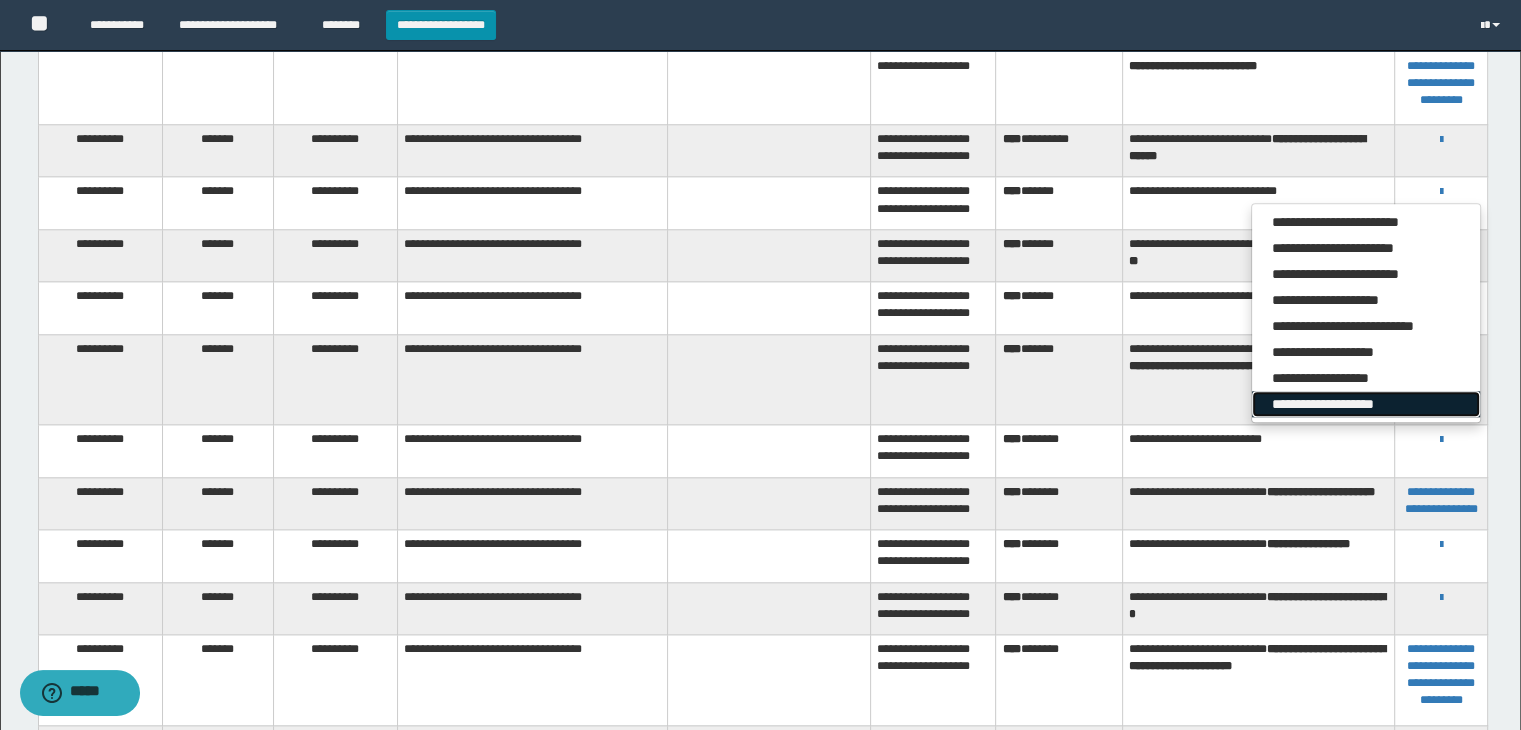 click on "**********" at bounding box center (1366, 404) 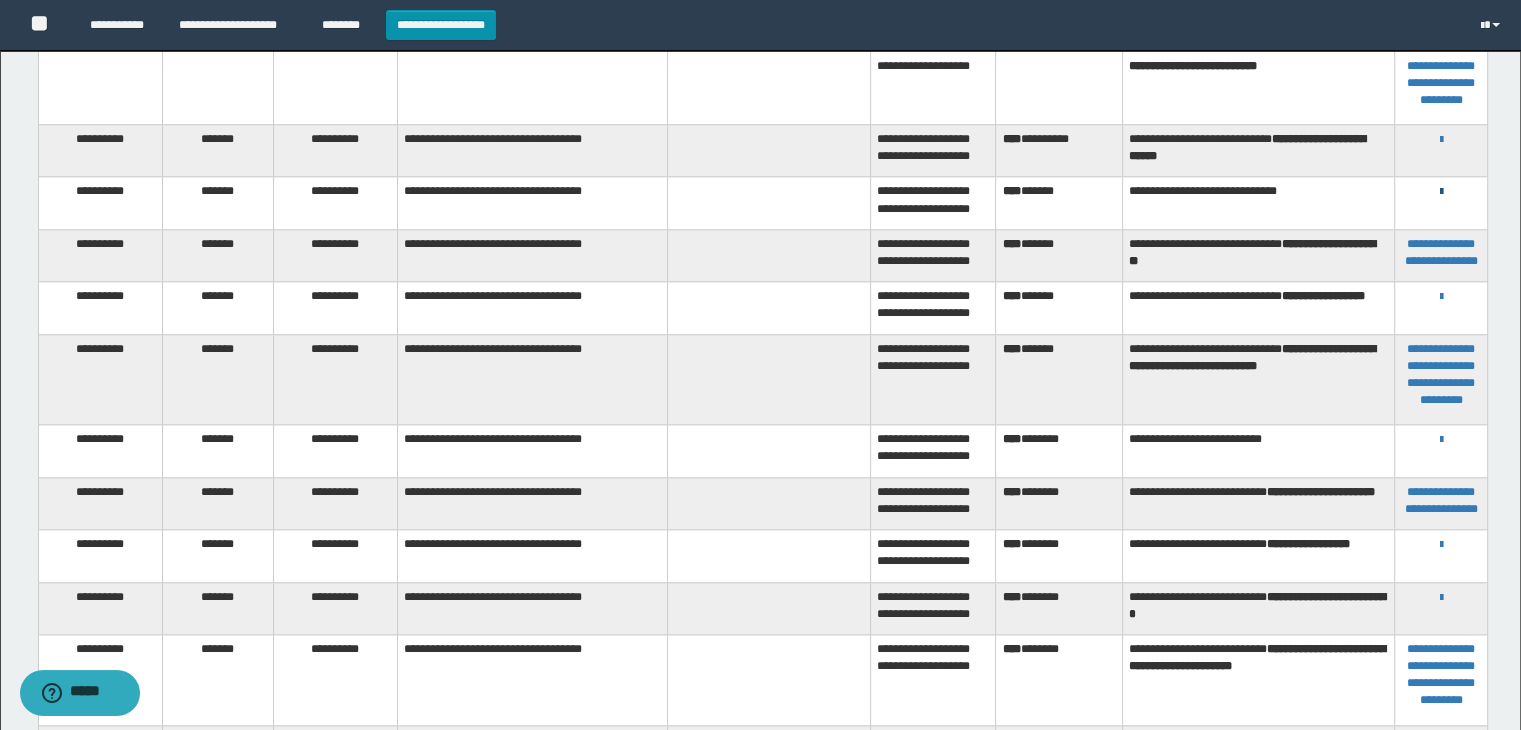 click at bounding box center (1441, 192) 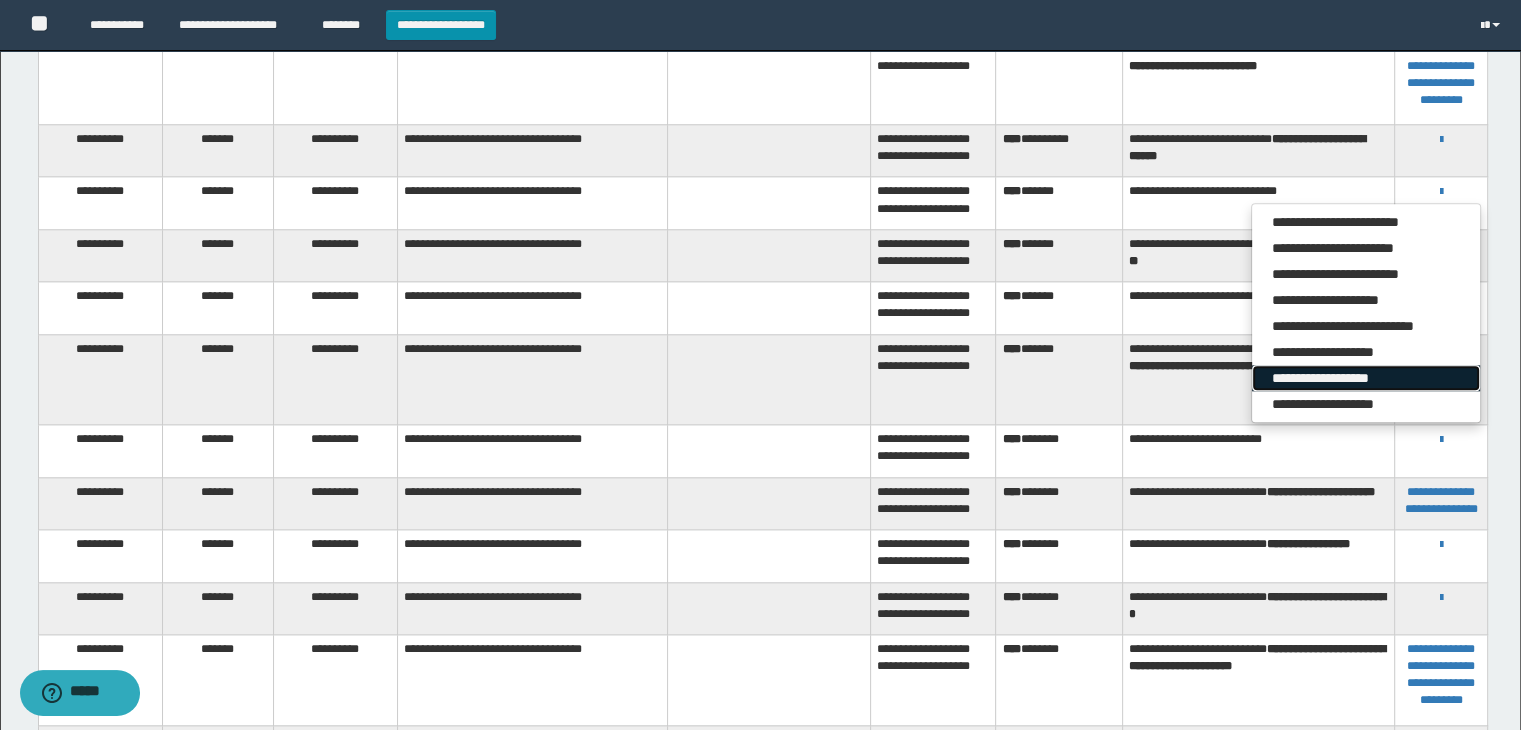 click on "**********" at bounding box center (1366, 378) 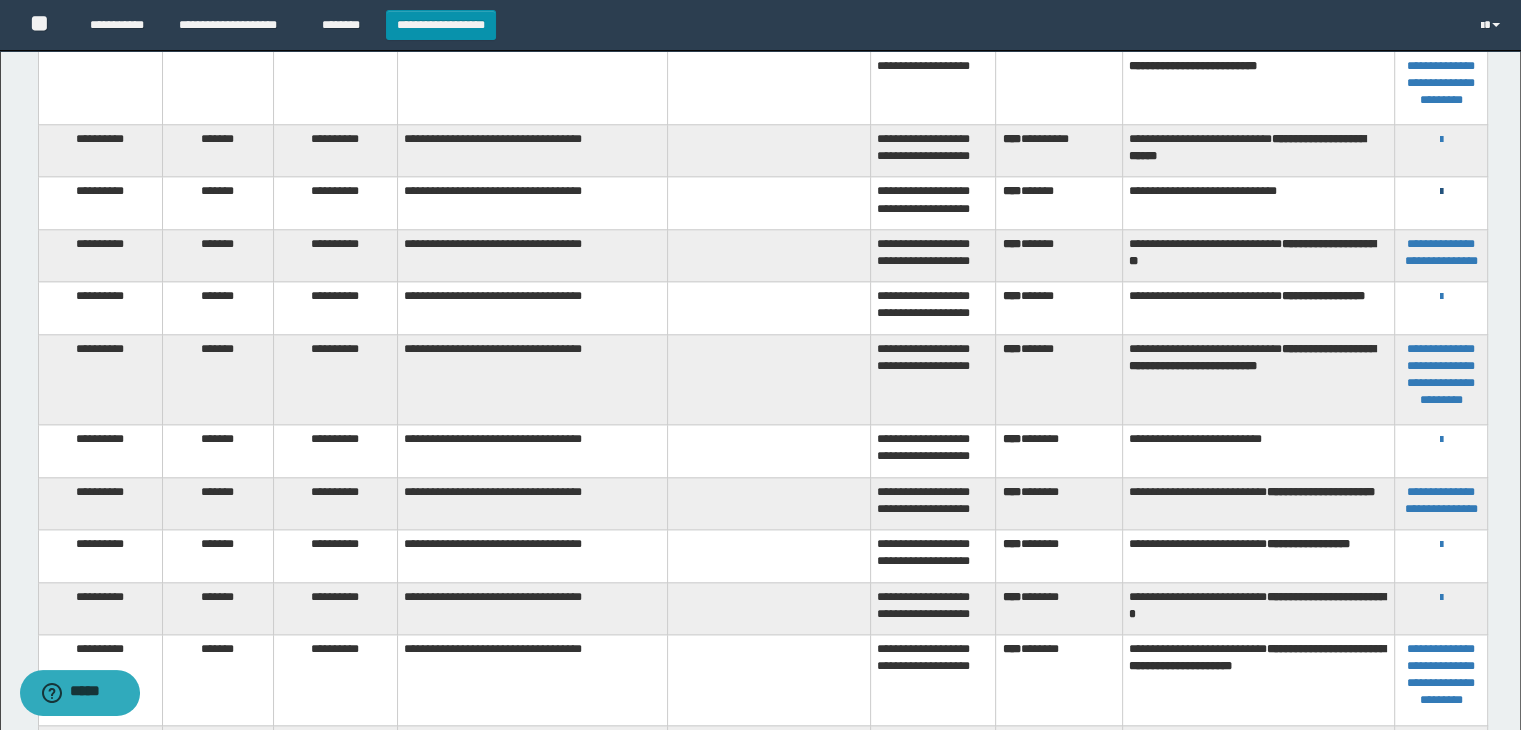 click at bounding box center [1441, 192] 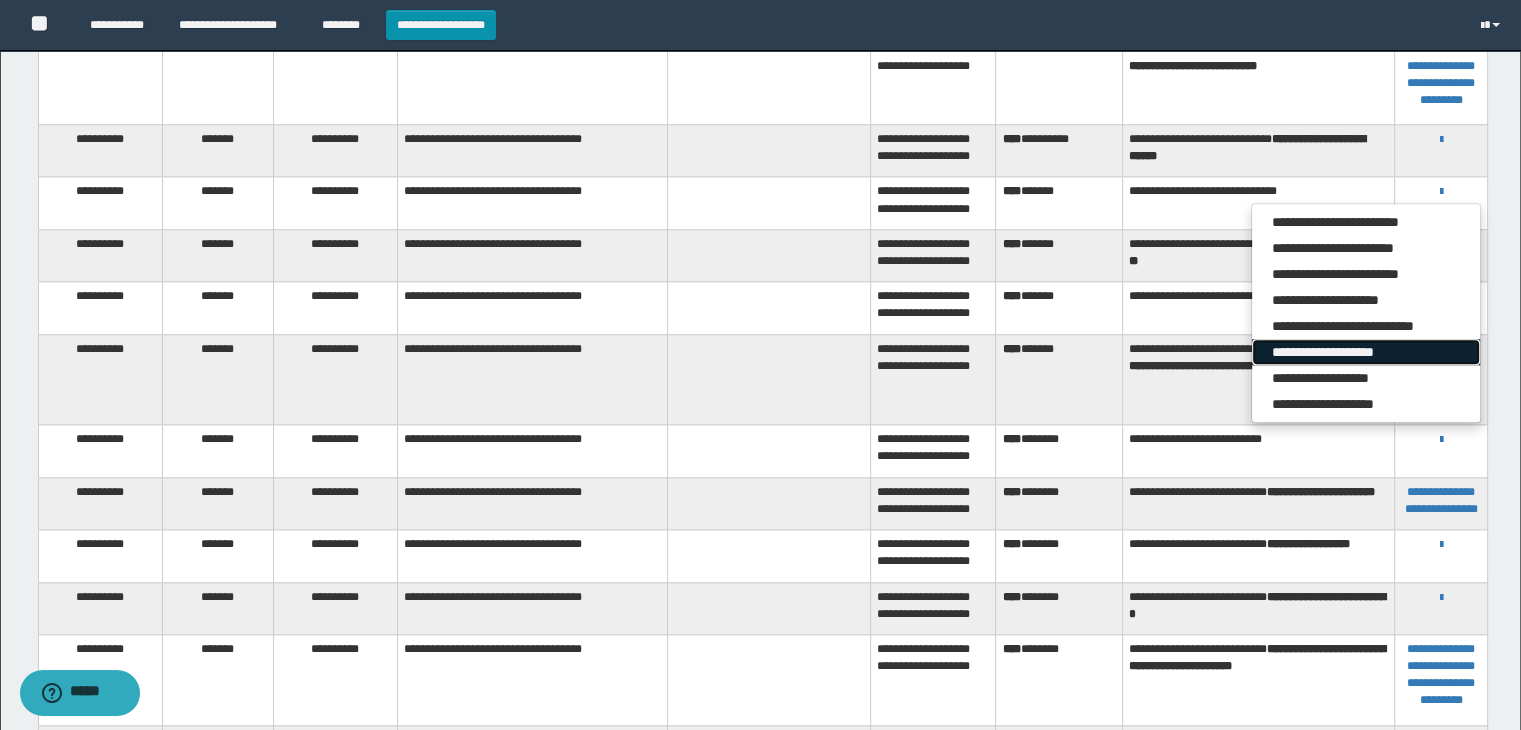 click on "**********" at bounding box center (1366, 352) 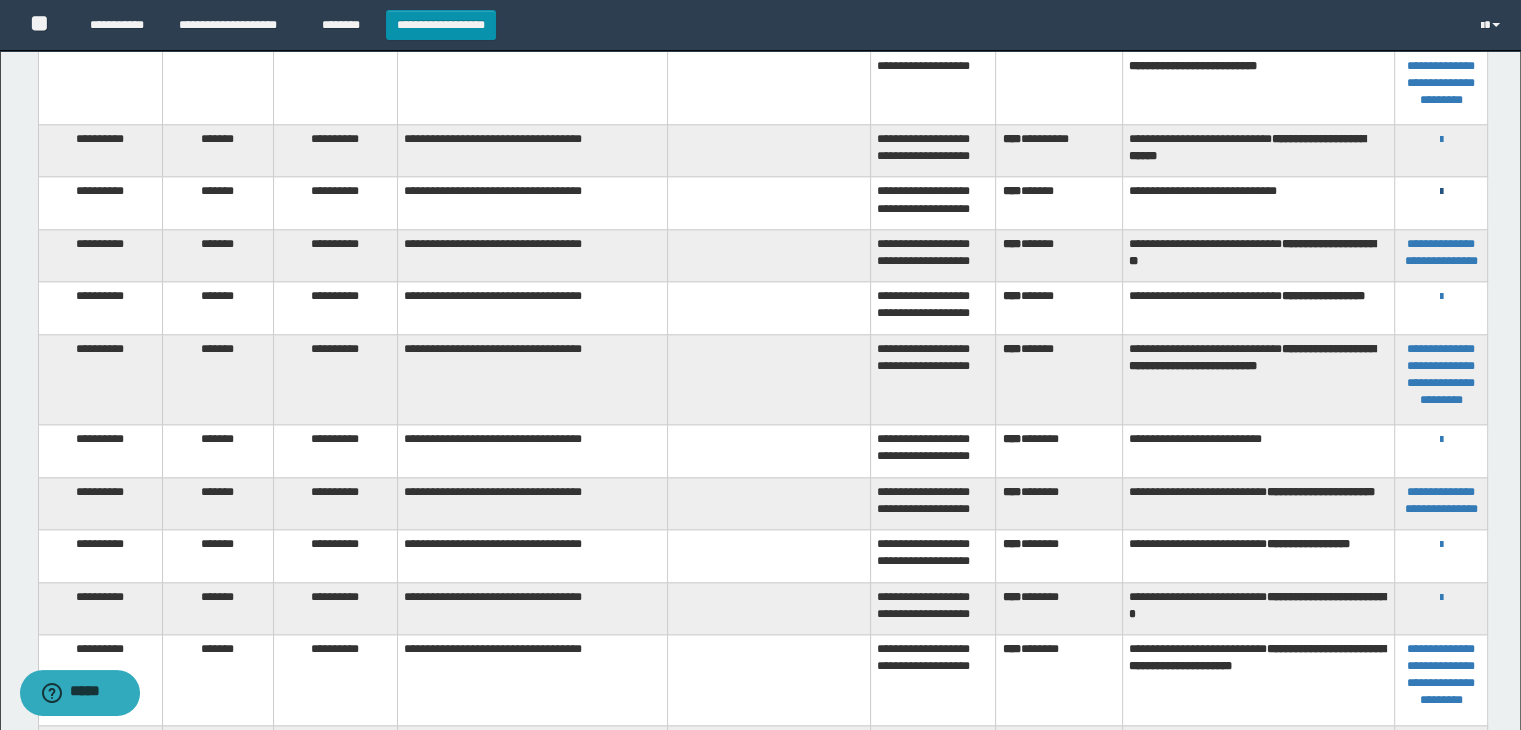 click at bounding box center [1441, 192] 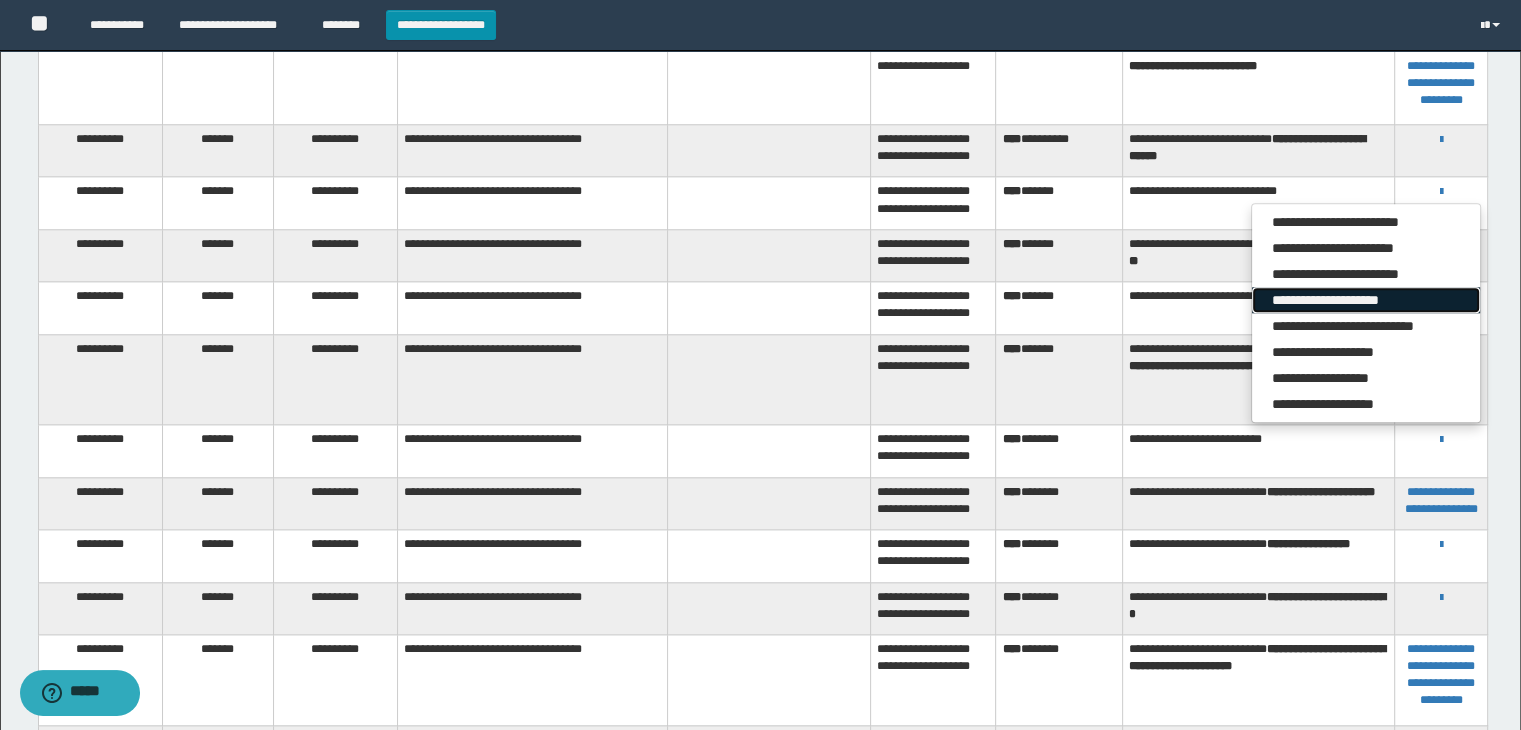 click on "**********" at bounding box center (1366, 300) 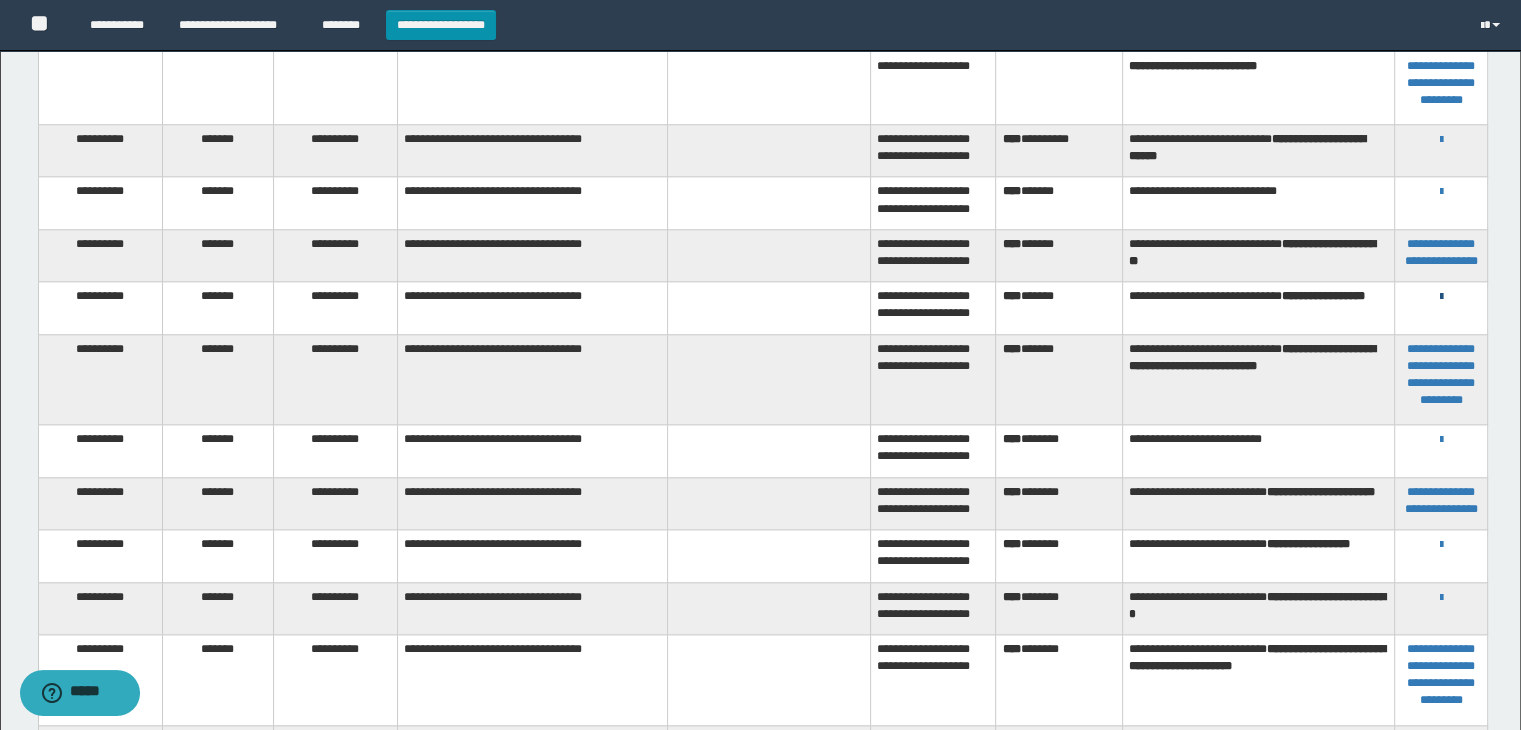 click at bounding box center (1441, 297) 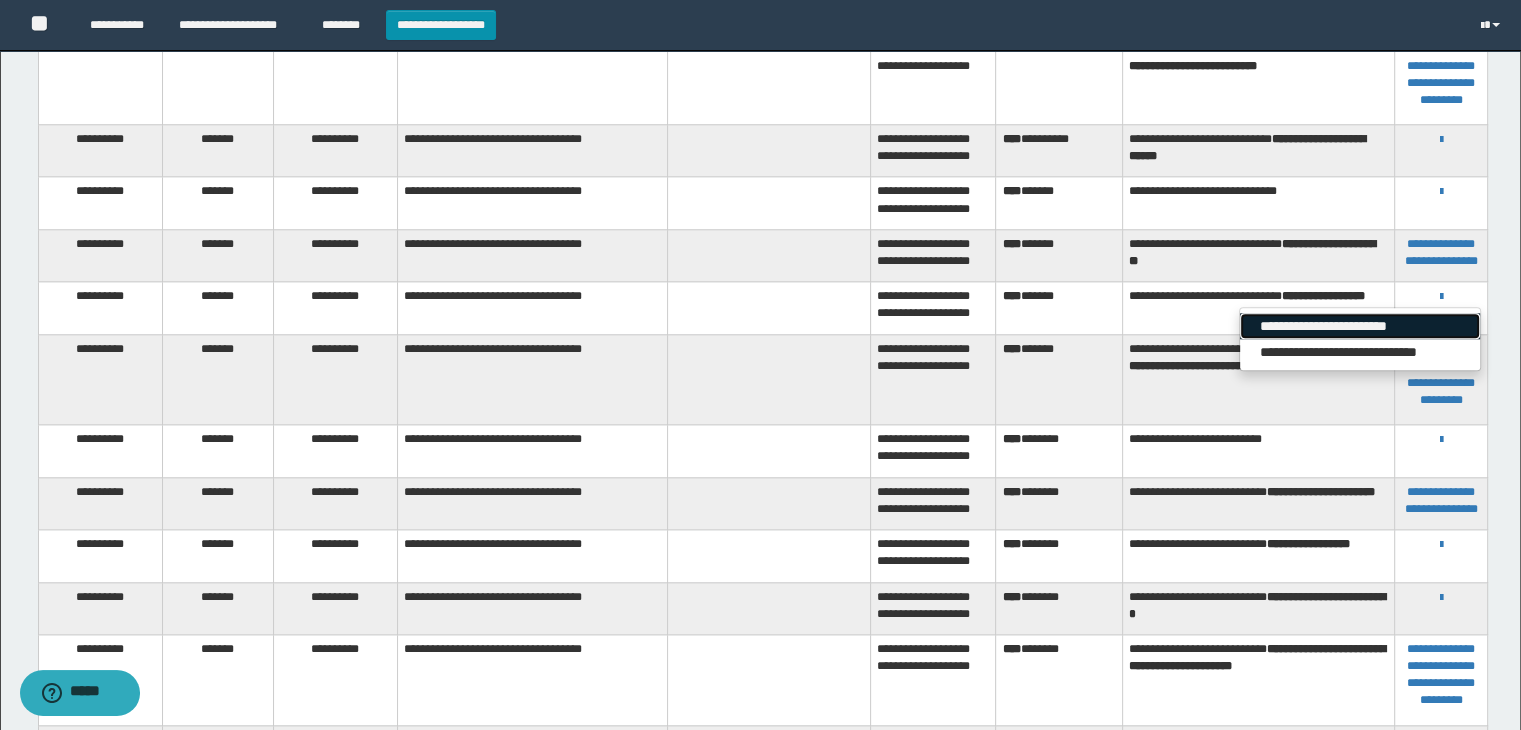 click on "**********" at bounding box center [1360, 326] 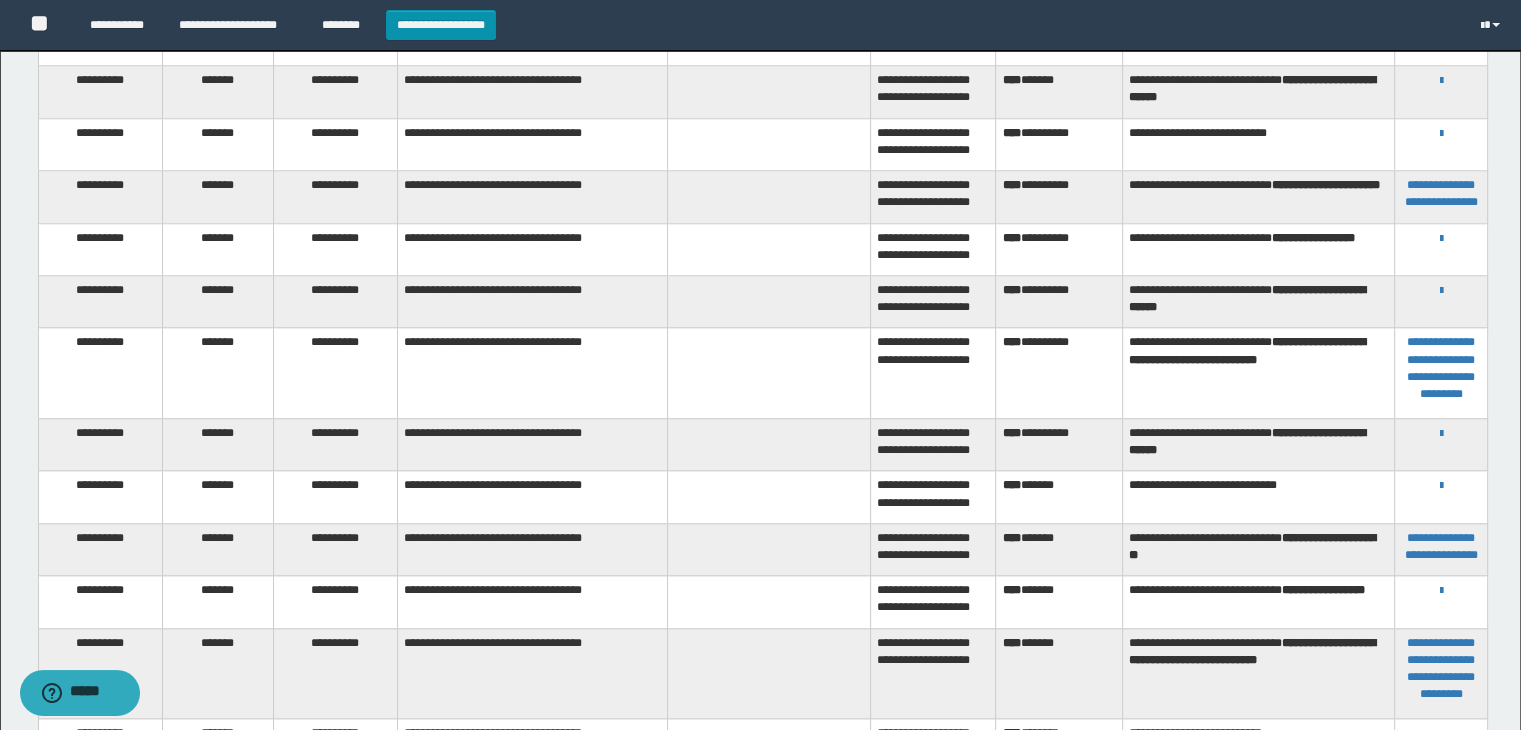 scroll, scrollTop: 1916, scrollLeft: 0, axis: vertical 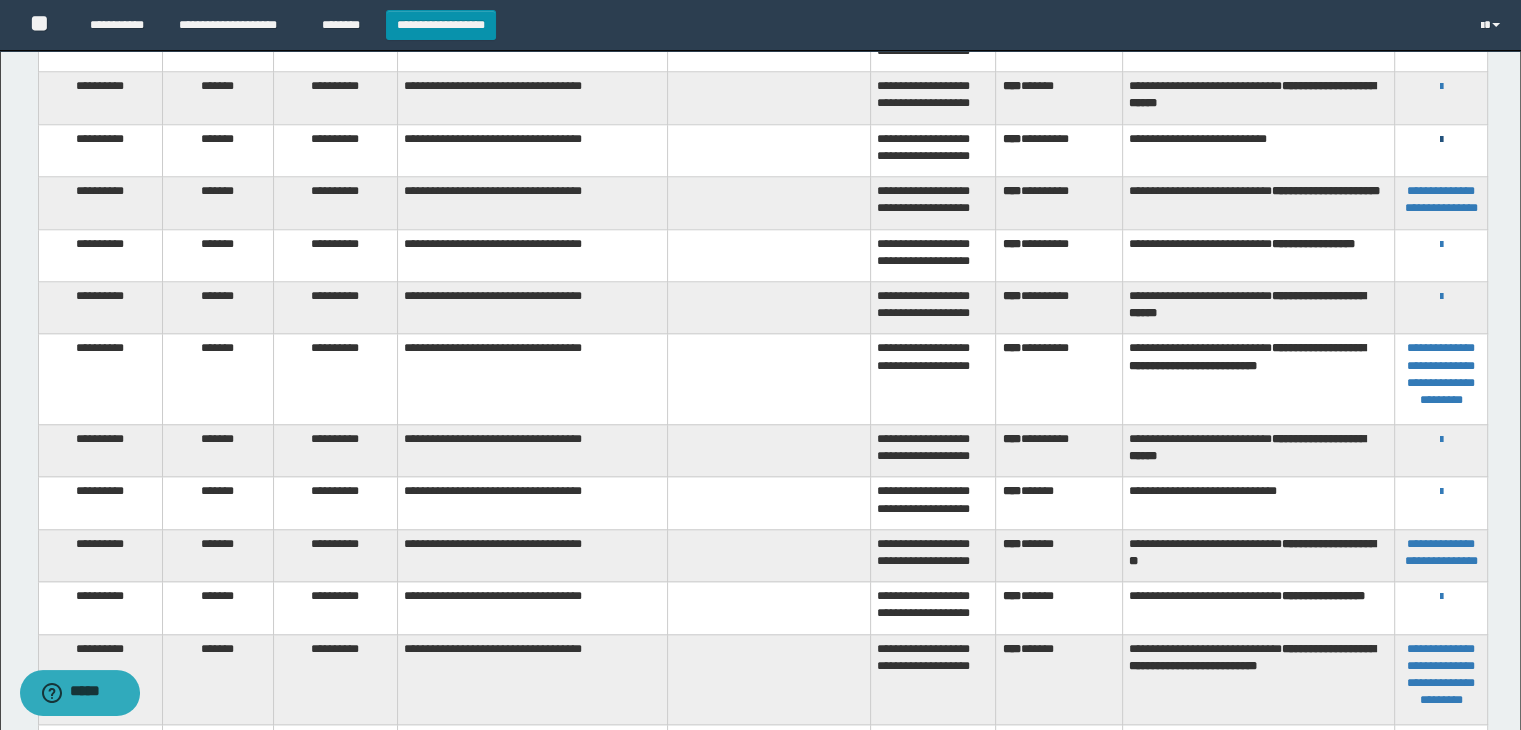 click at bounding box center (1441, 140) 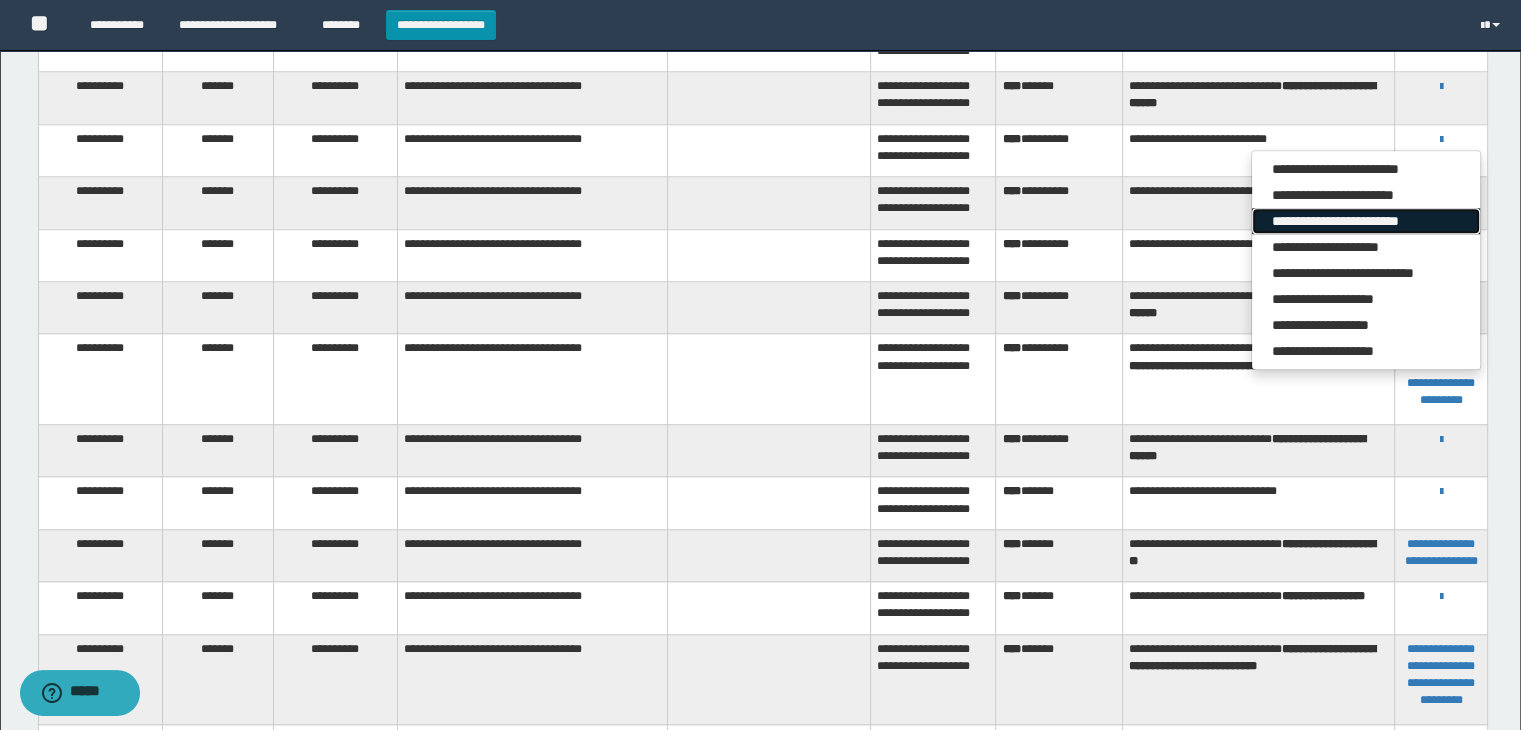 click on "**********" at bounding box center (1366, 221) 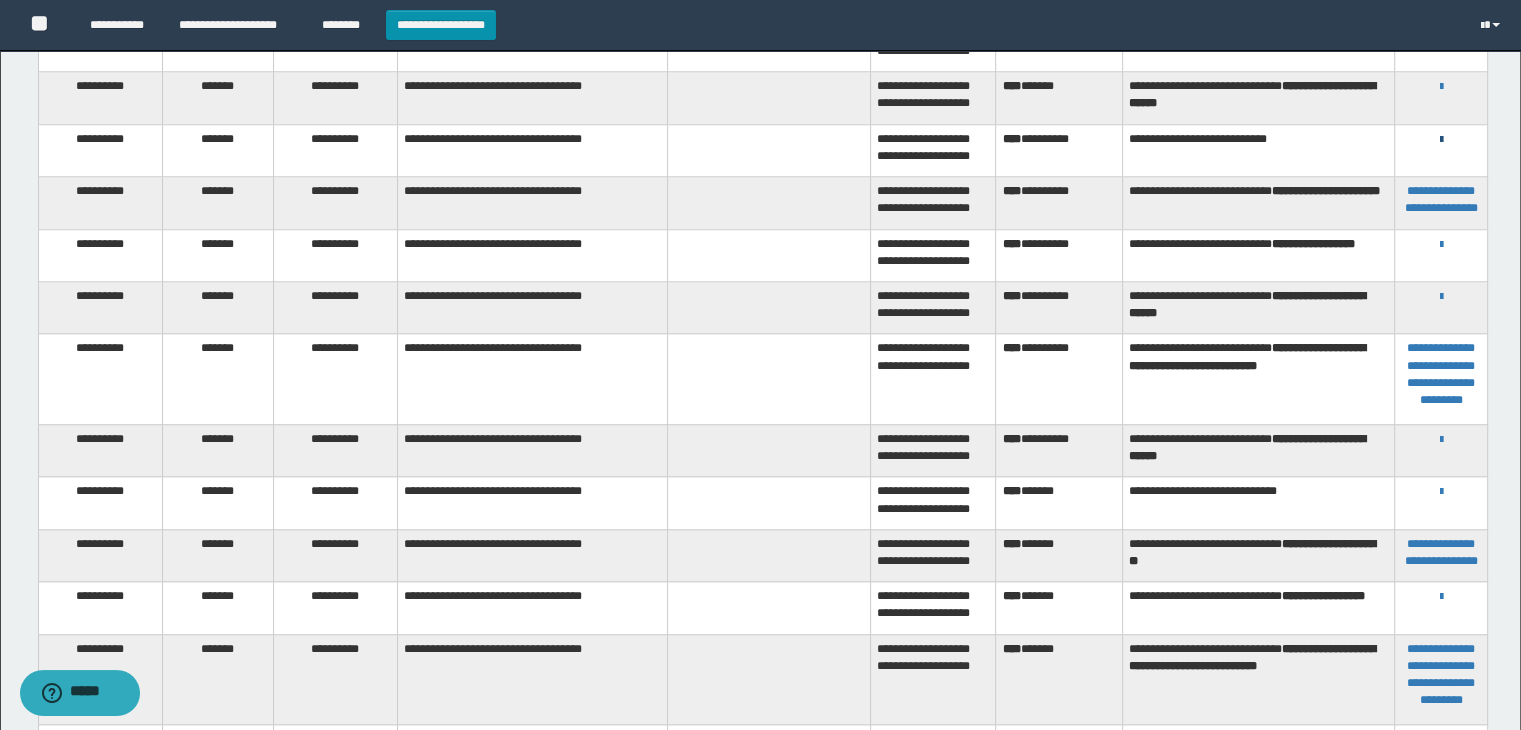 click at bounding box center (1441, 140) 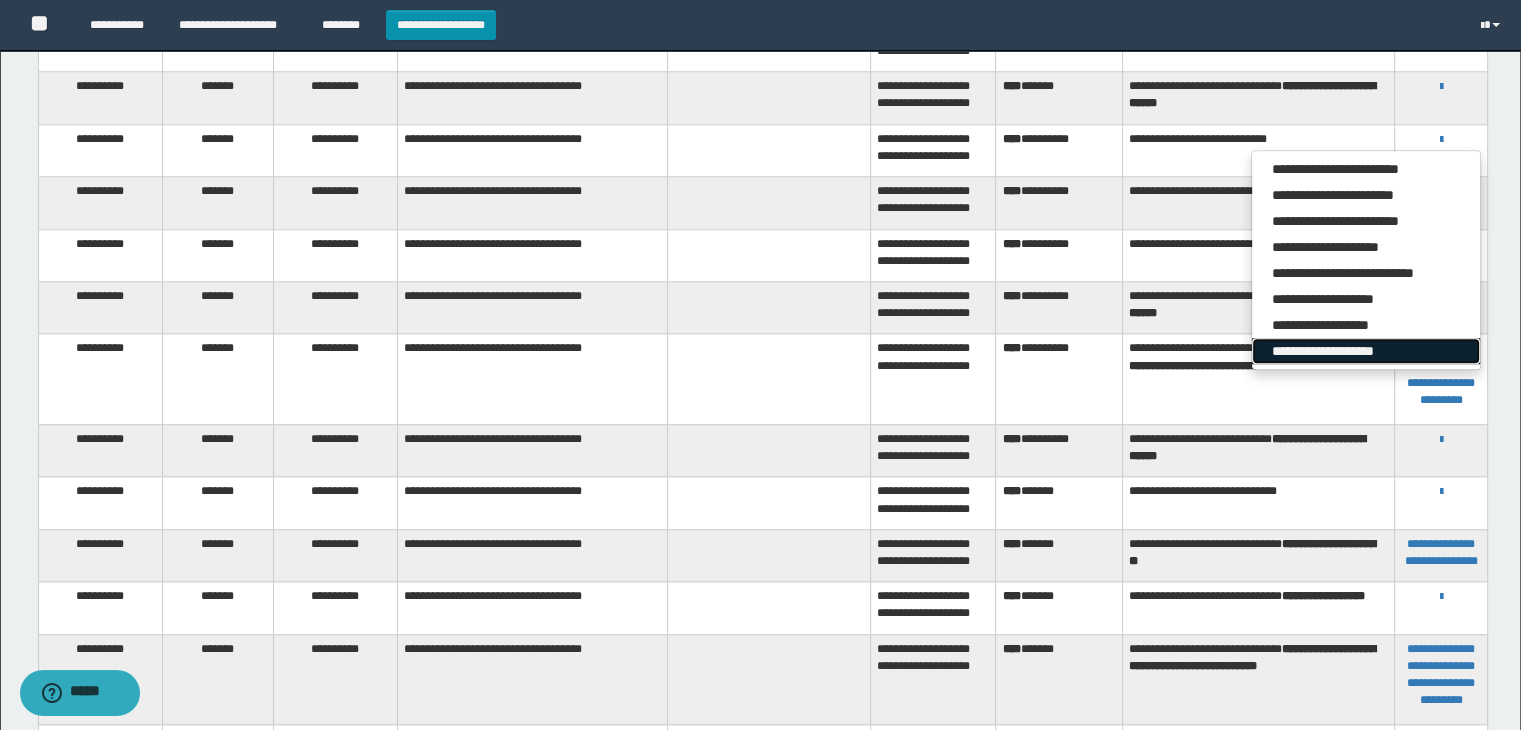 click on "**********" at bounding box center (1366, 351) 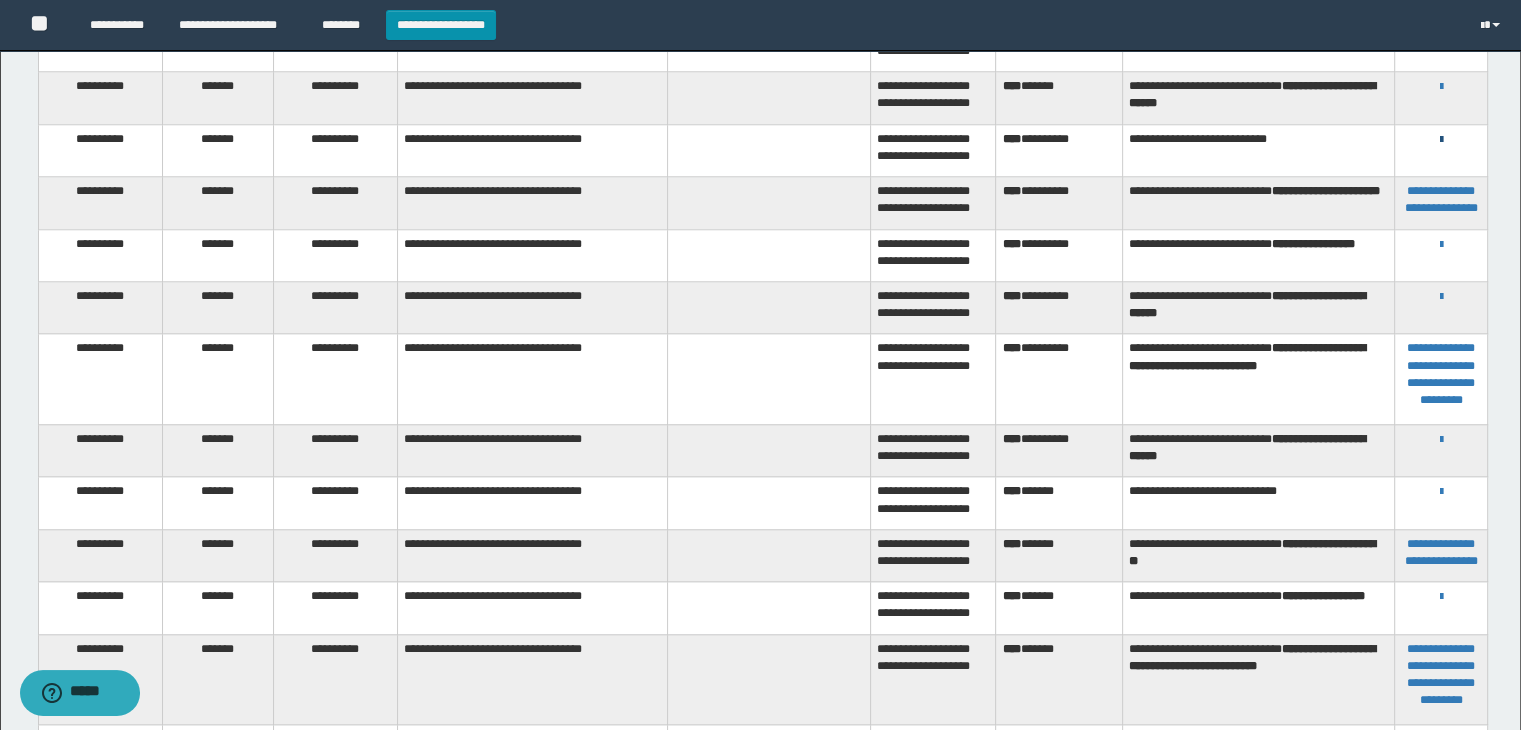 click at bounding box center [1441, 140] 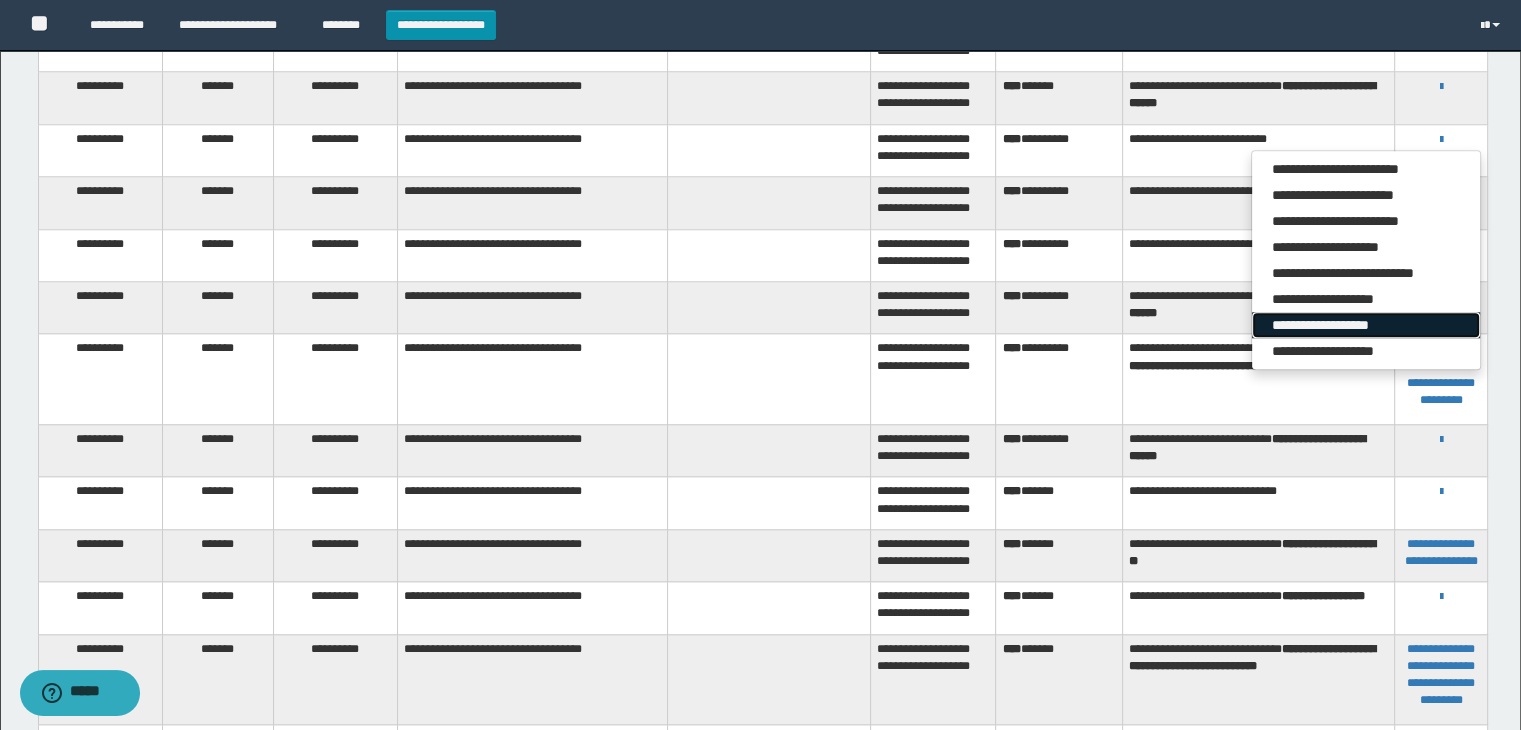 click on "**********" at bounding box center (1366, 325) 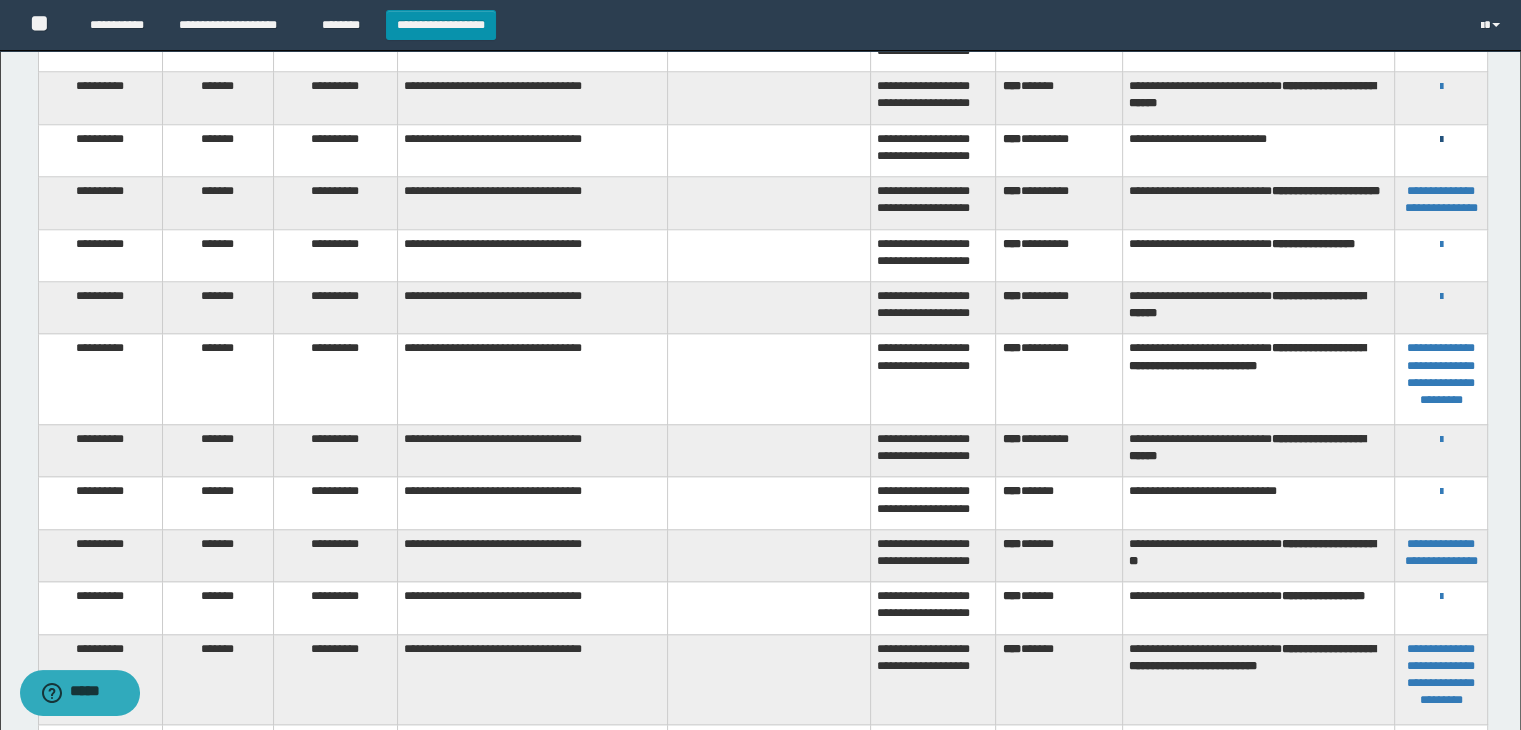 click at bounding box center (1441, 140) 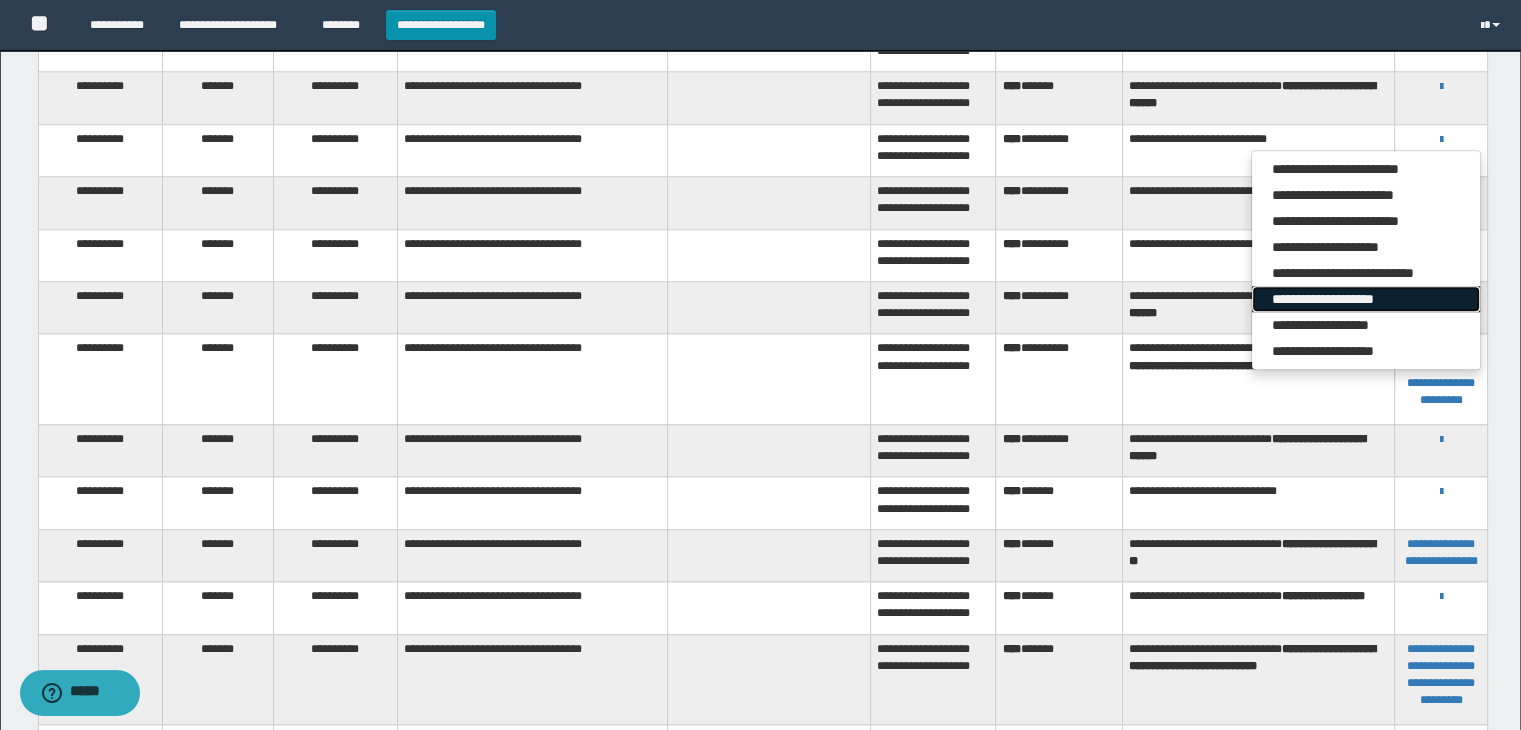 click on "**********" at bounding box center [1366, 299] 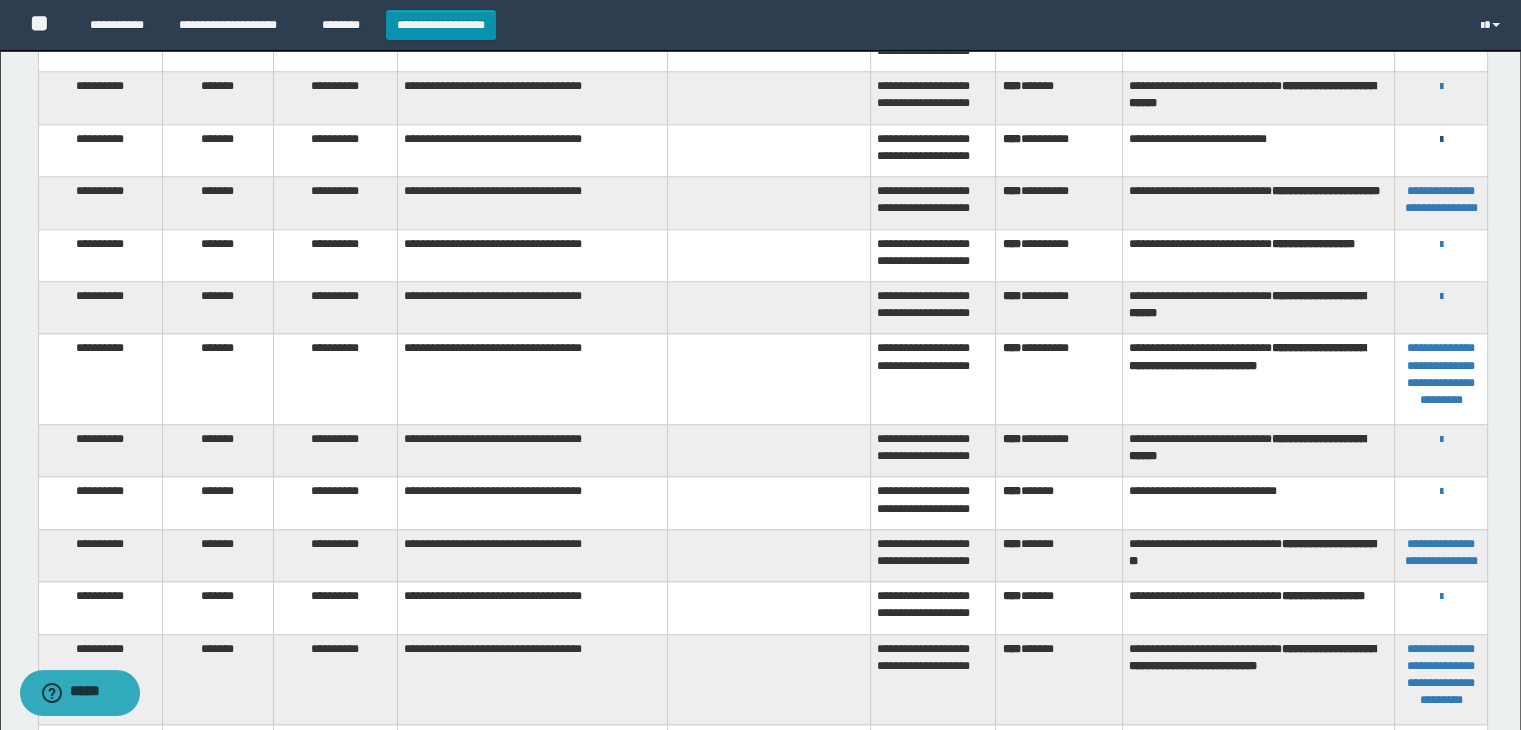 click at bounding box center (1441, 140) 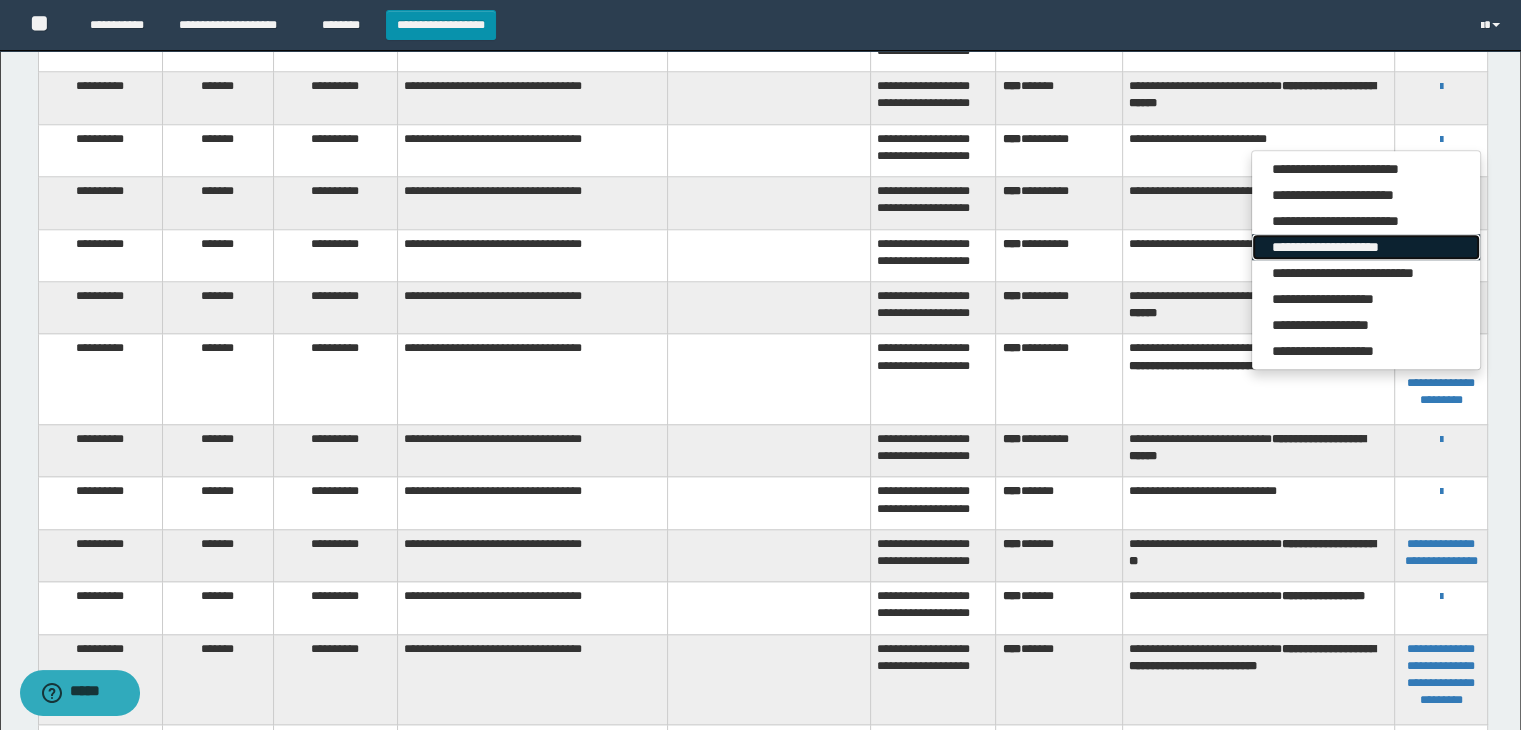click on "**********" at bounding box center (1366, 247) 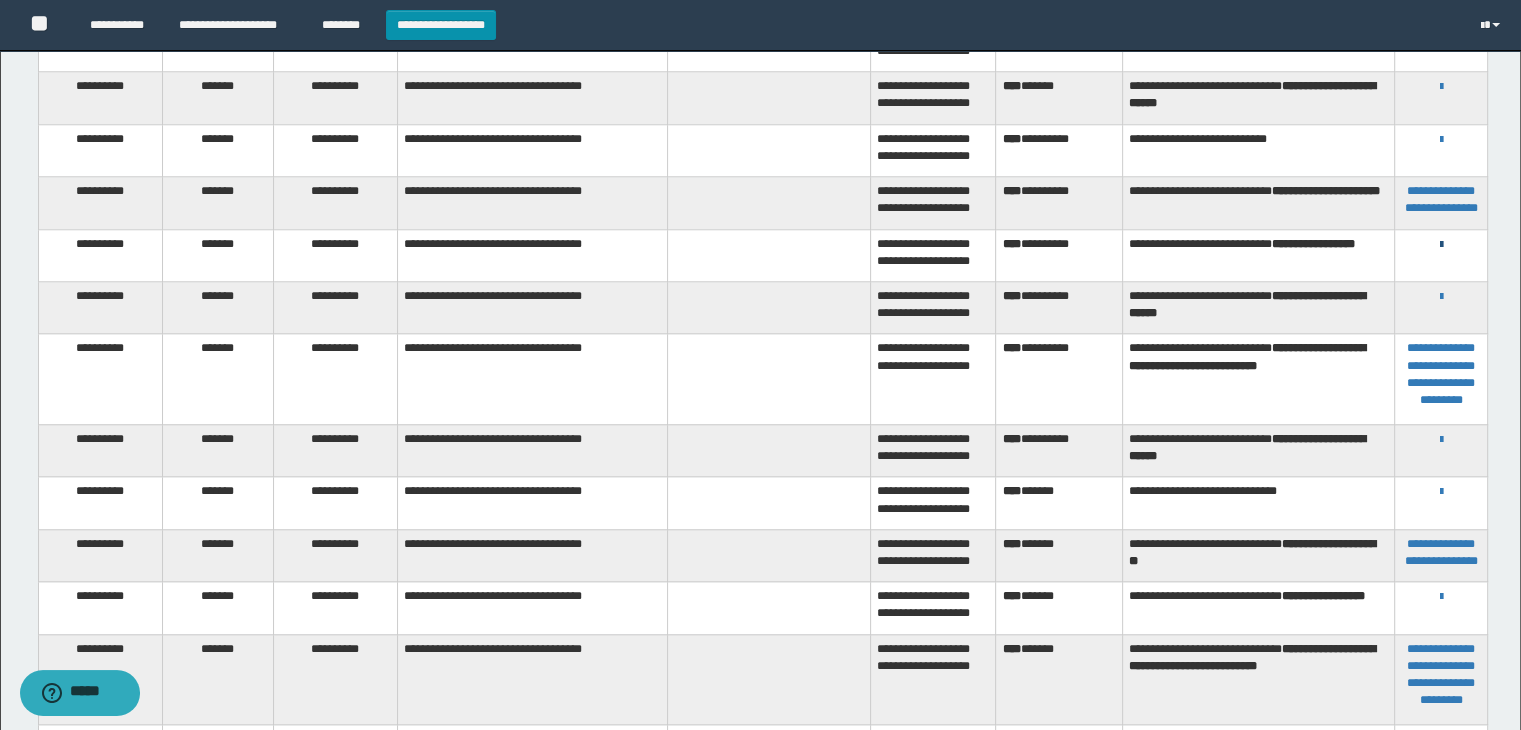 click at bounding box center [1441, 245] 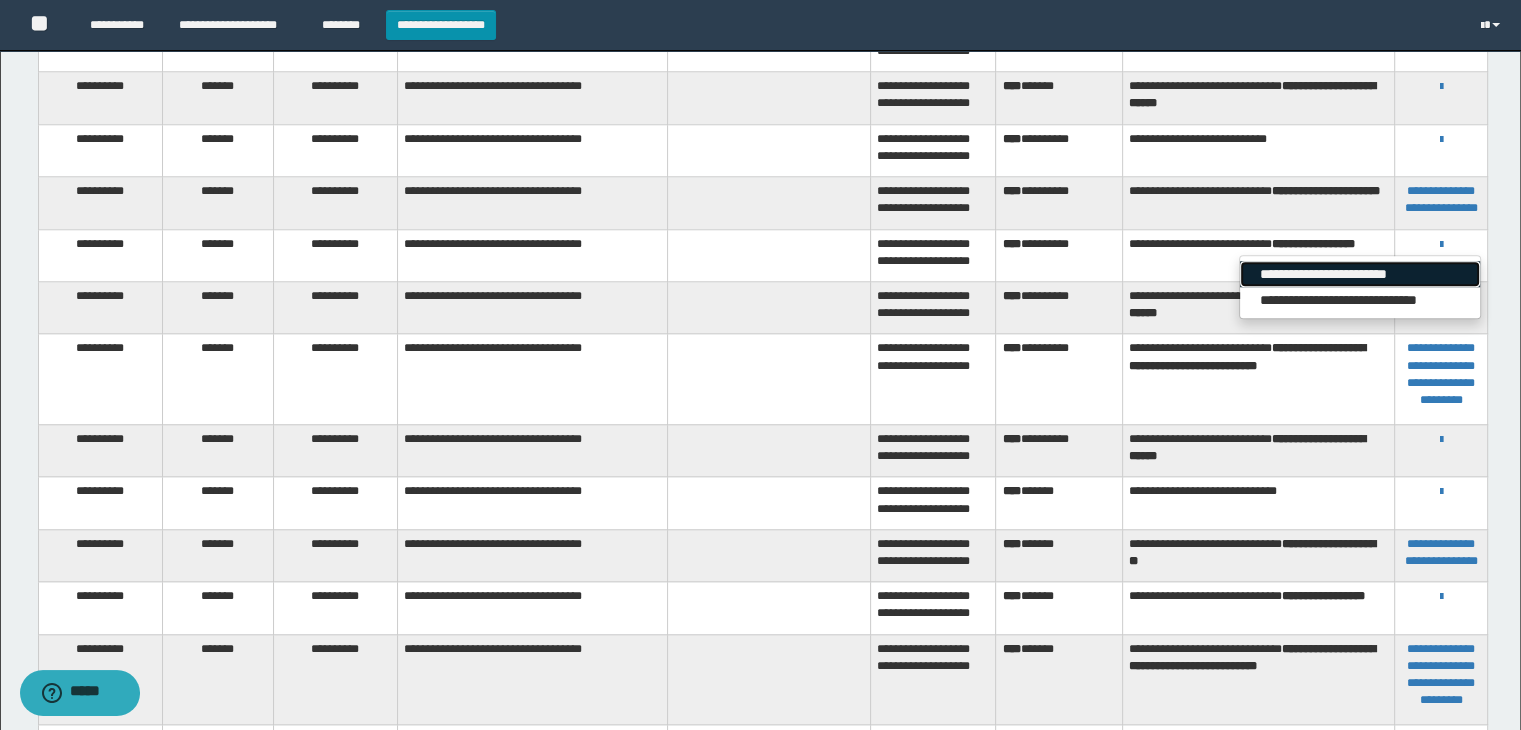 click on "**********" at bounding box center [1360, 274] 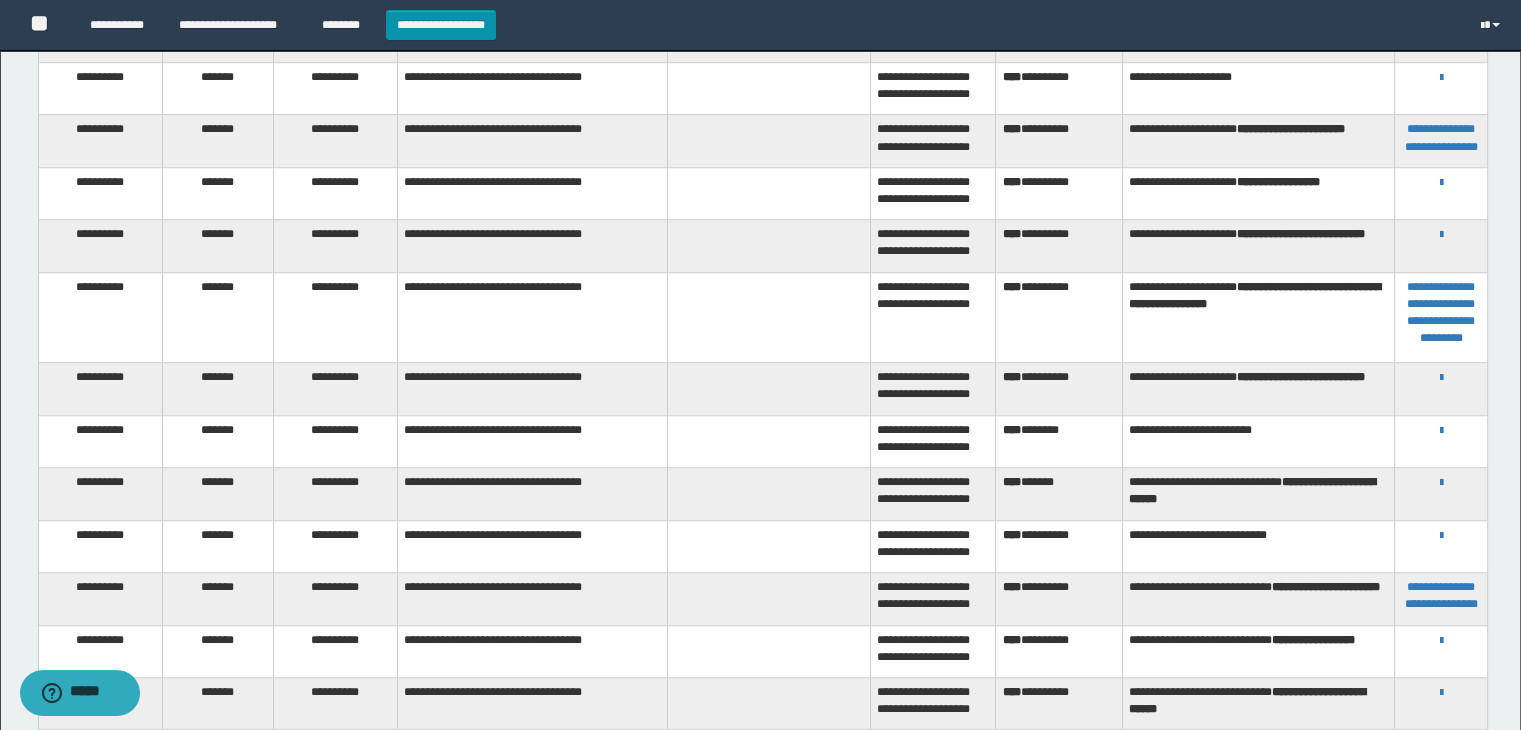 scroll, scrollTop: 1516, scrollLeft: 0, axis: vertical 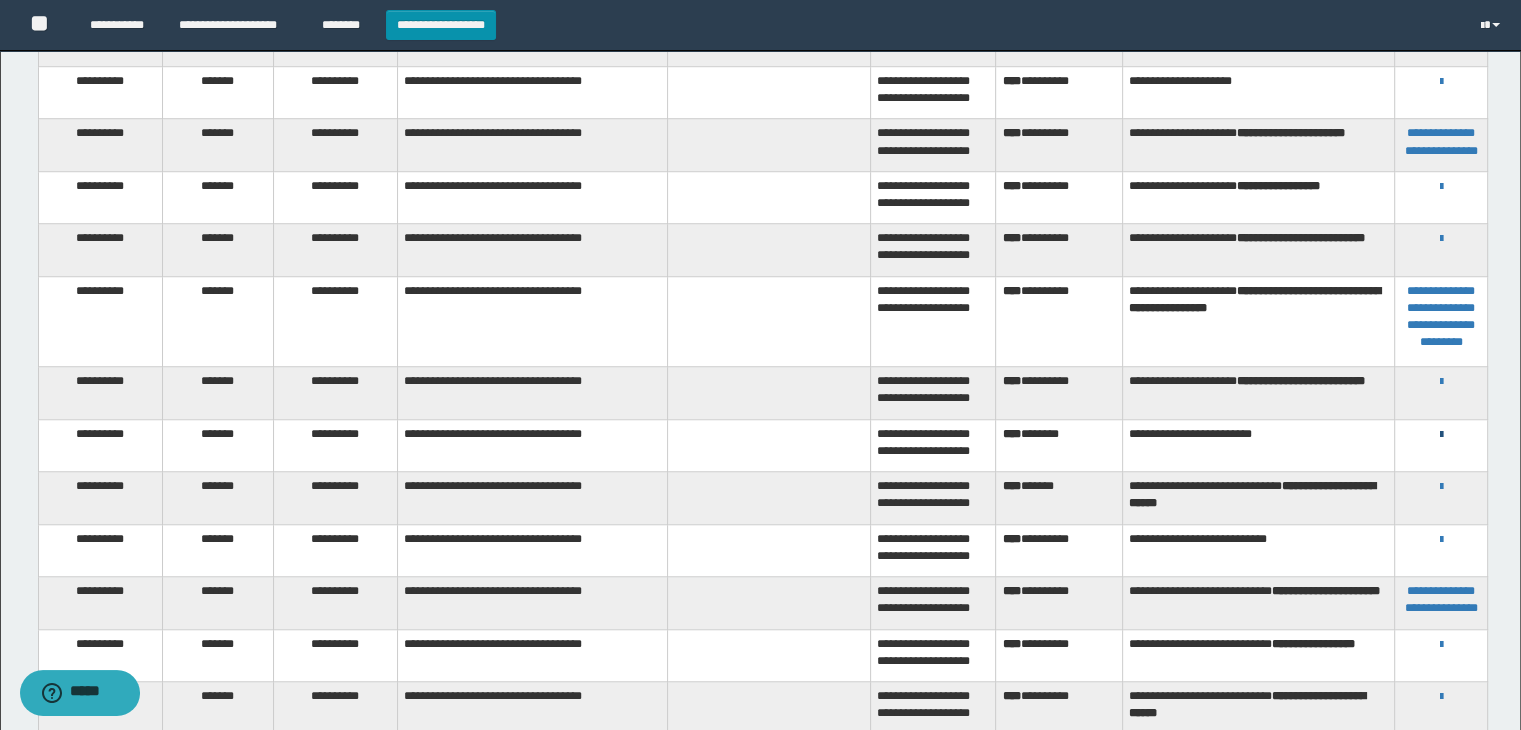 click at bounding box center (1441, 435) 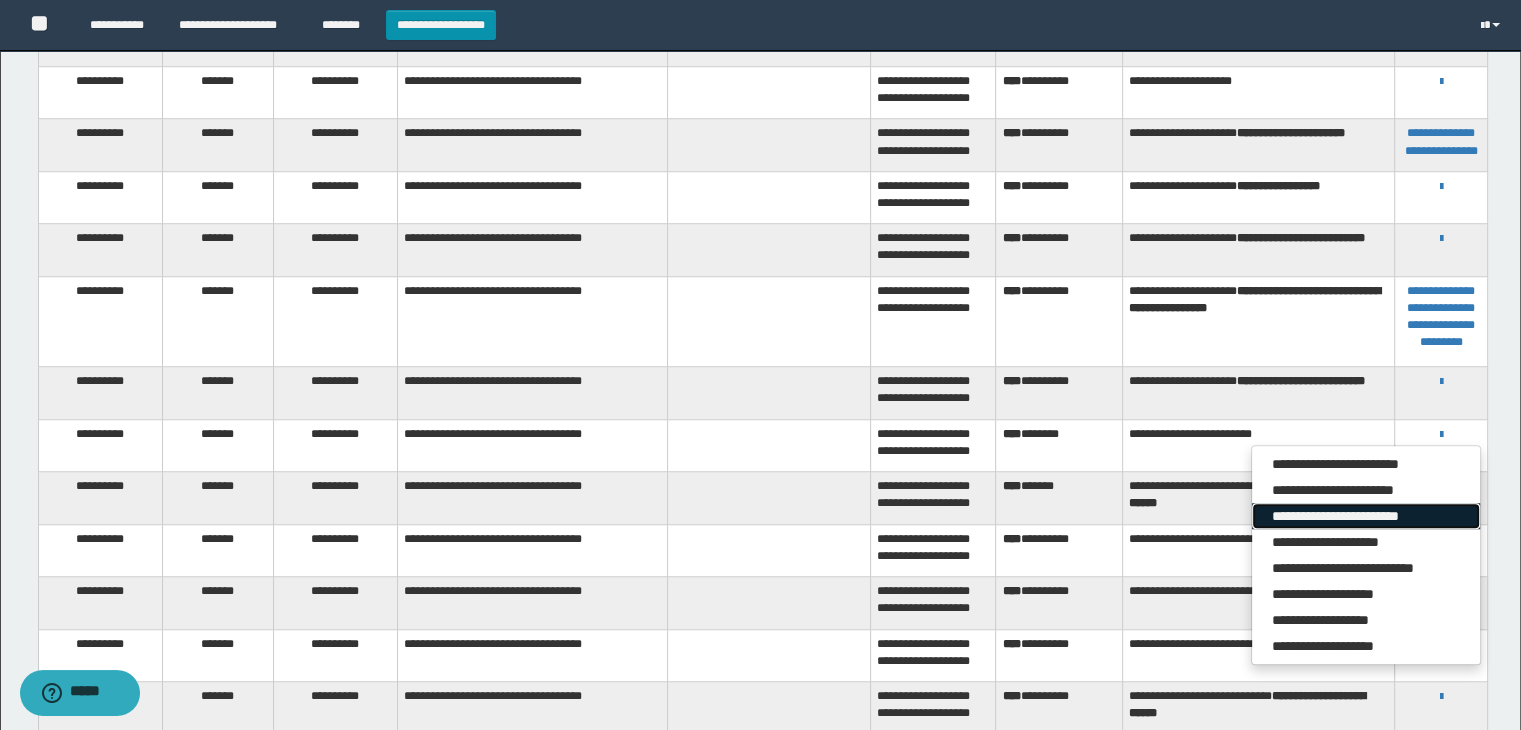 click on "**********" at bounding box center (1366, 516) 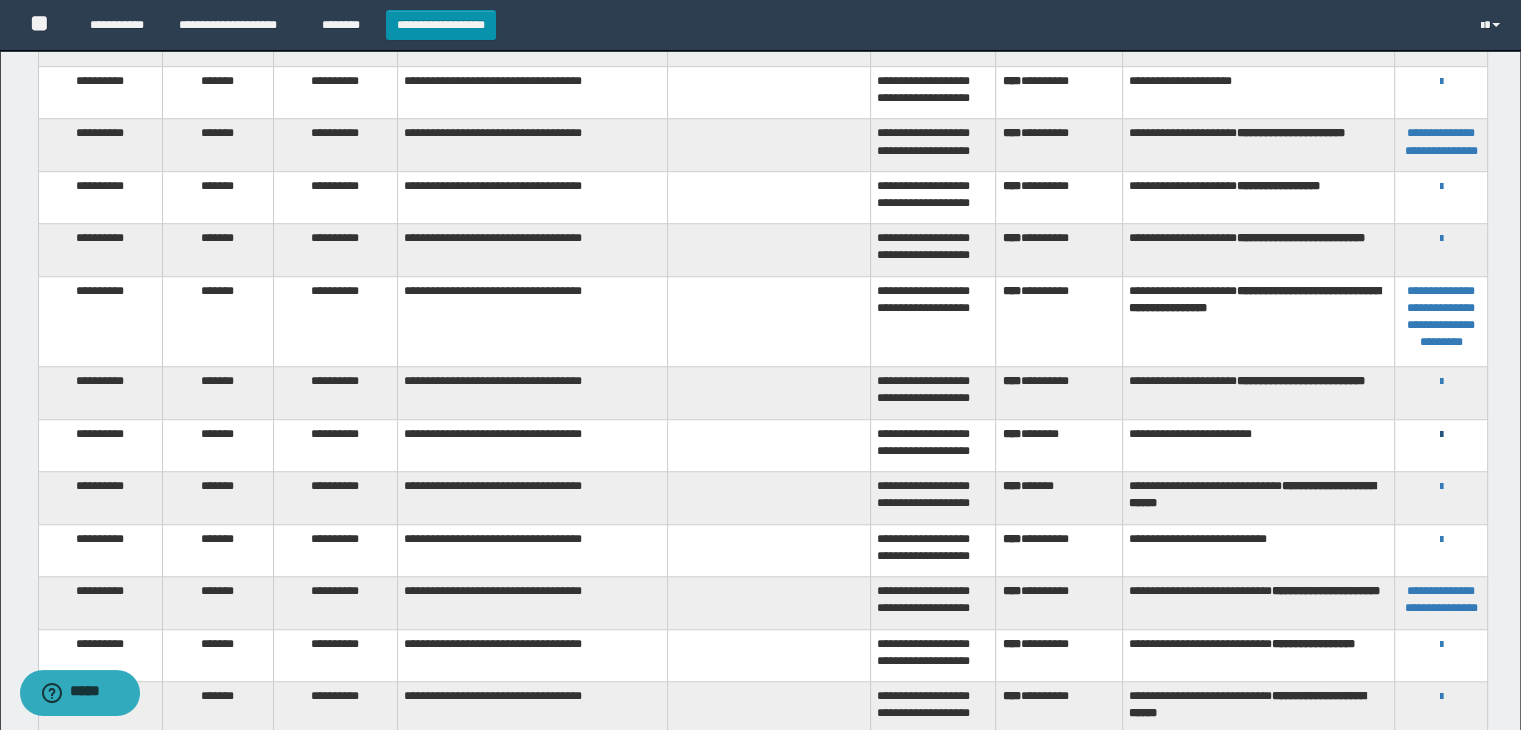 click at bounding box center (1441, 435) 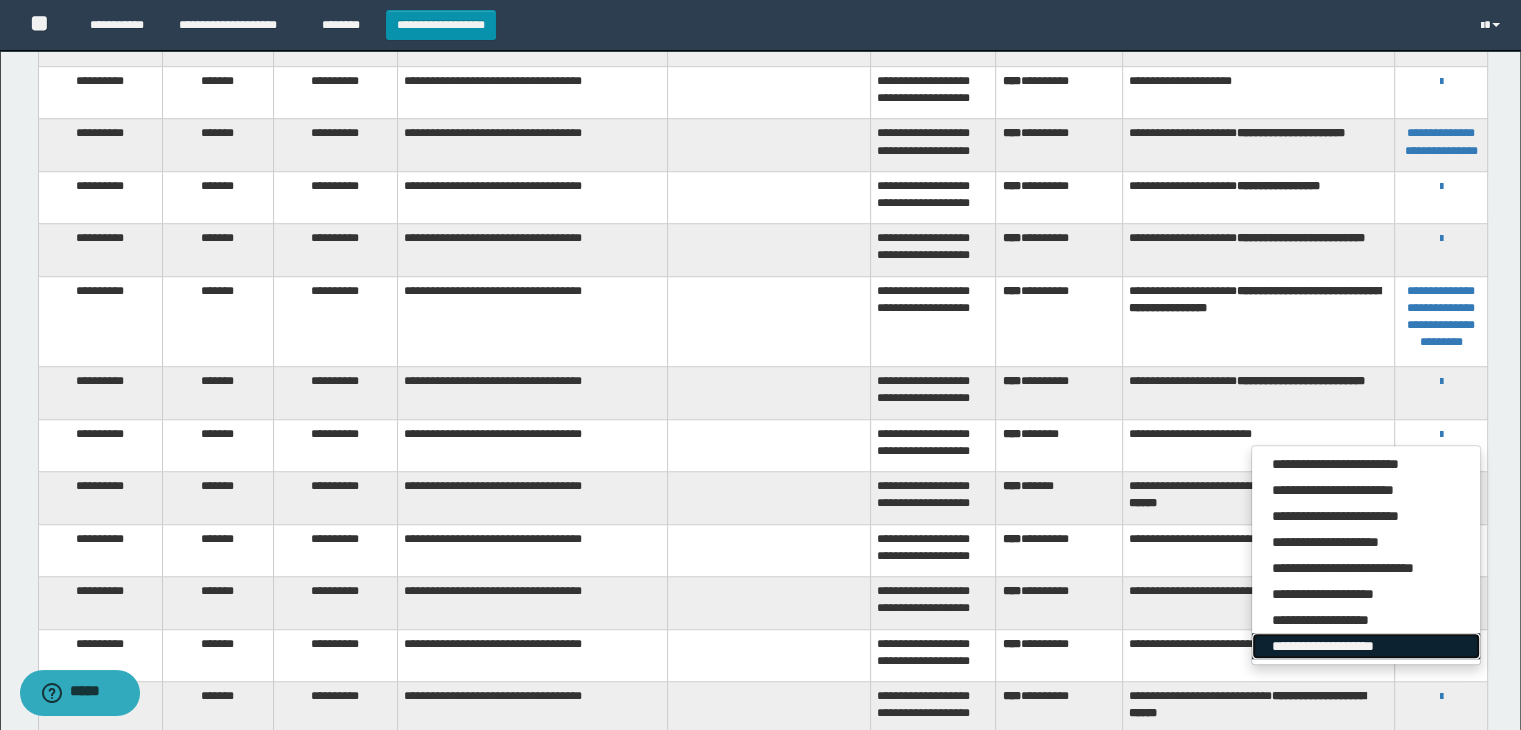 click on "**********" at bounding box center [1366, 646] 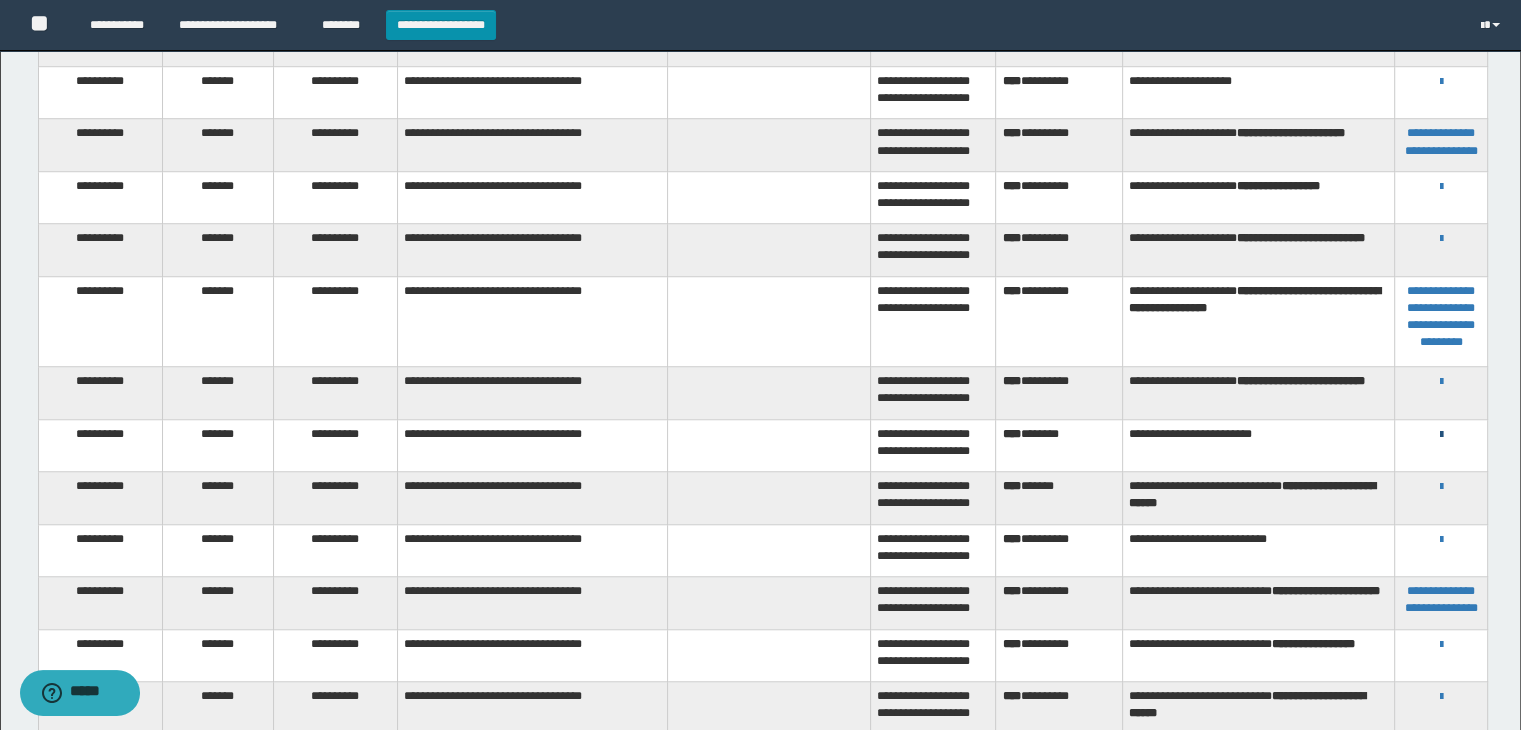 click at bounding box center [1441, 435] 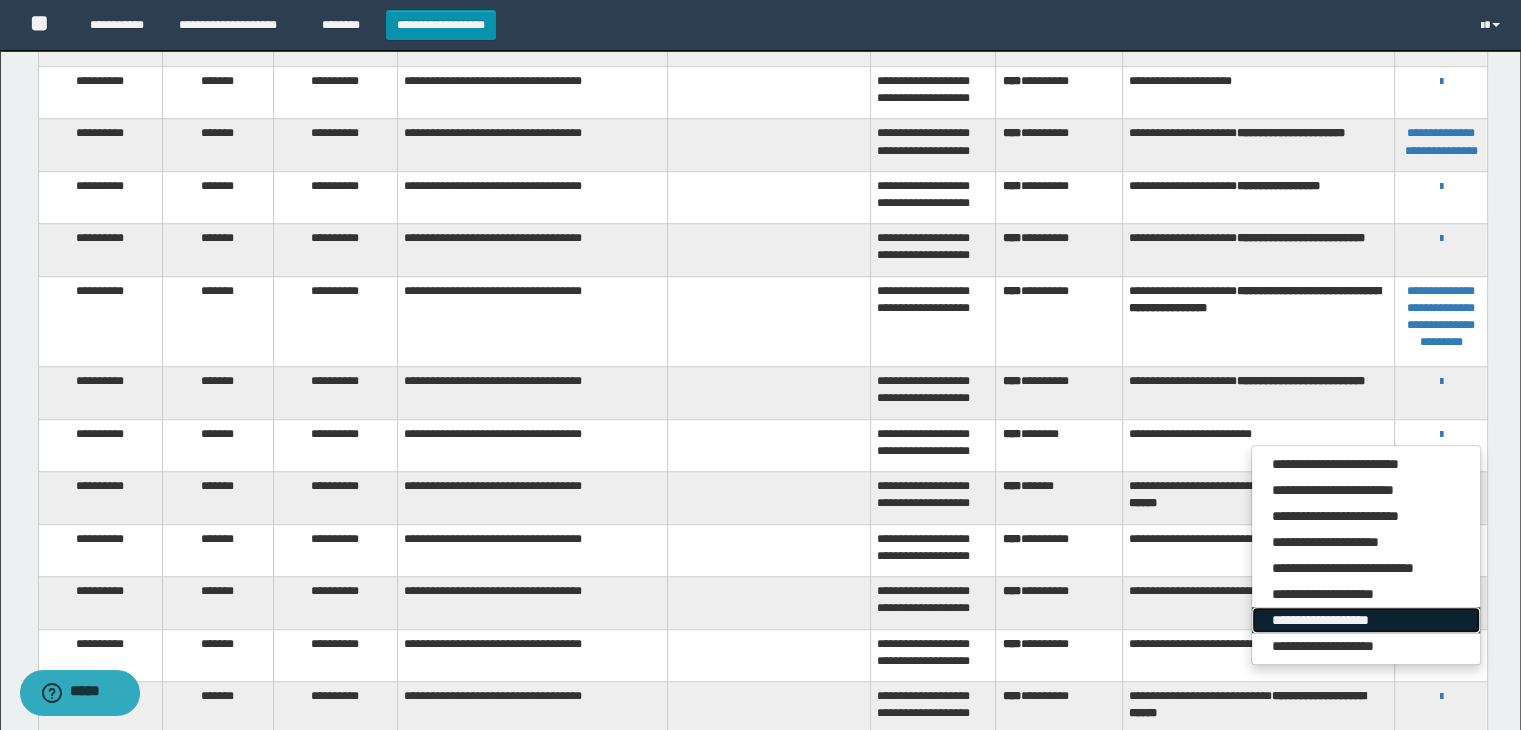 click on "**********" at bounding box center [1366, 620] 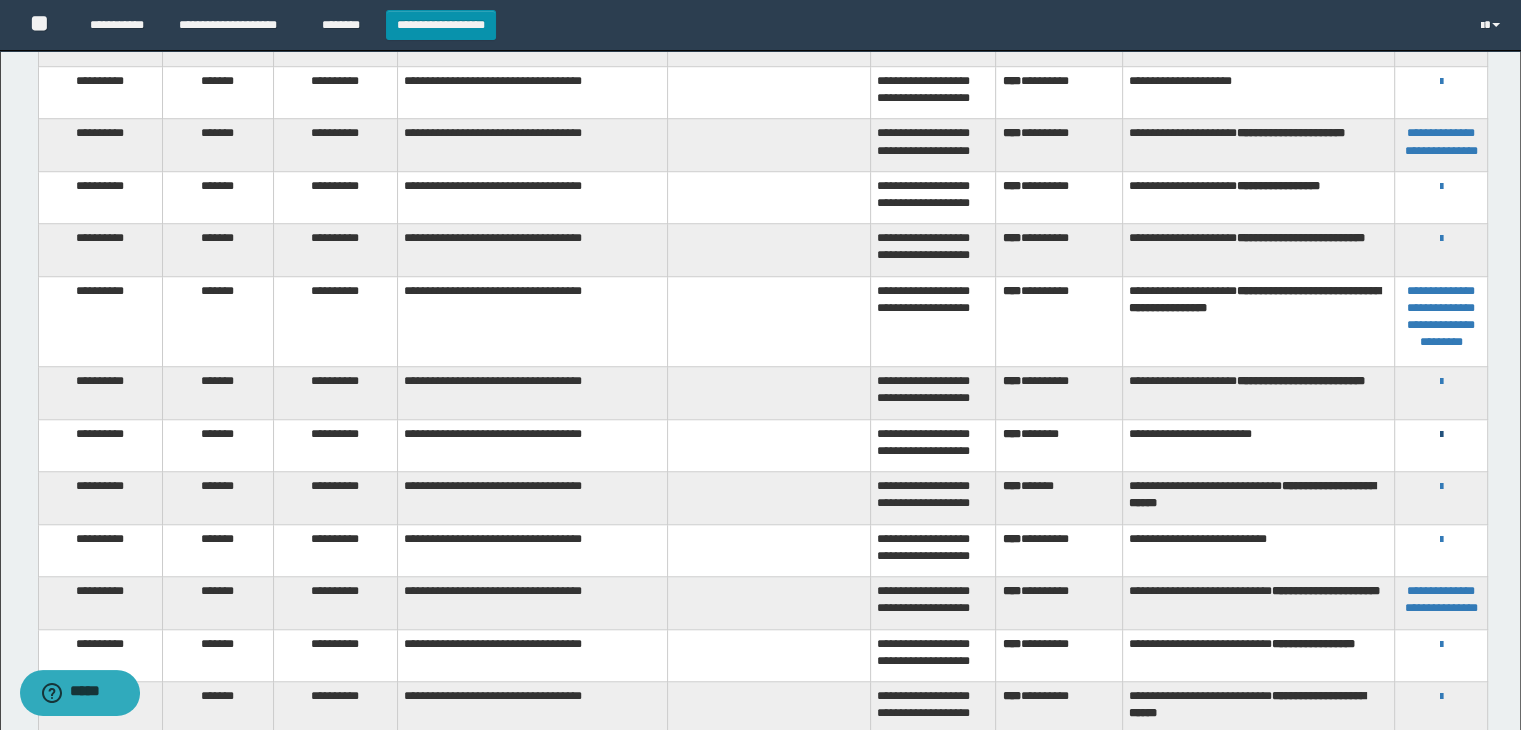 click at bounding box center (1441, 435) 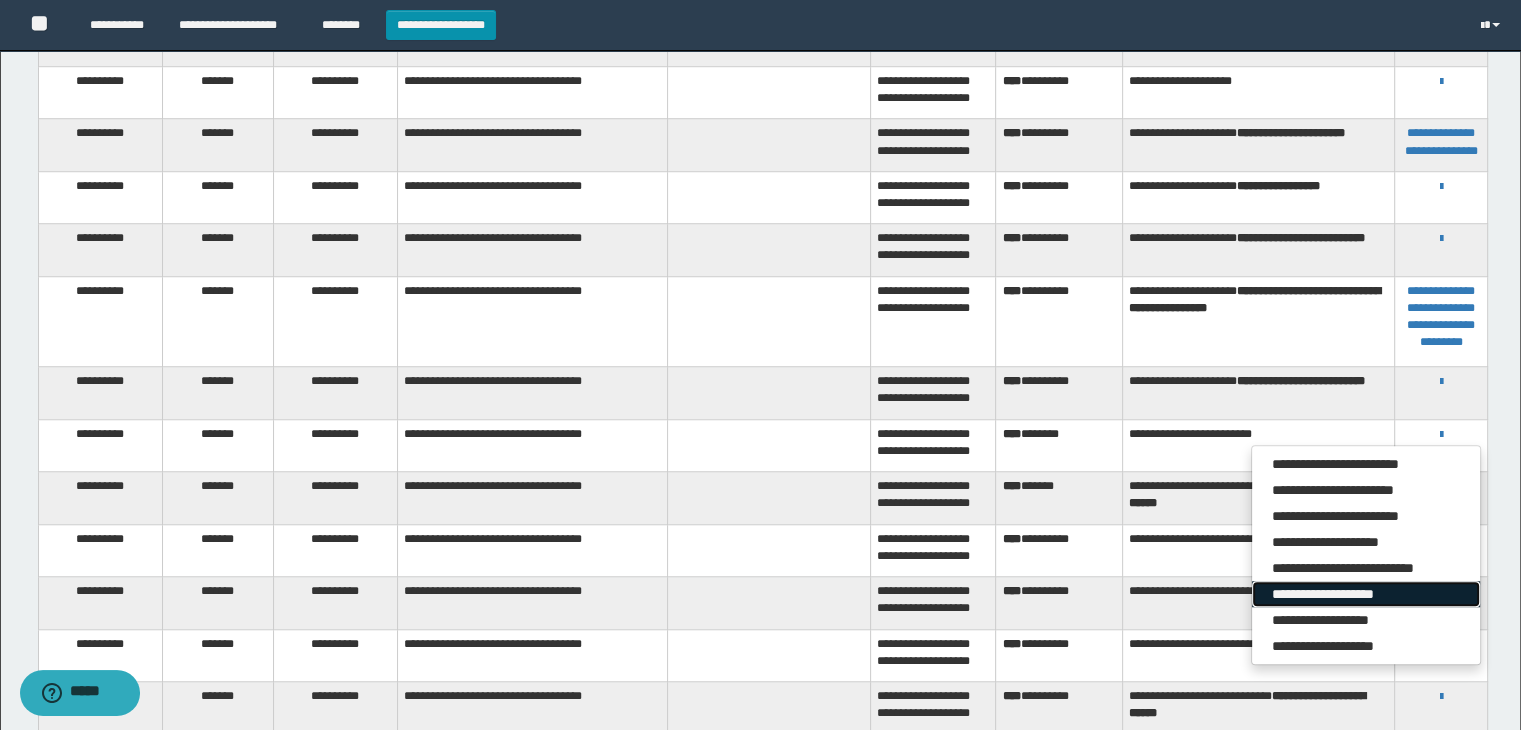 click on "**********" at bounding box center (1366, 594) 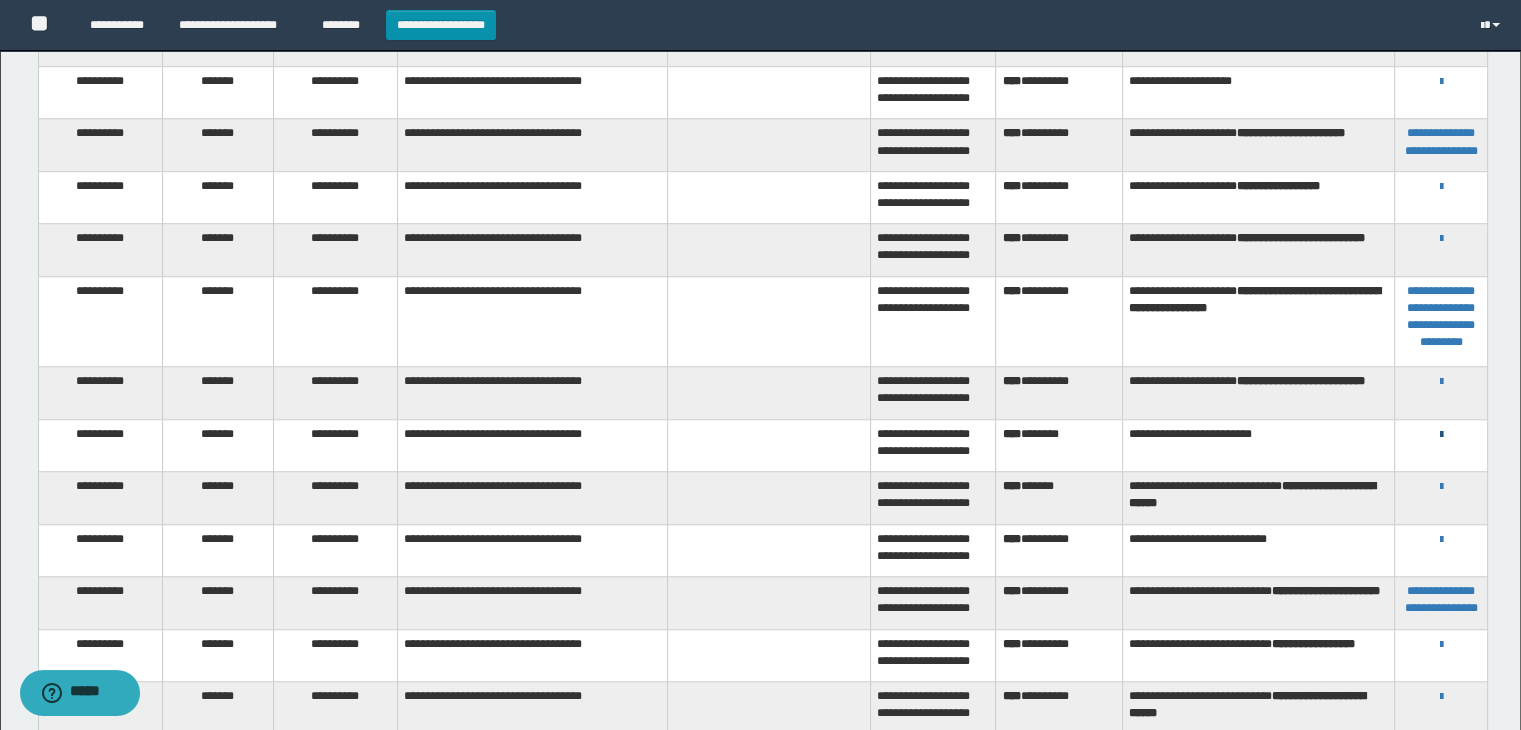 click at bounding box center (1441, 435) 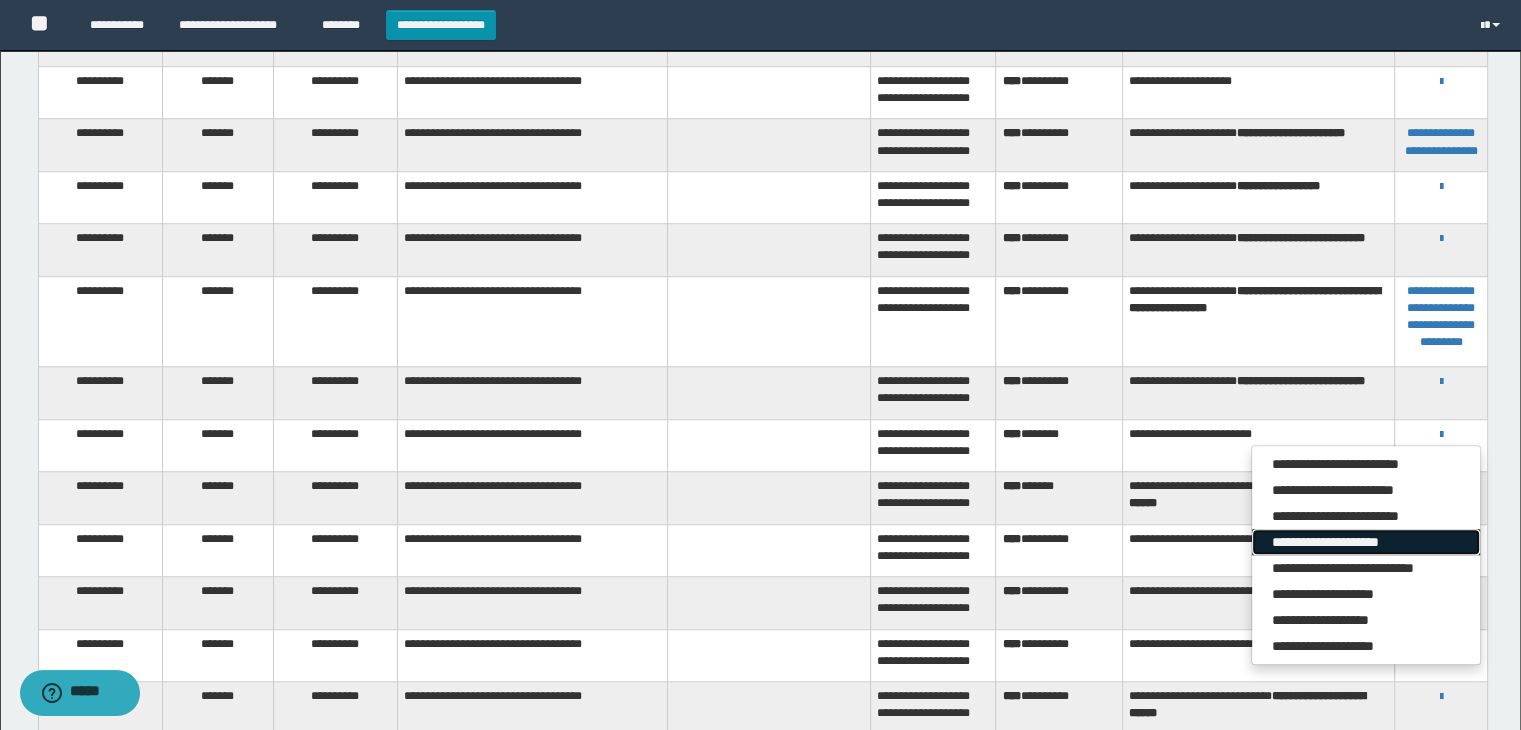 click on "**********" at bounding box center [1366, 542] 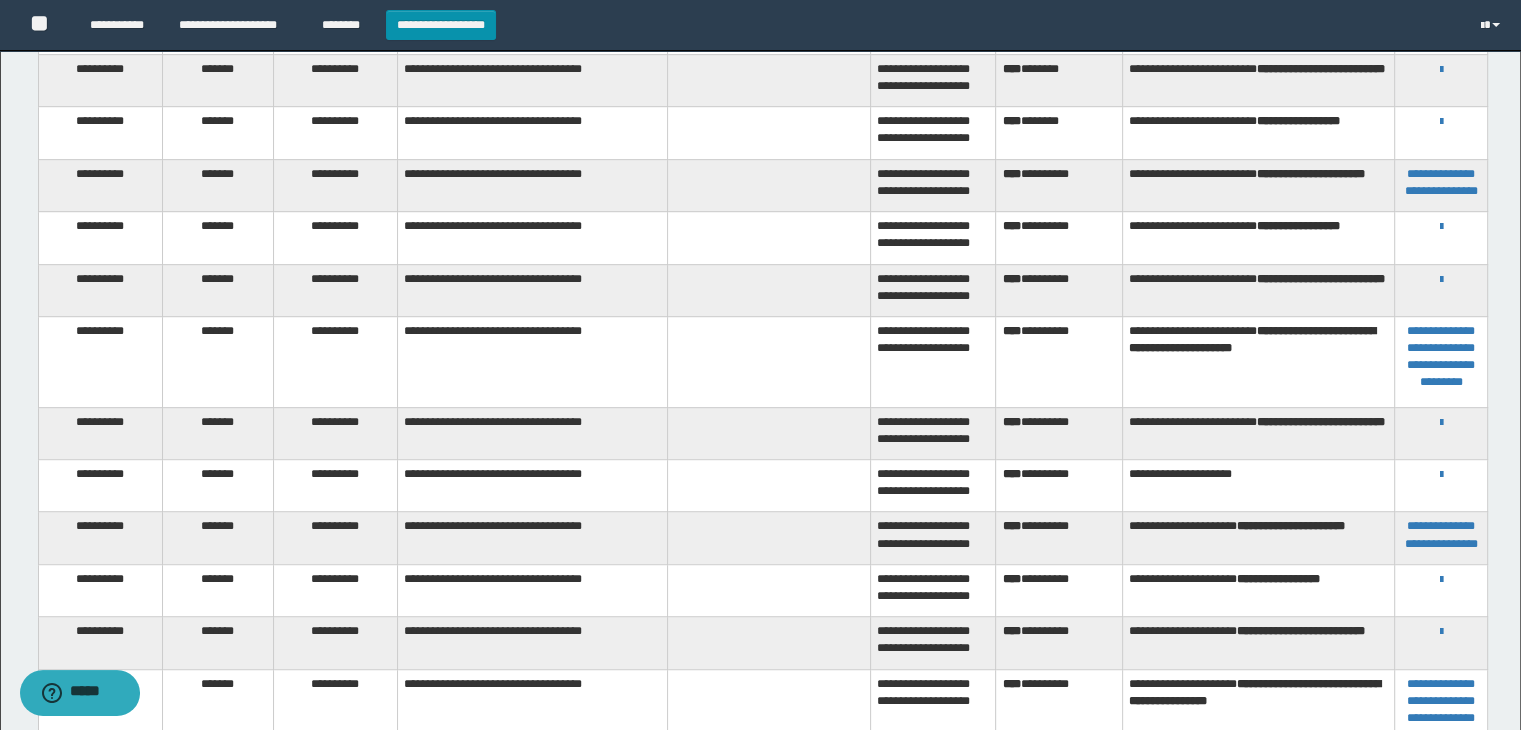 scroll, scrollTop: 1116, scrollLeft: 0, axis: vertical 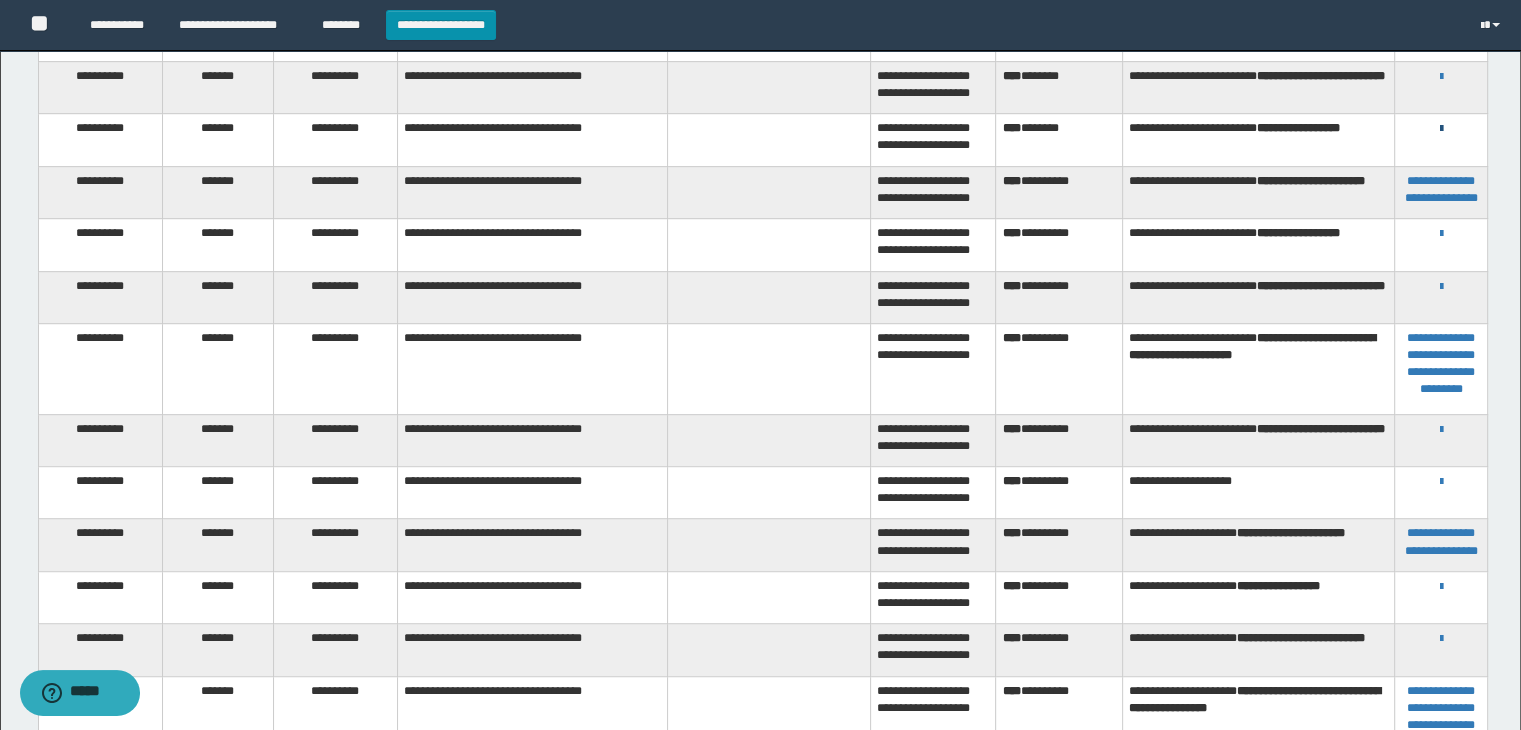 click at bounding box center (1441, 129) 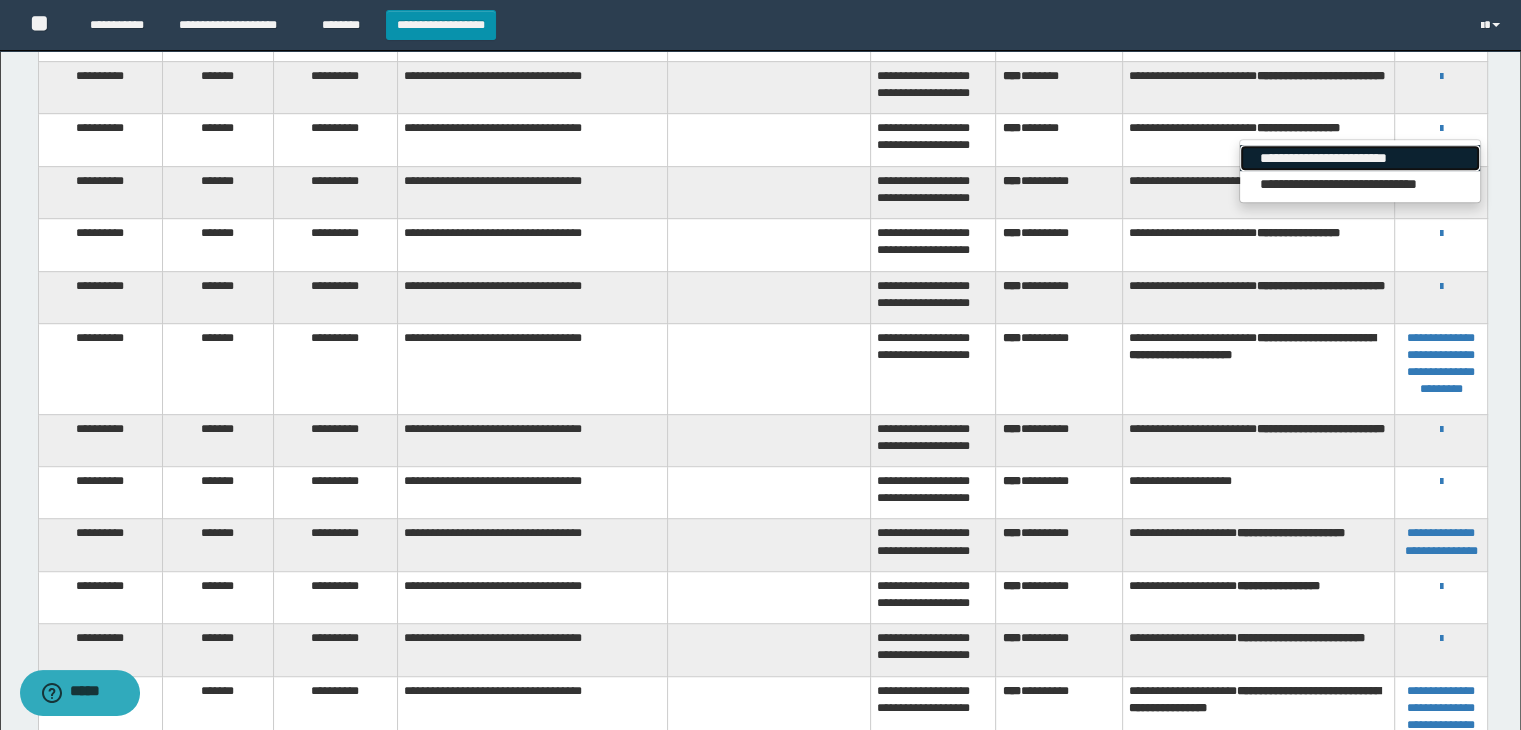 click on "**********" at bounding box center (1360, 158) 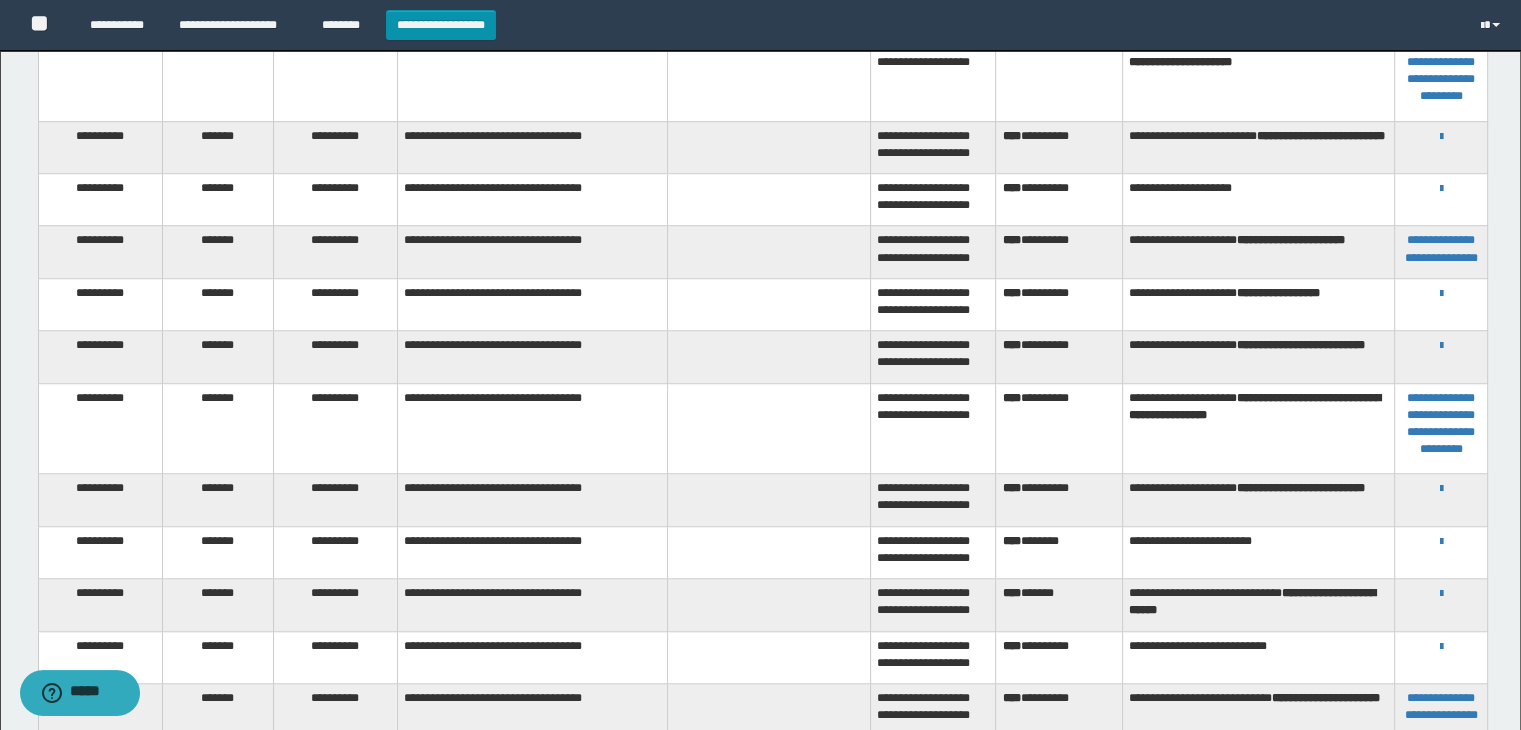scroll, scrollTop: 1416, scrollLeft: 0, axis: vertical 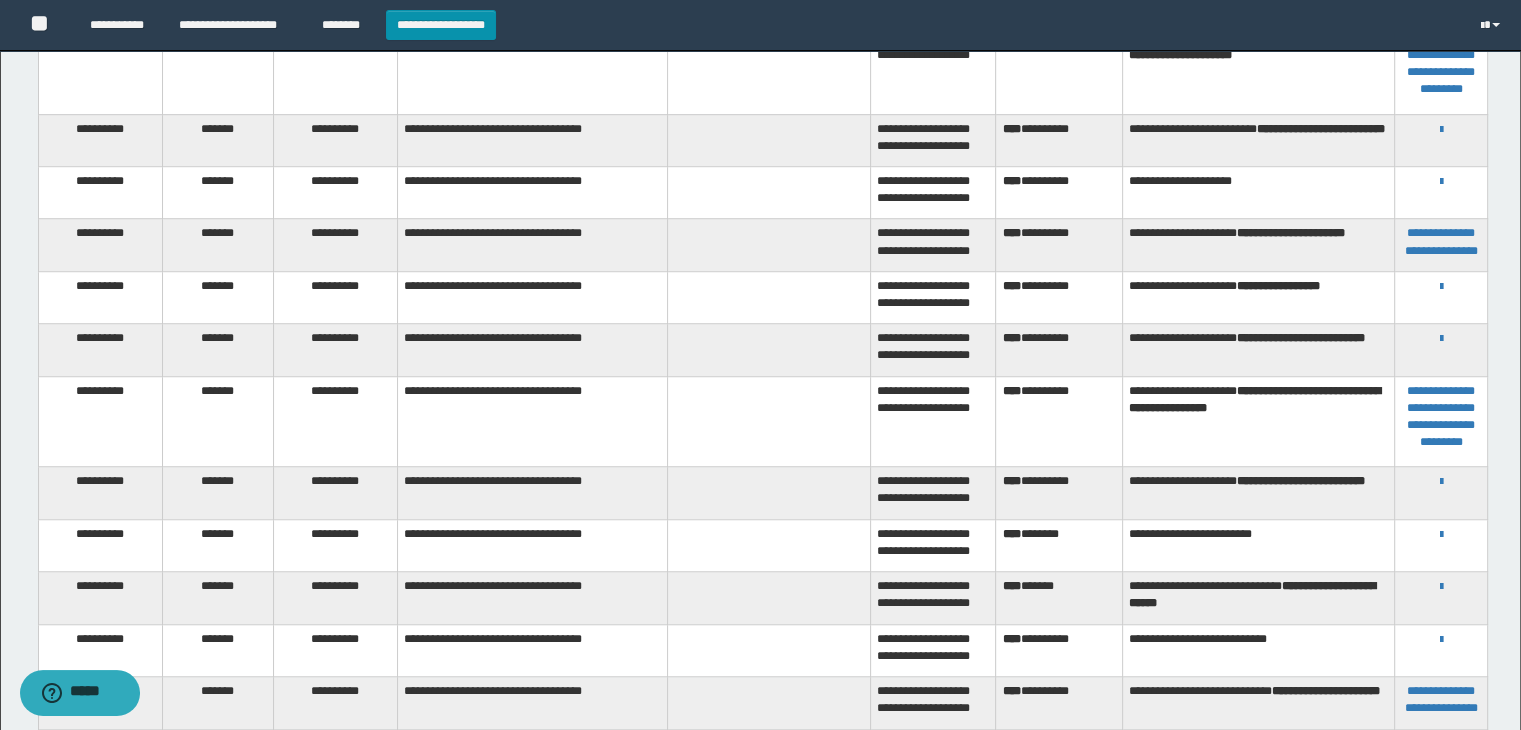click on "**********" at bounding box center (1059, 297) 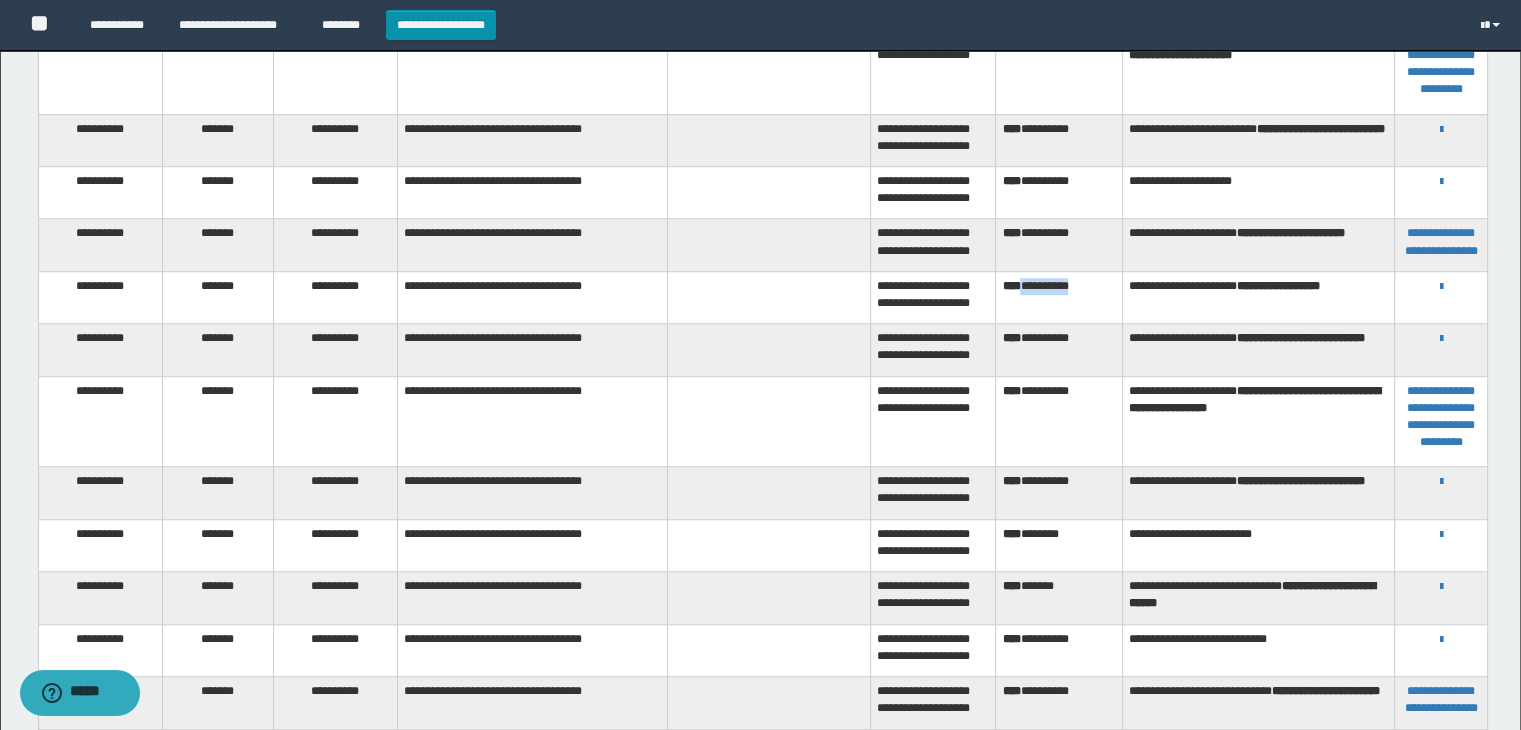 click on "**********" at bounding box center [1059, 297] 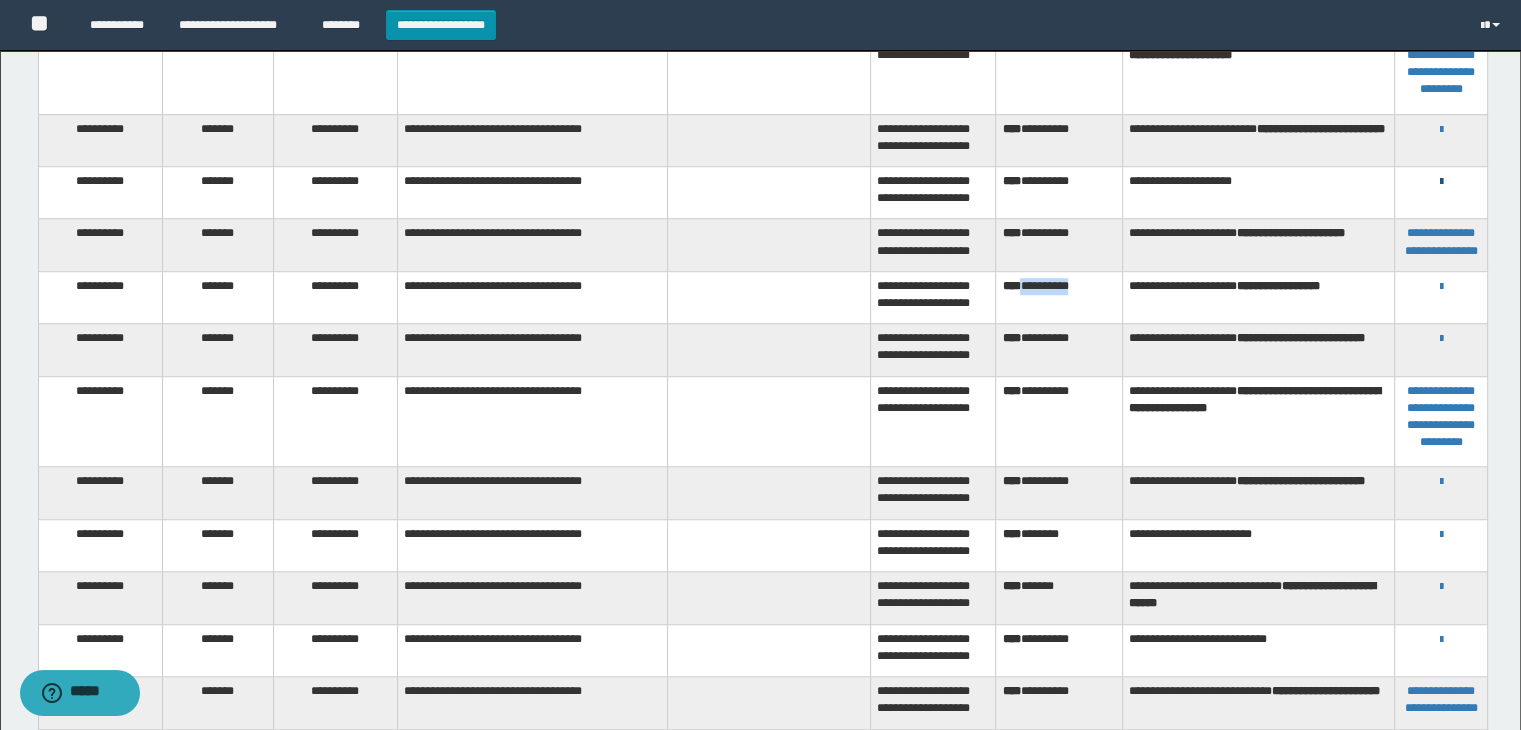 click at bounding box center (1441, 182) 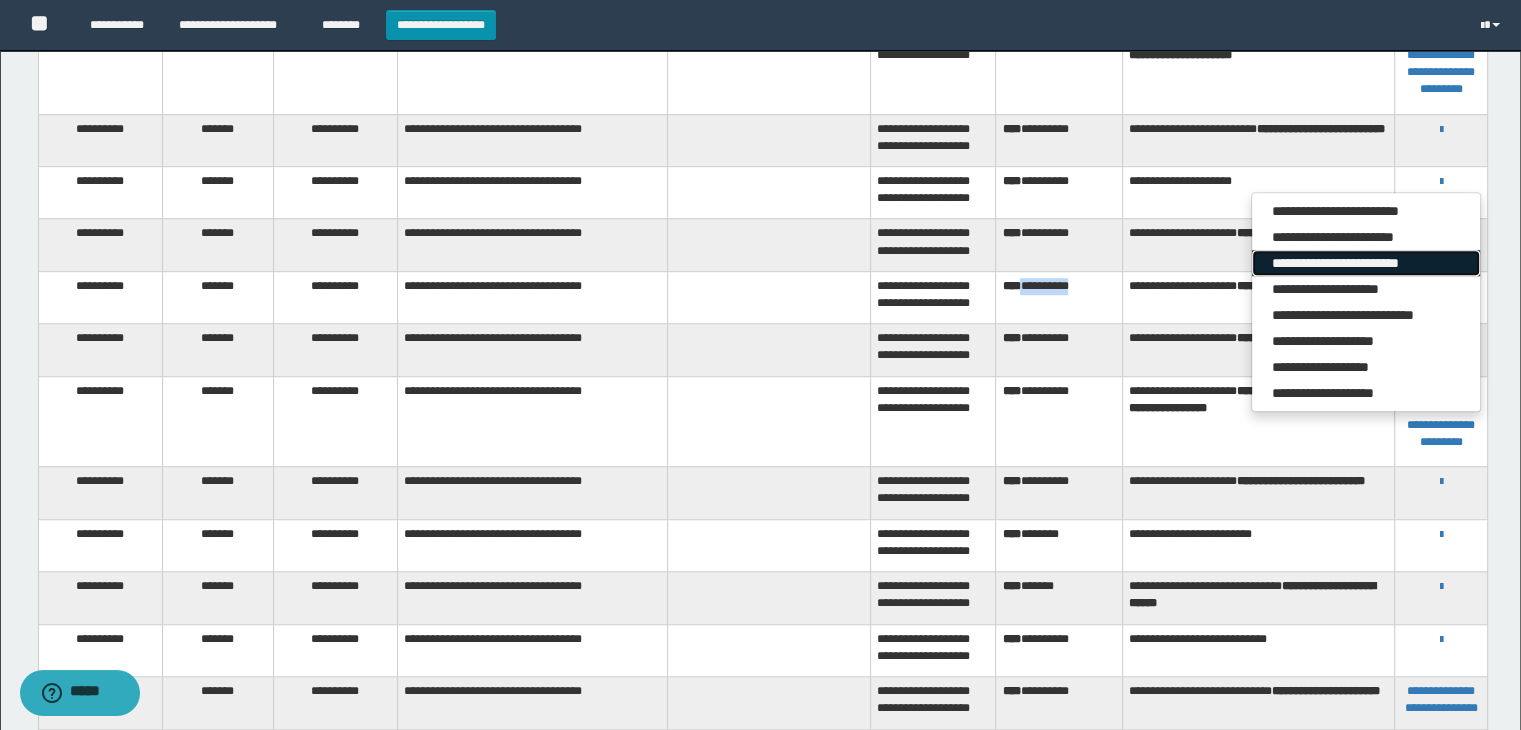 click on "**********" at bounding box center (1366, 263) 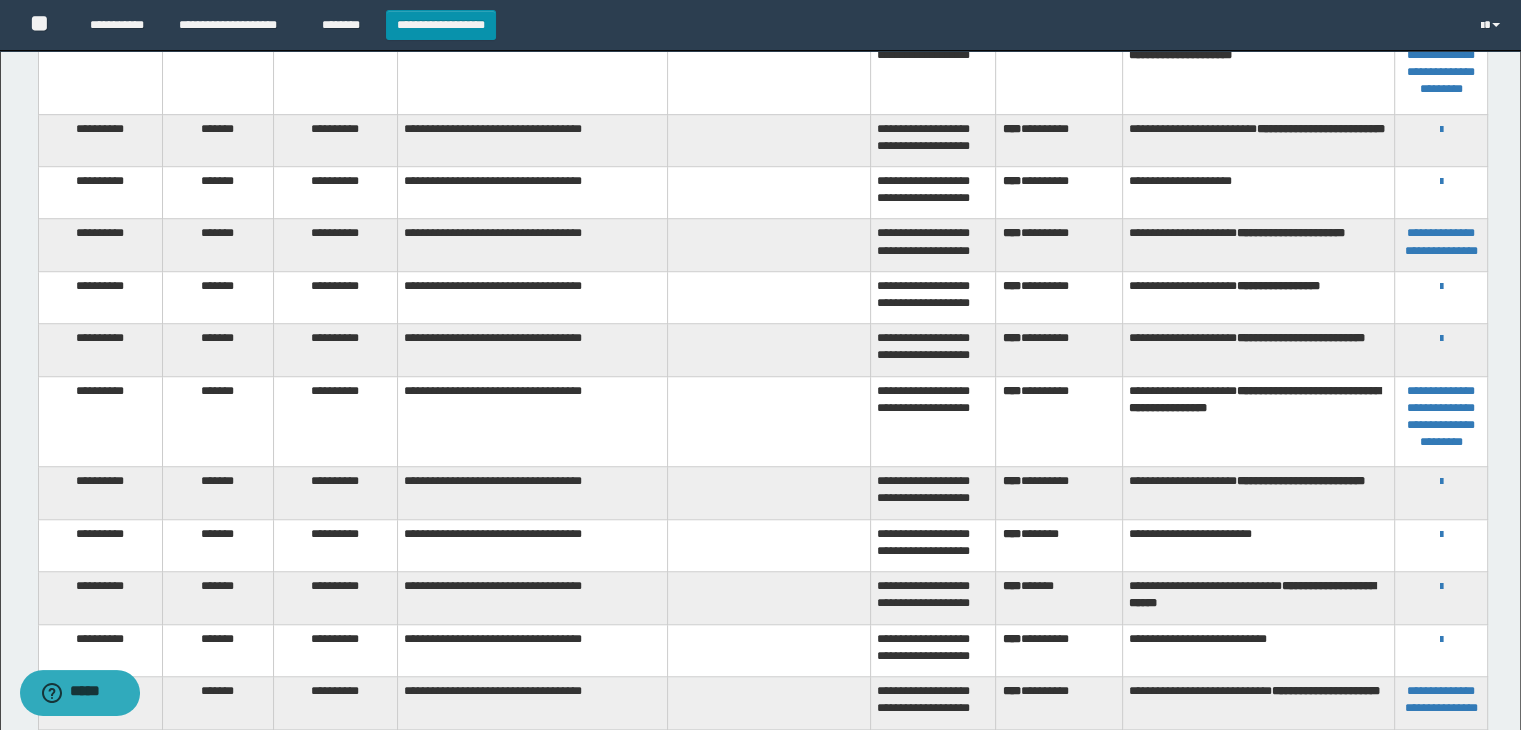 click on "**********" at bounding box center (1441, 192) 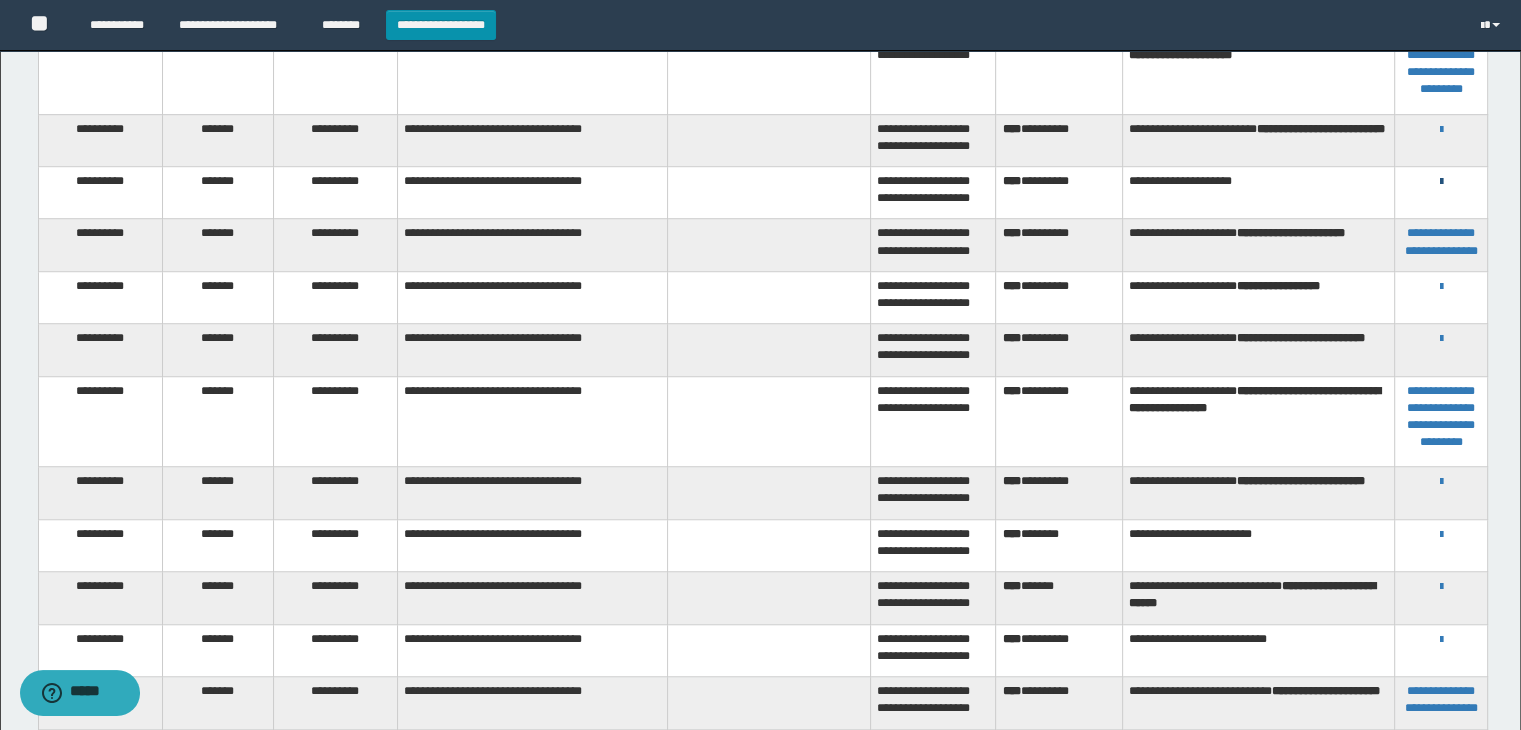 click at bounding box center (1441, 182) 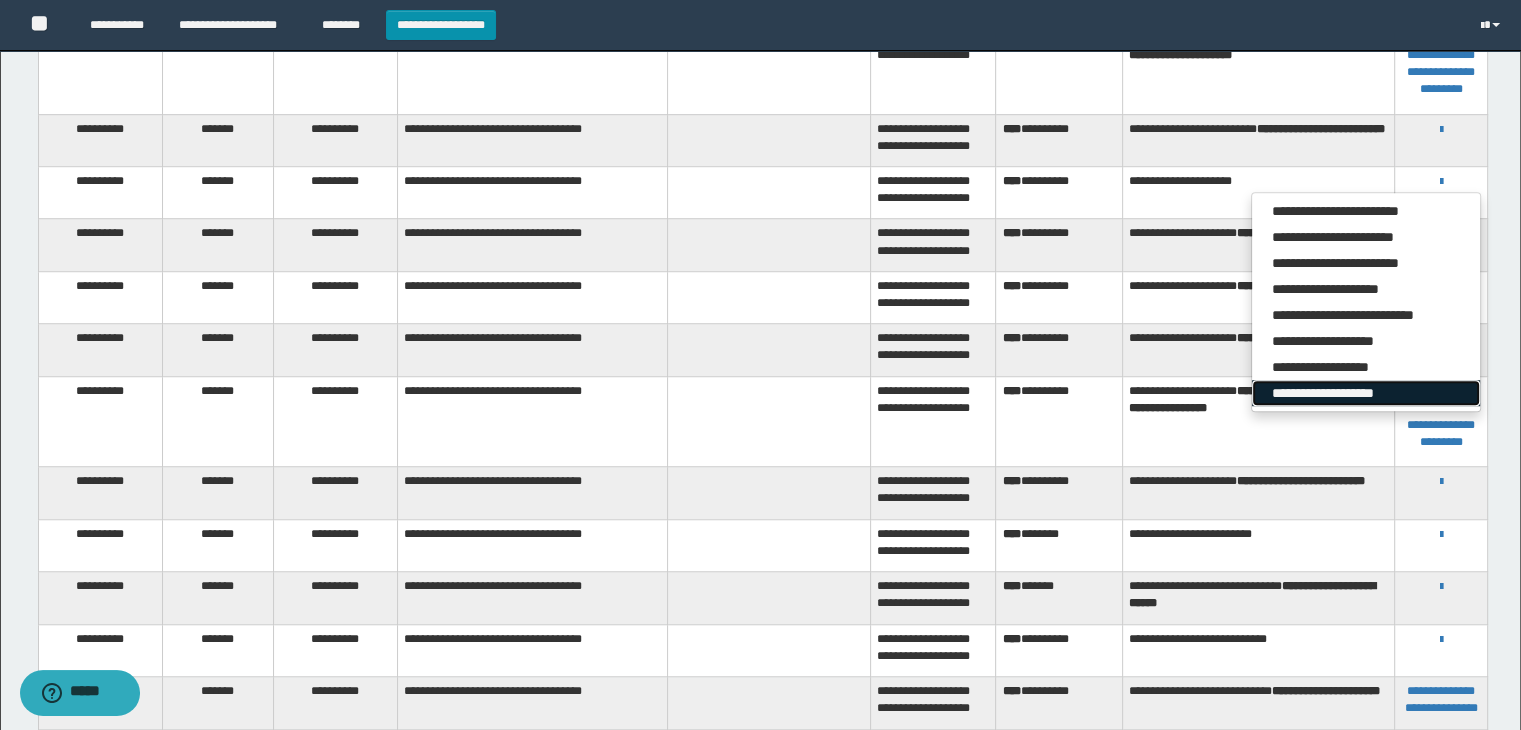 click on "**********" at bounding box center [1366, 393] 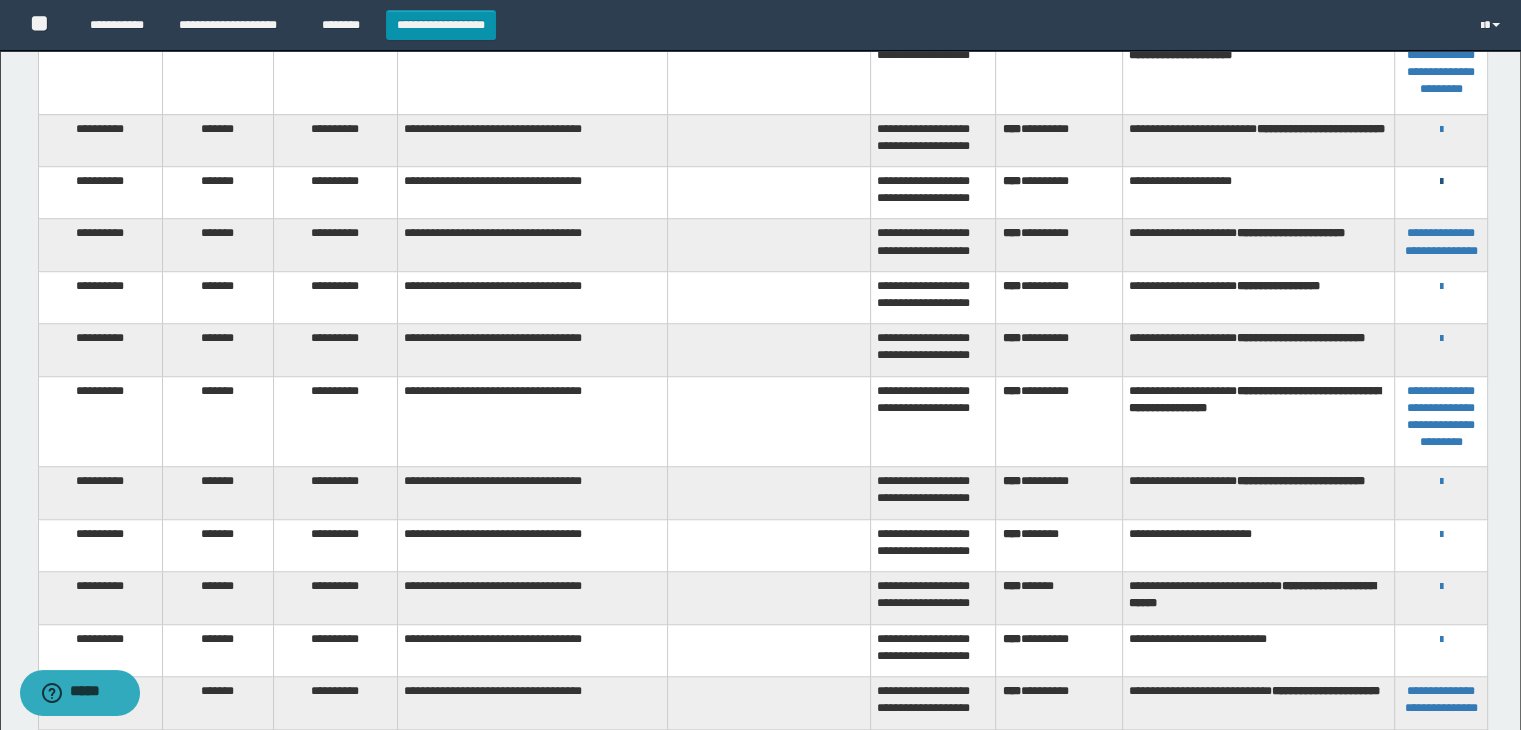 click at bounding box center [1441, 182] 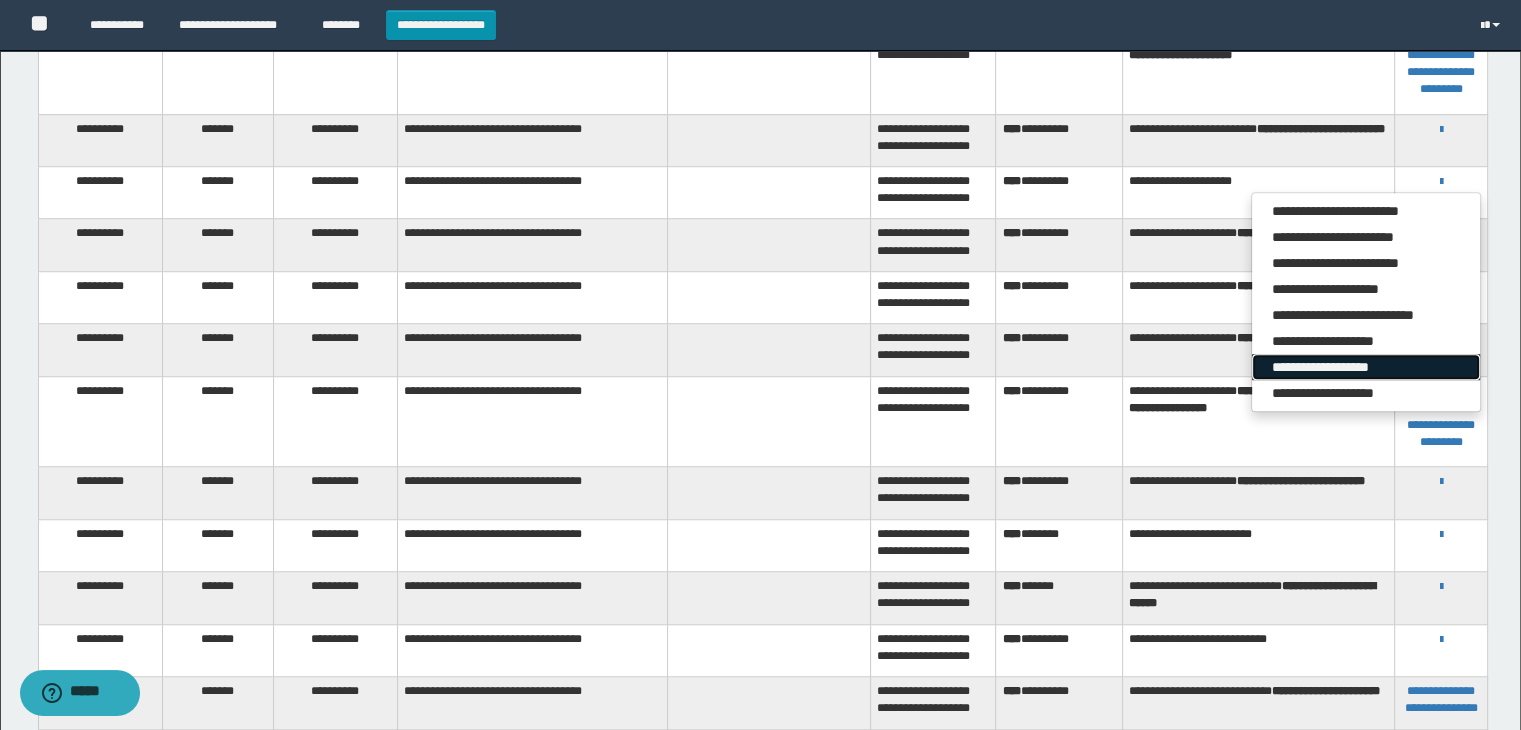 click on "**********" at bounding box center (1366, 367) 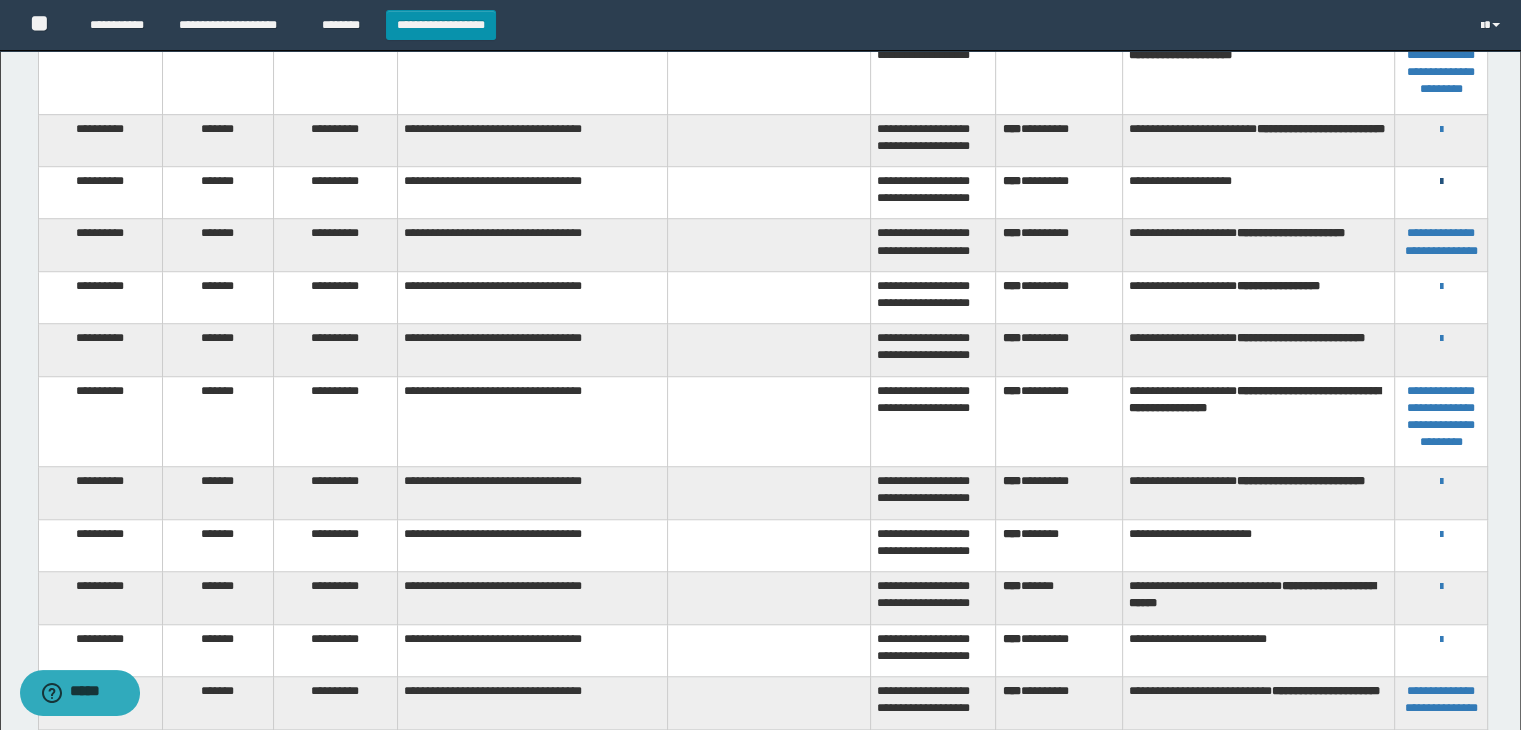 click at bounding box center [1441, 182] 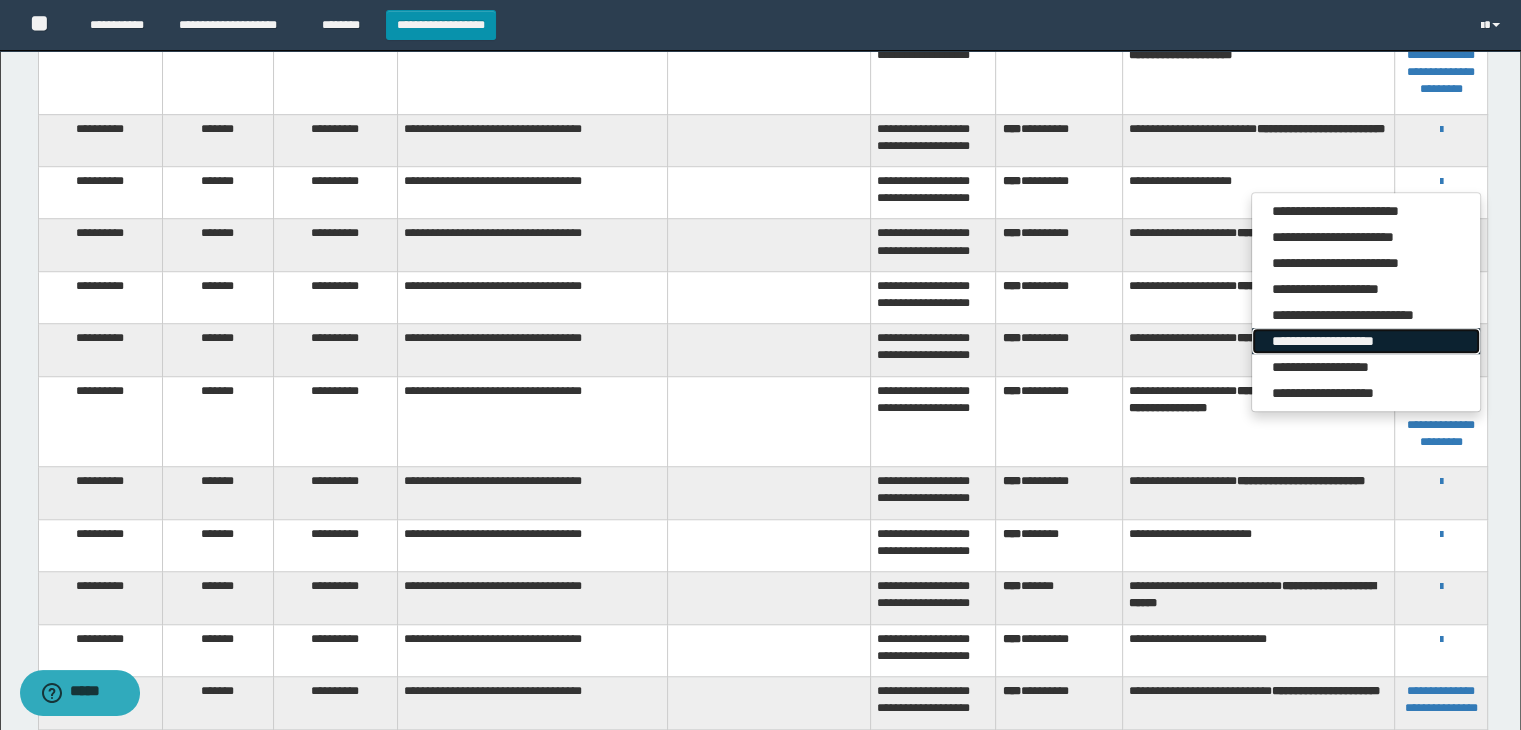 click on "**********" at bounding box center (1366, 341) 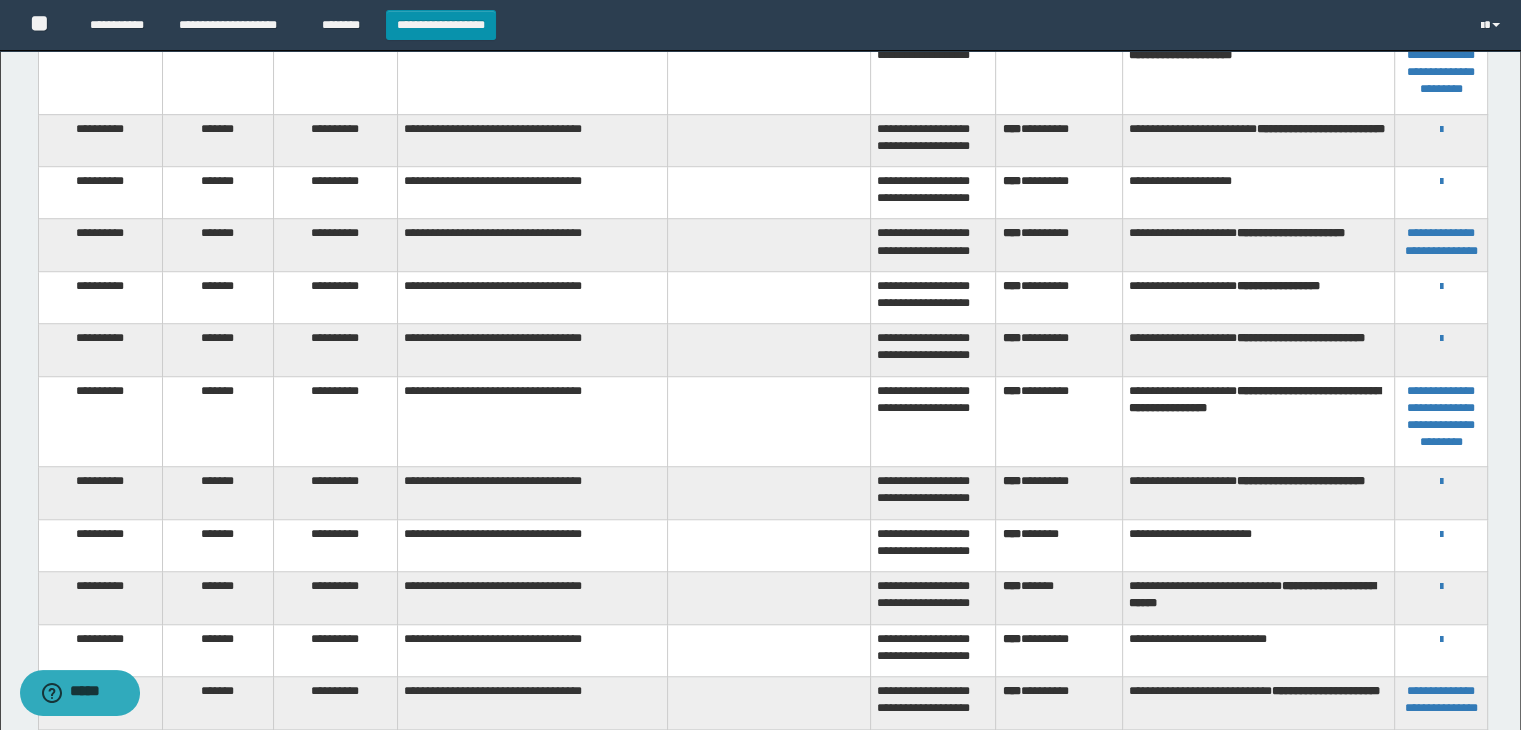 click on "**********" at bounding box center (1441, 181) 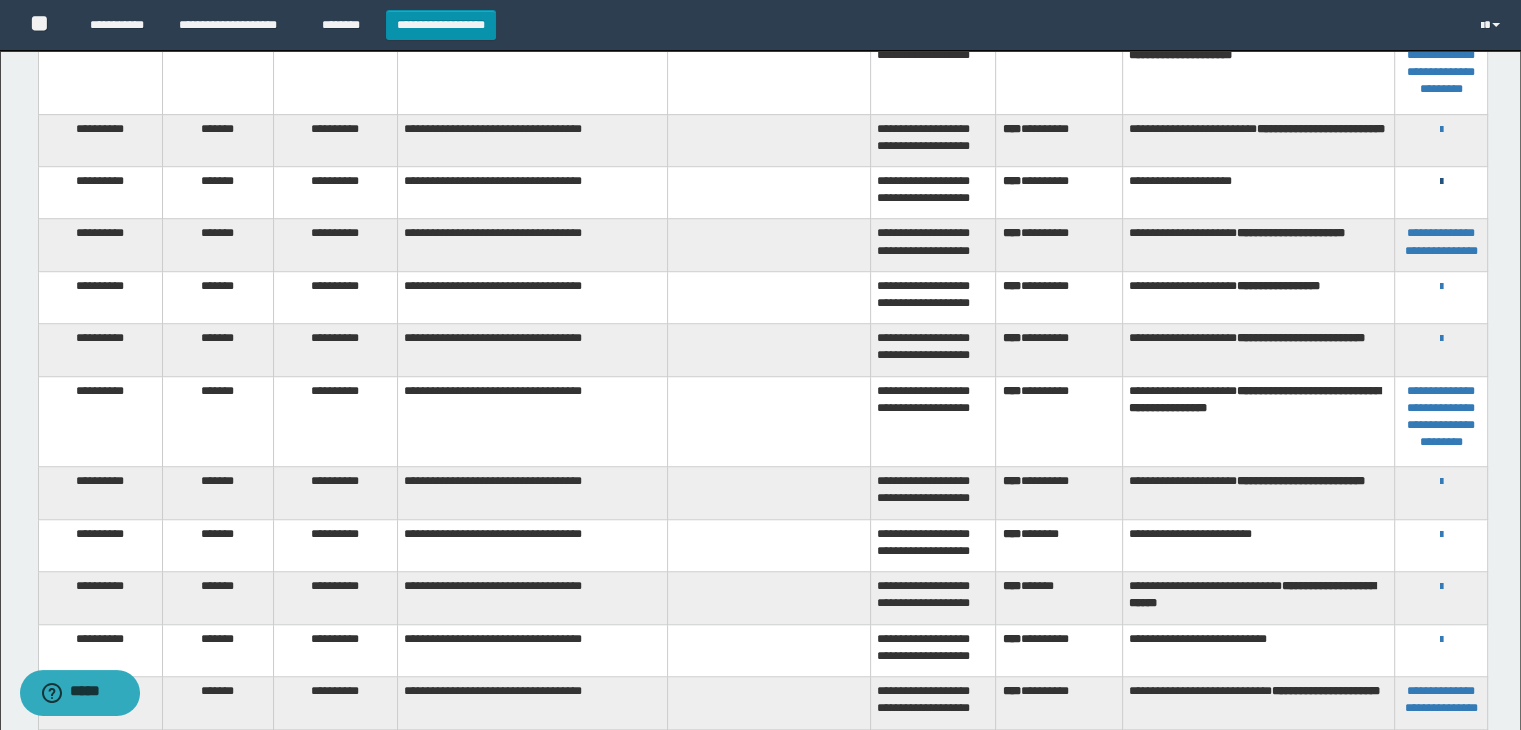 click at bounding box center [1441, 182] 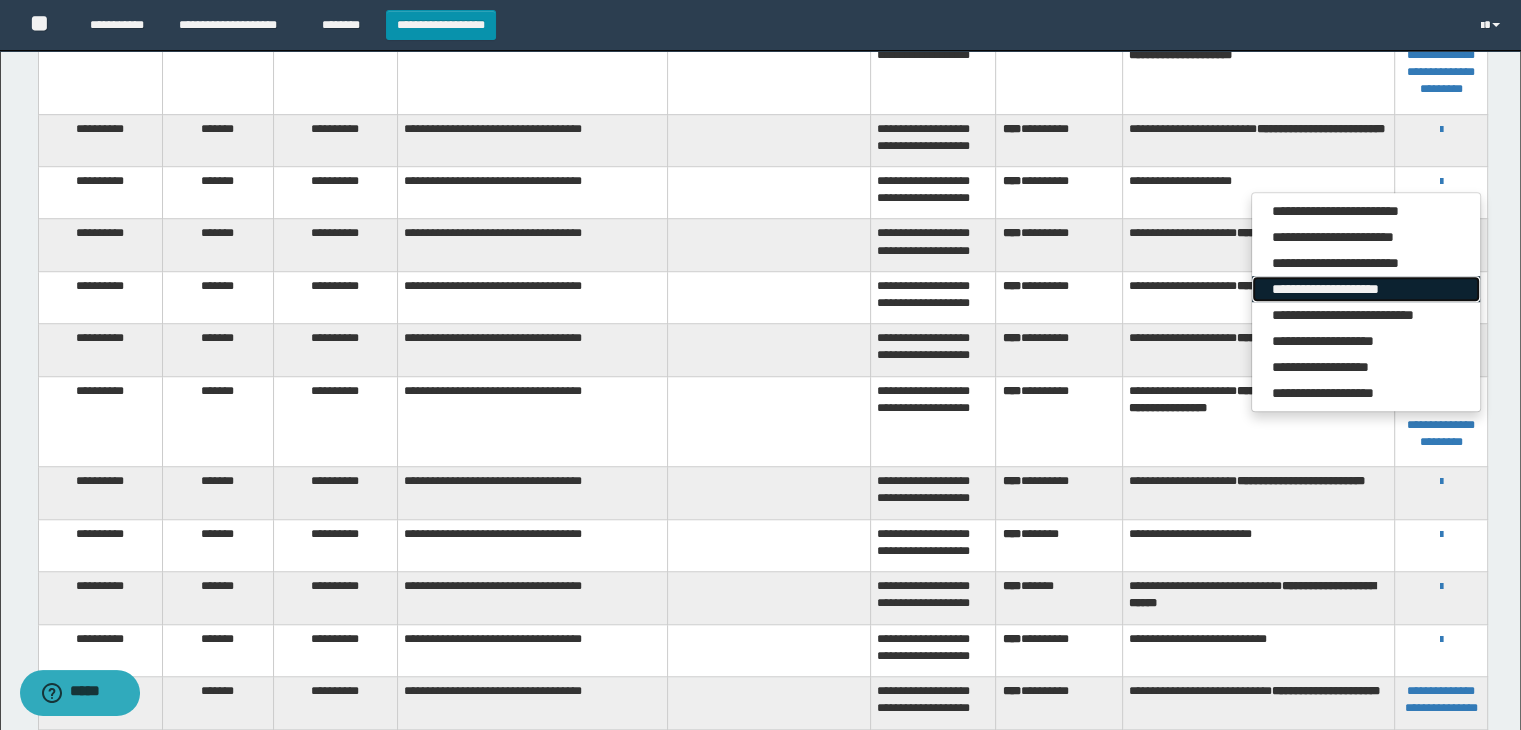 click on "**********" at bounding box center (1366, 289) 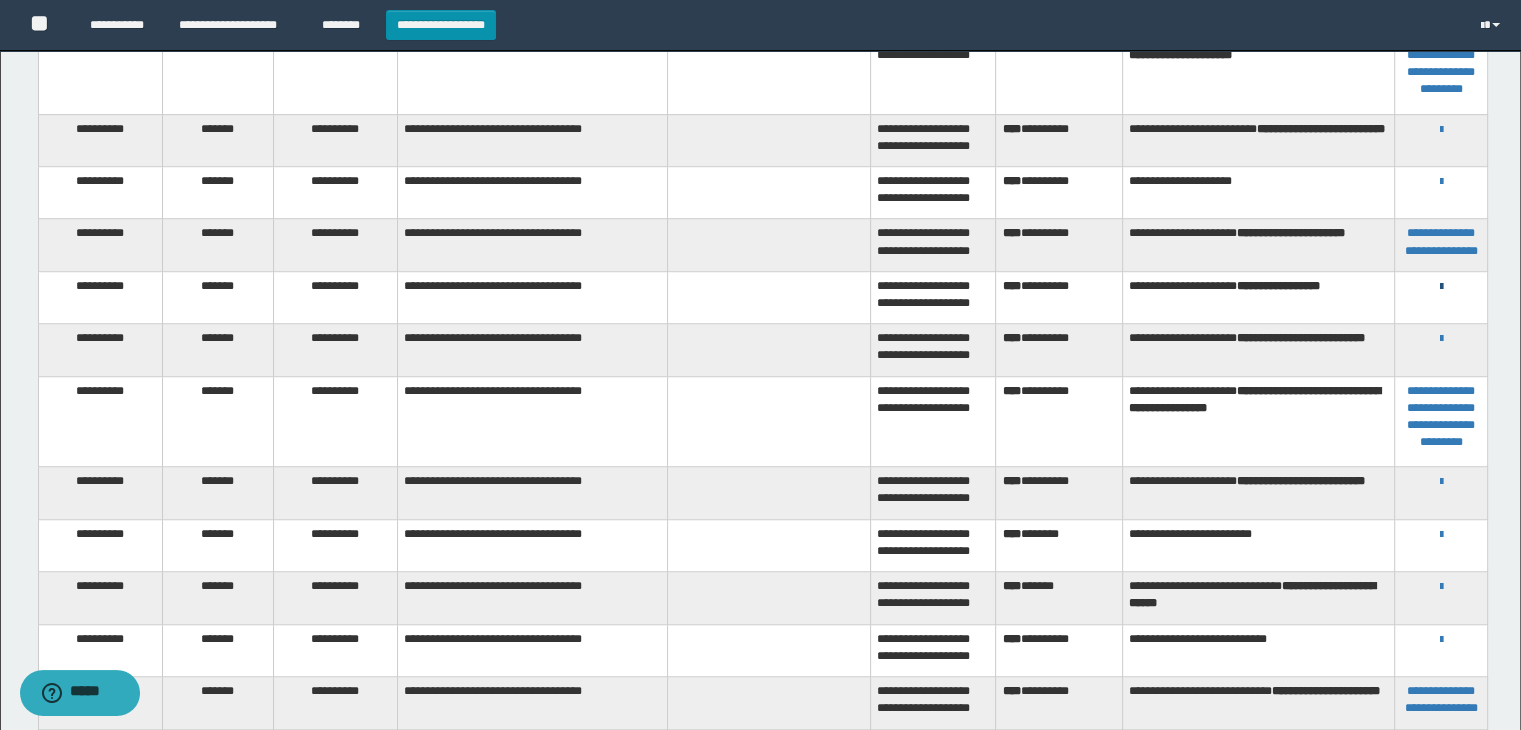 click at bounding box center (1441, 287) 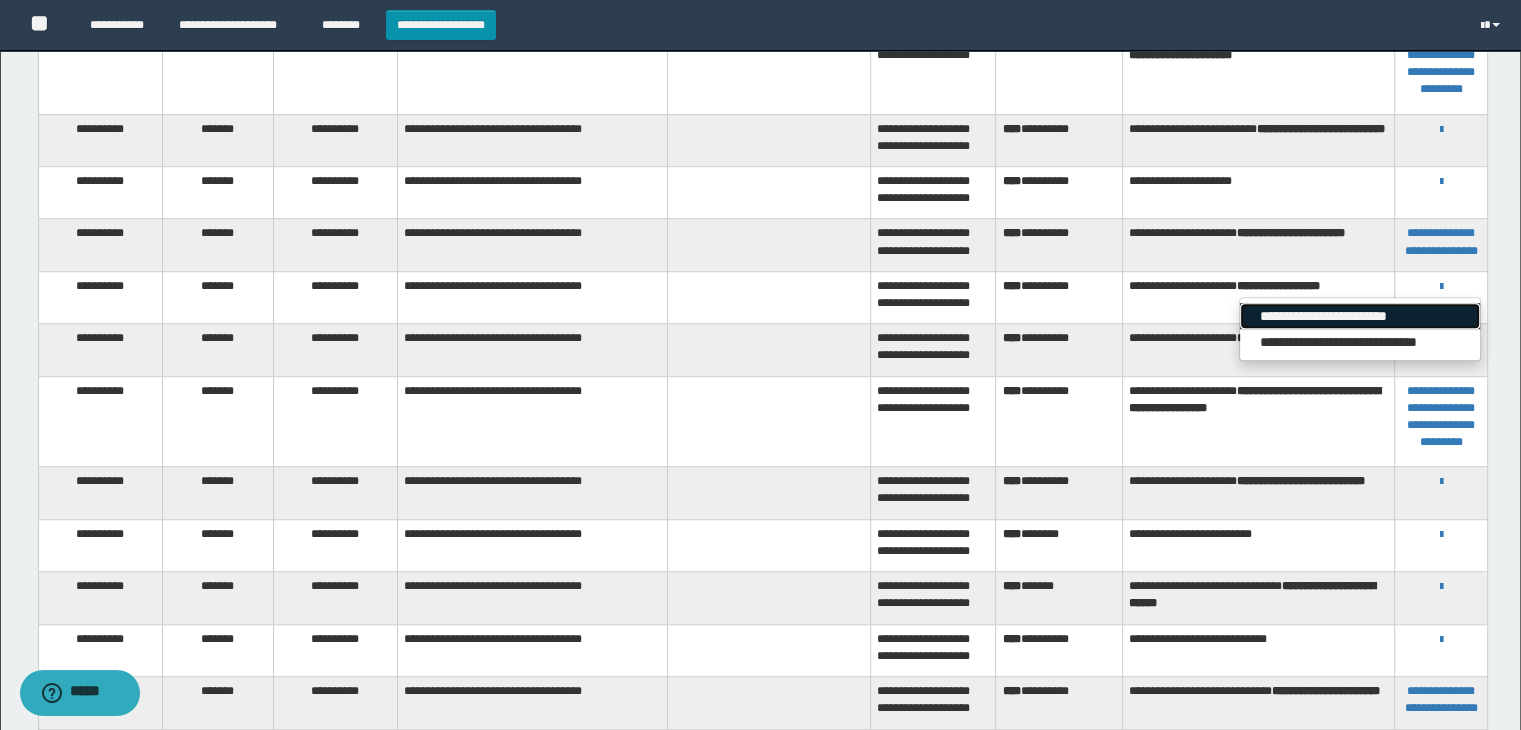 click on "**********" at bounding box center [1360, 316] 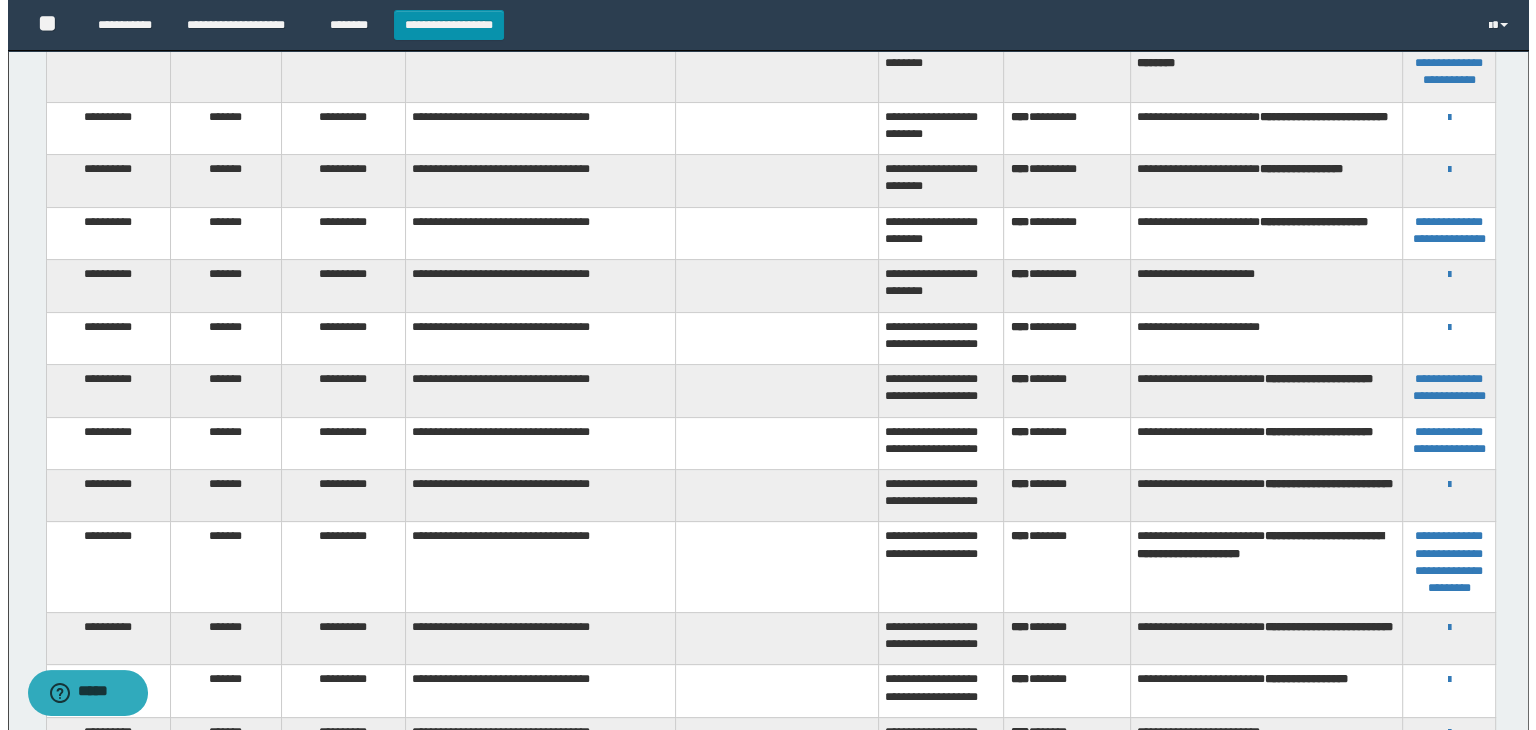 scroll, scrollTop: 316, scrollLeft: 0, axis: vertical 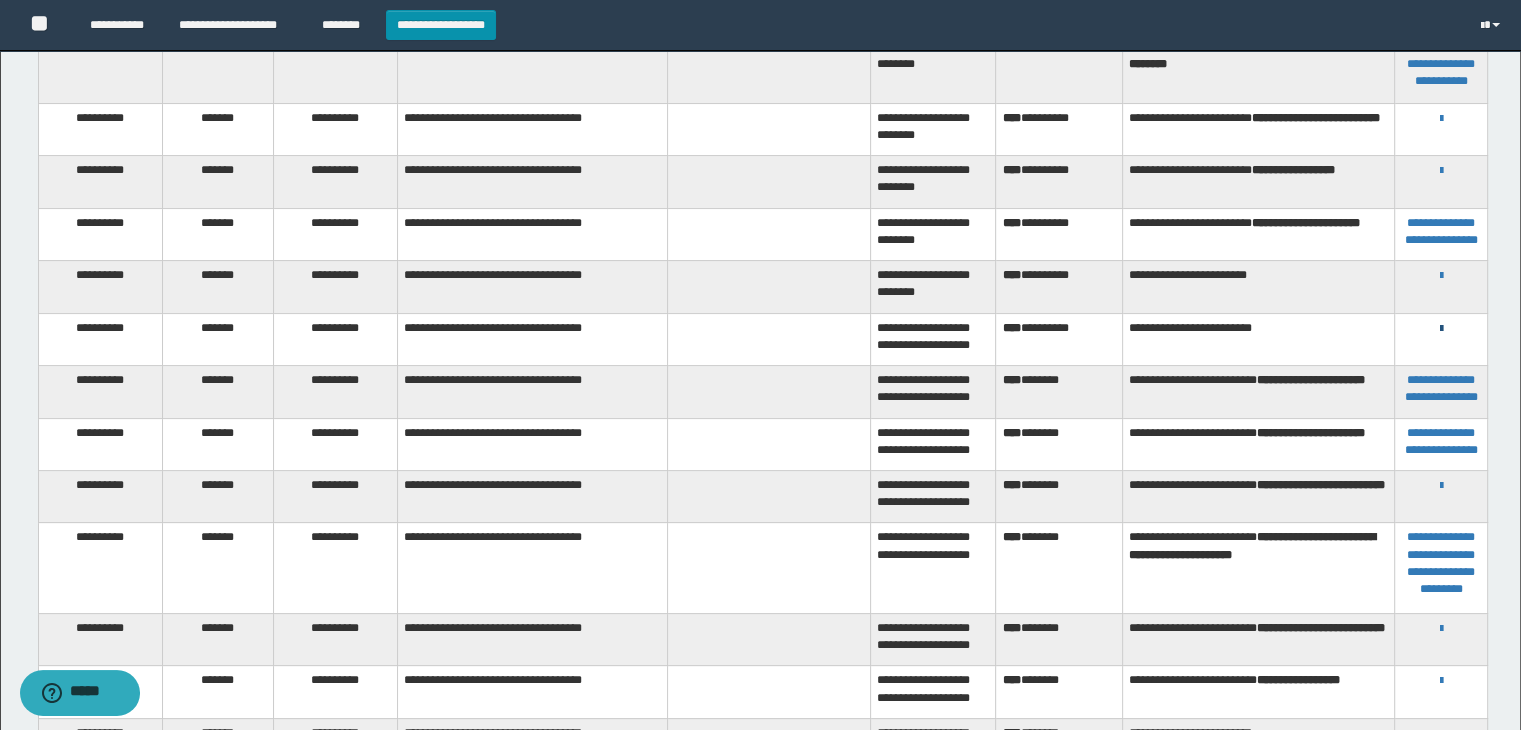 click at bounding box center (1441, 329) 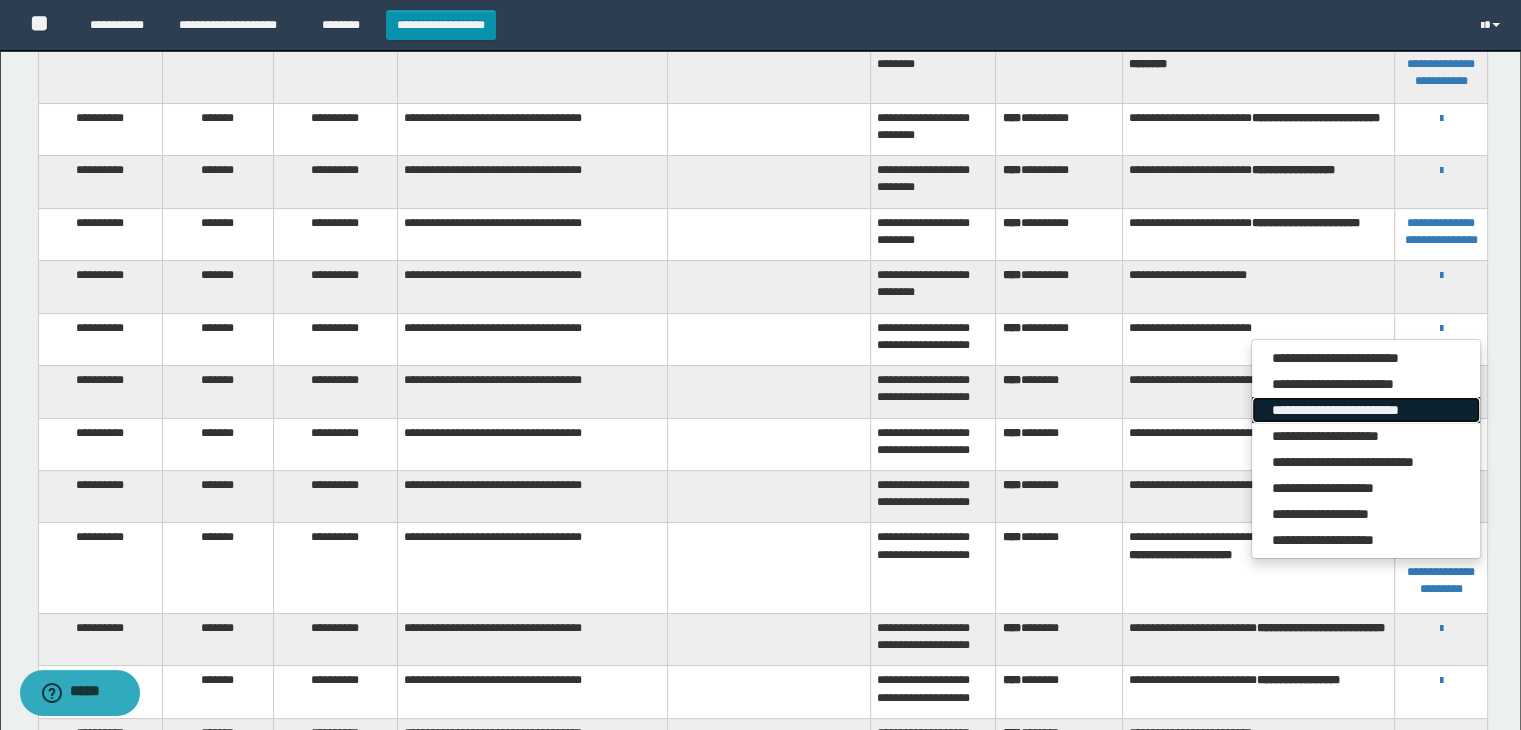 click on "**********" at bounding box center [1366, 410] 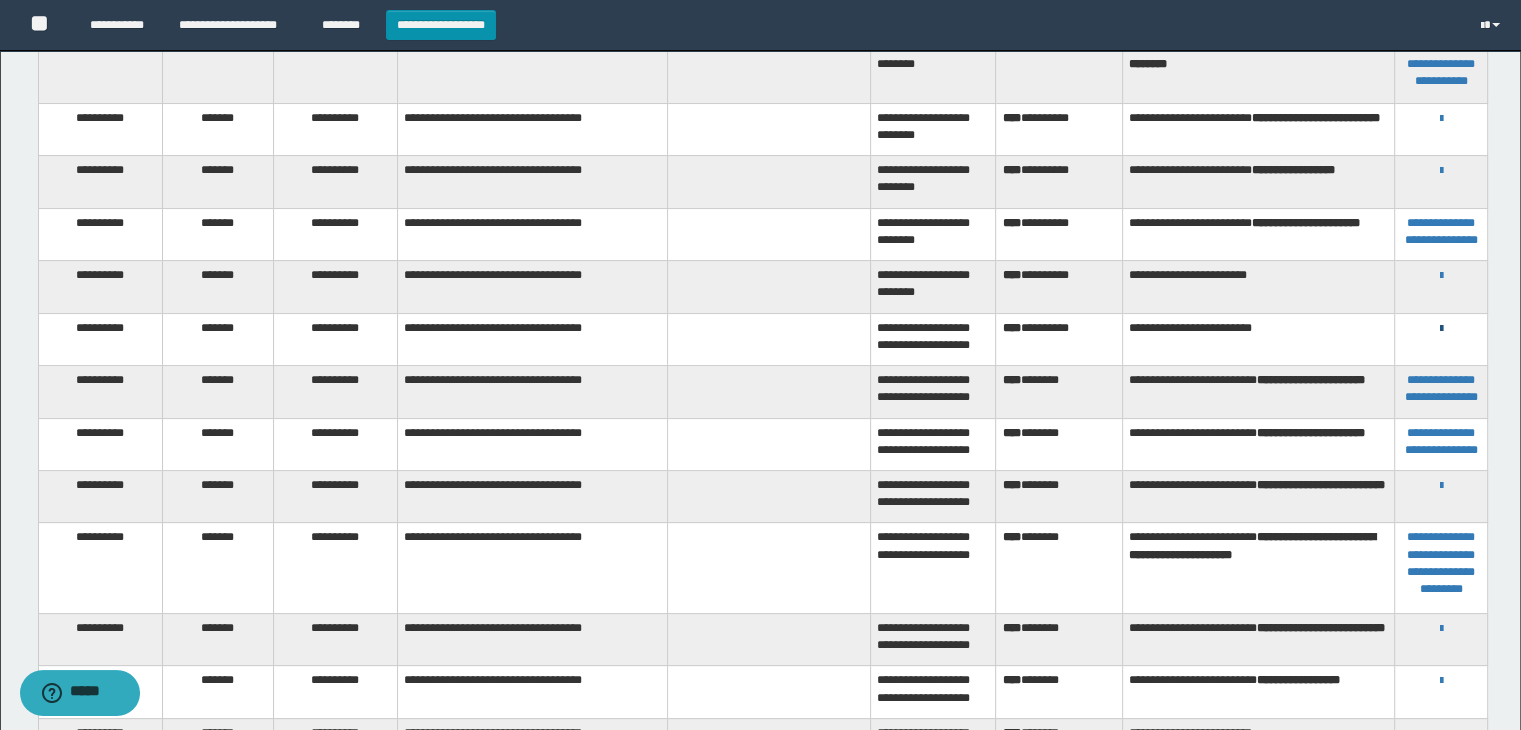 click at bounding box center (1441, 329) 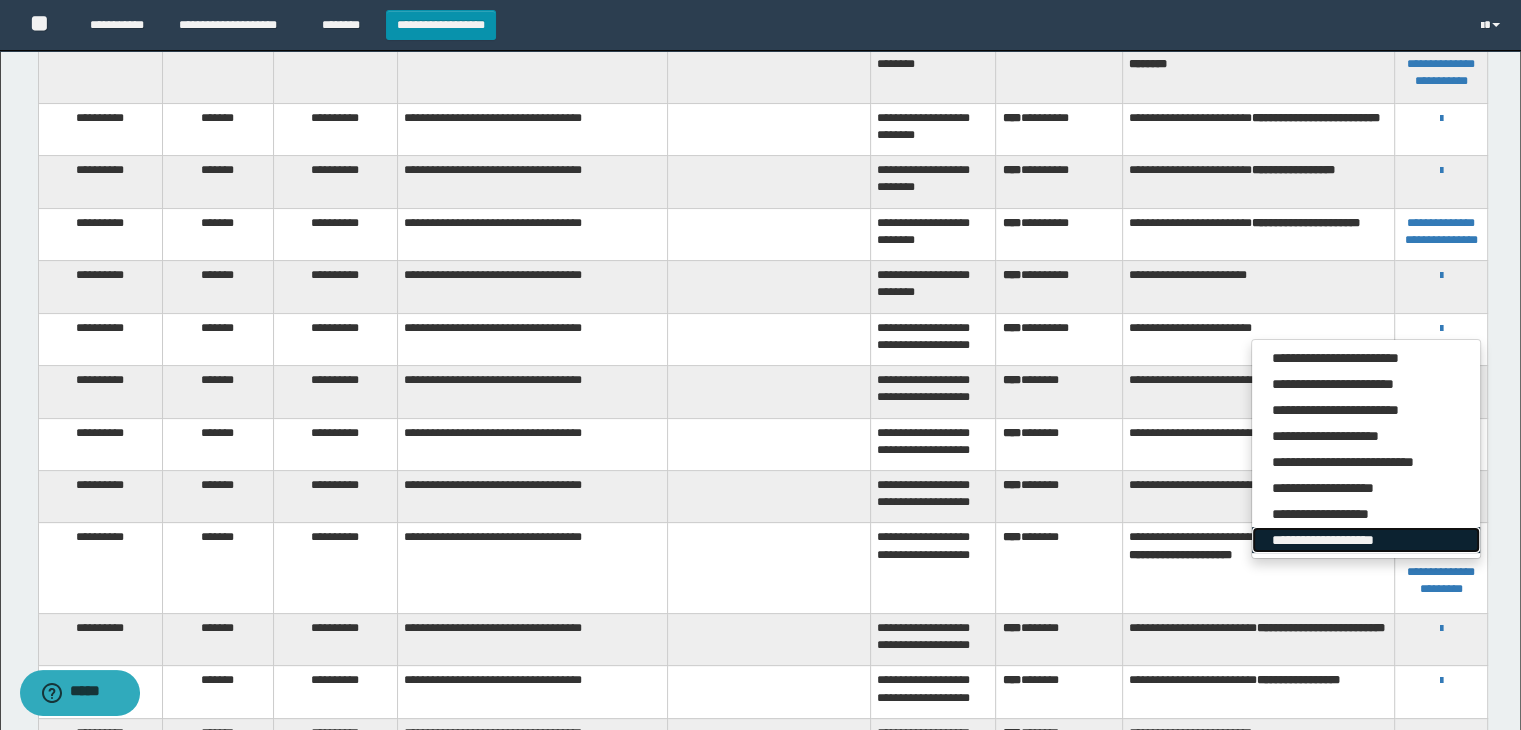 click on "**********" at bounding box center (1366, 540) 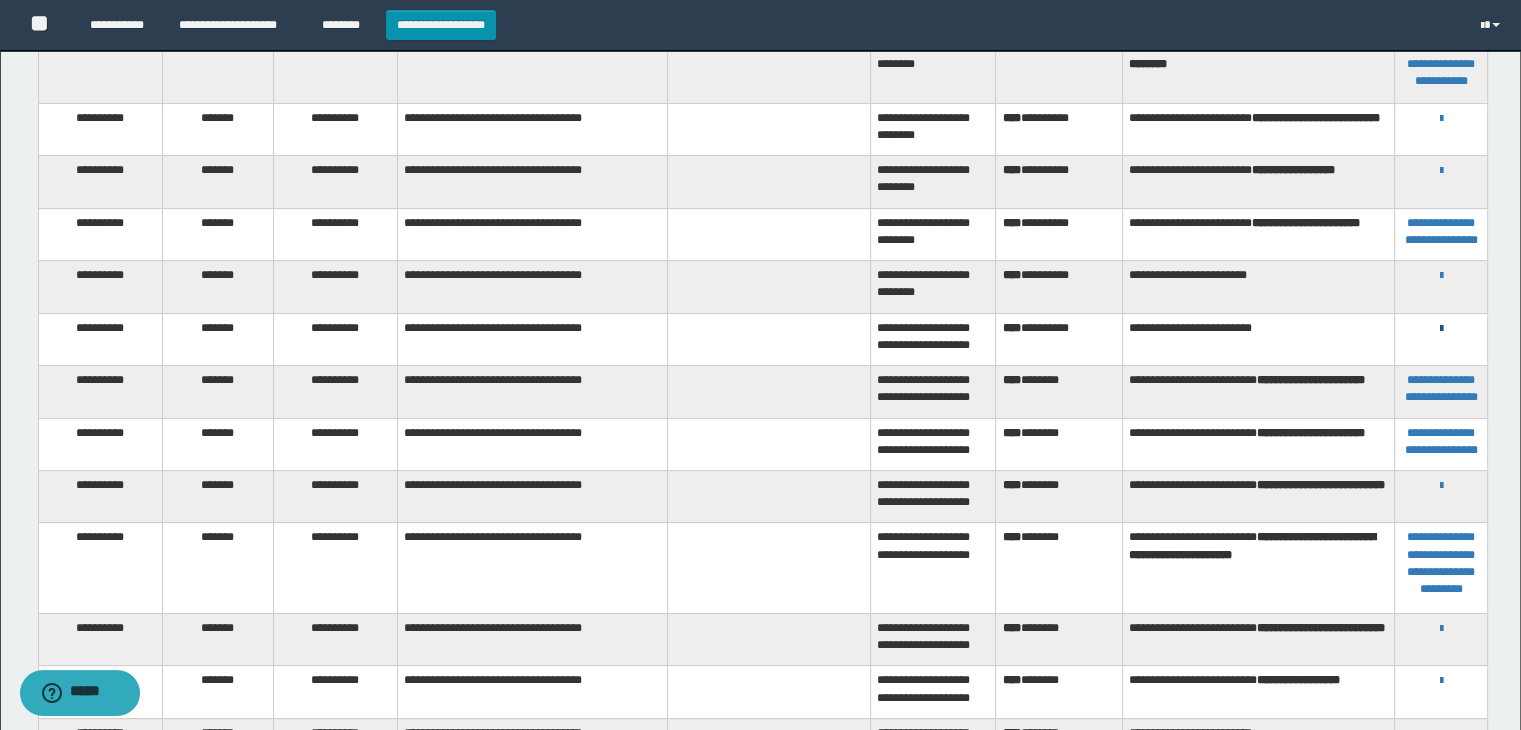 click at bounding box center (1441, 329) 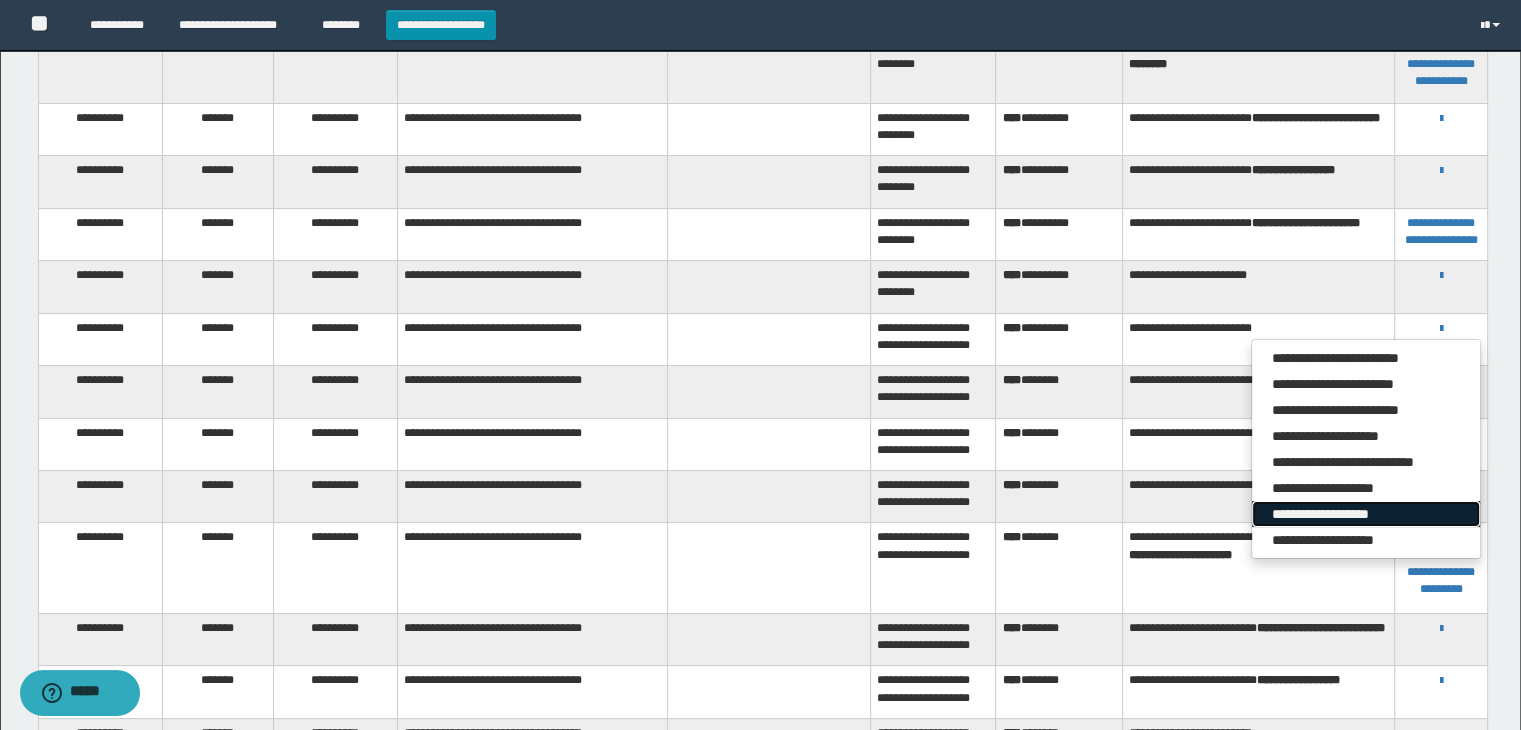 click on "**********" at bounding box center (1366, 514) 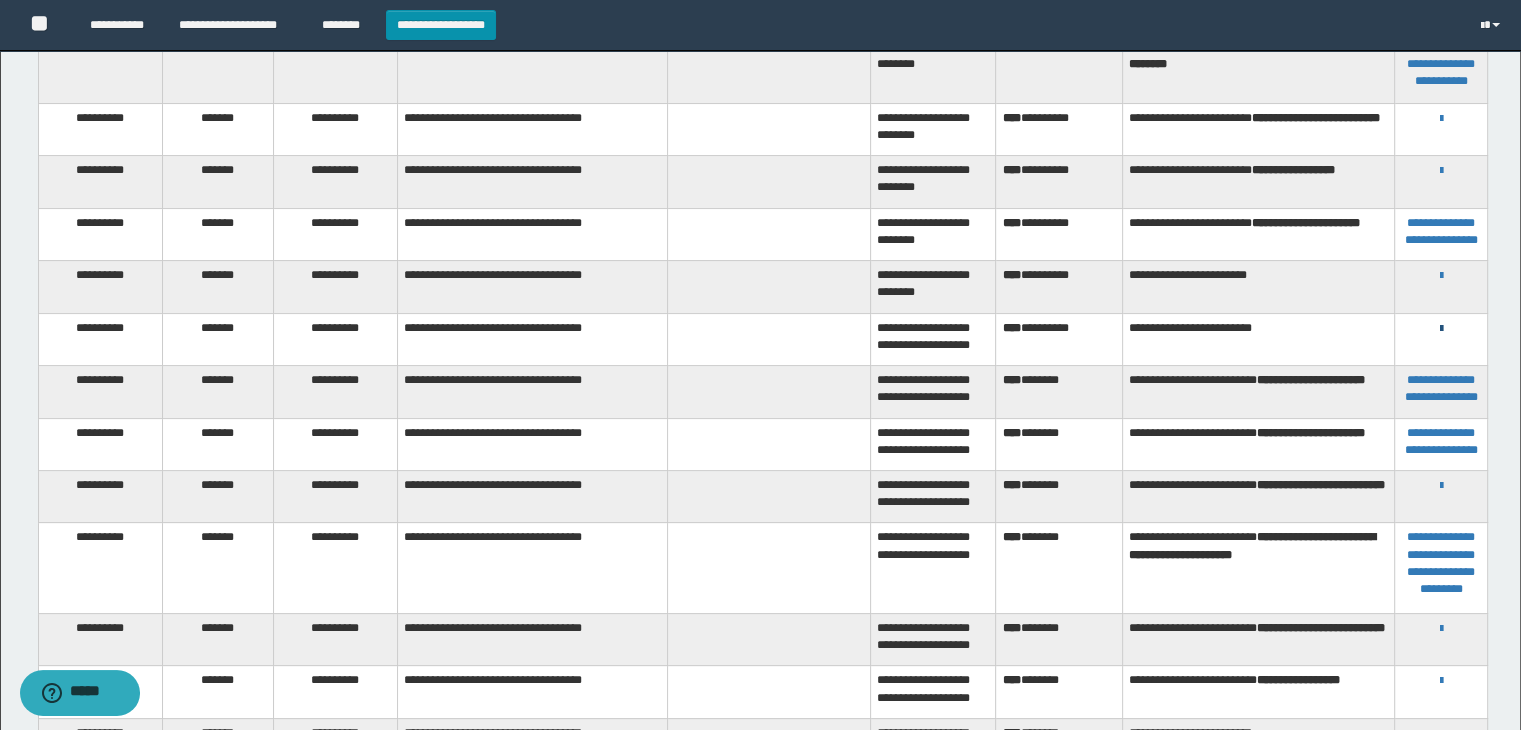 click at bounding box center [1441, 329] 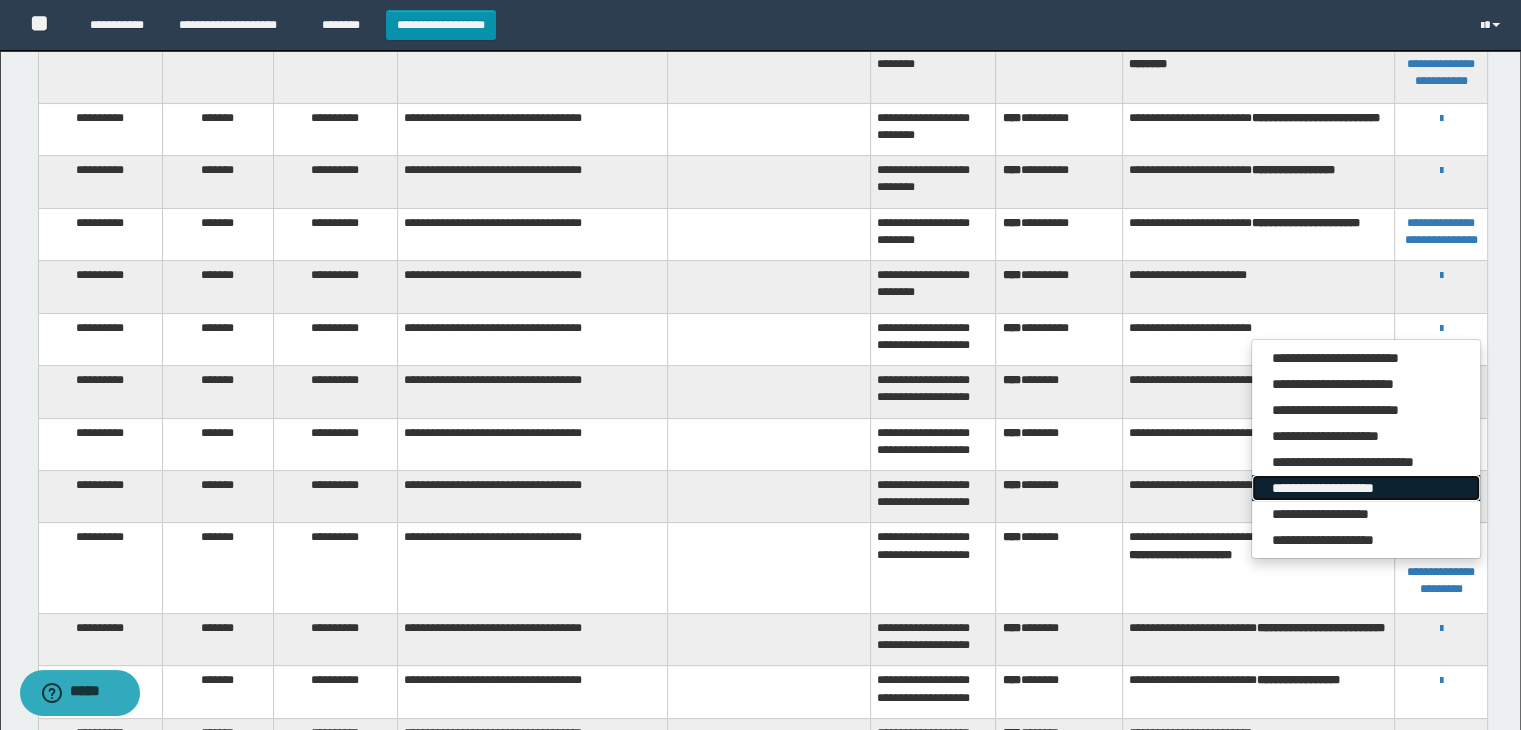 click on "**********" at bounding box center (1366, 488) 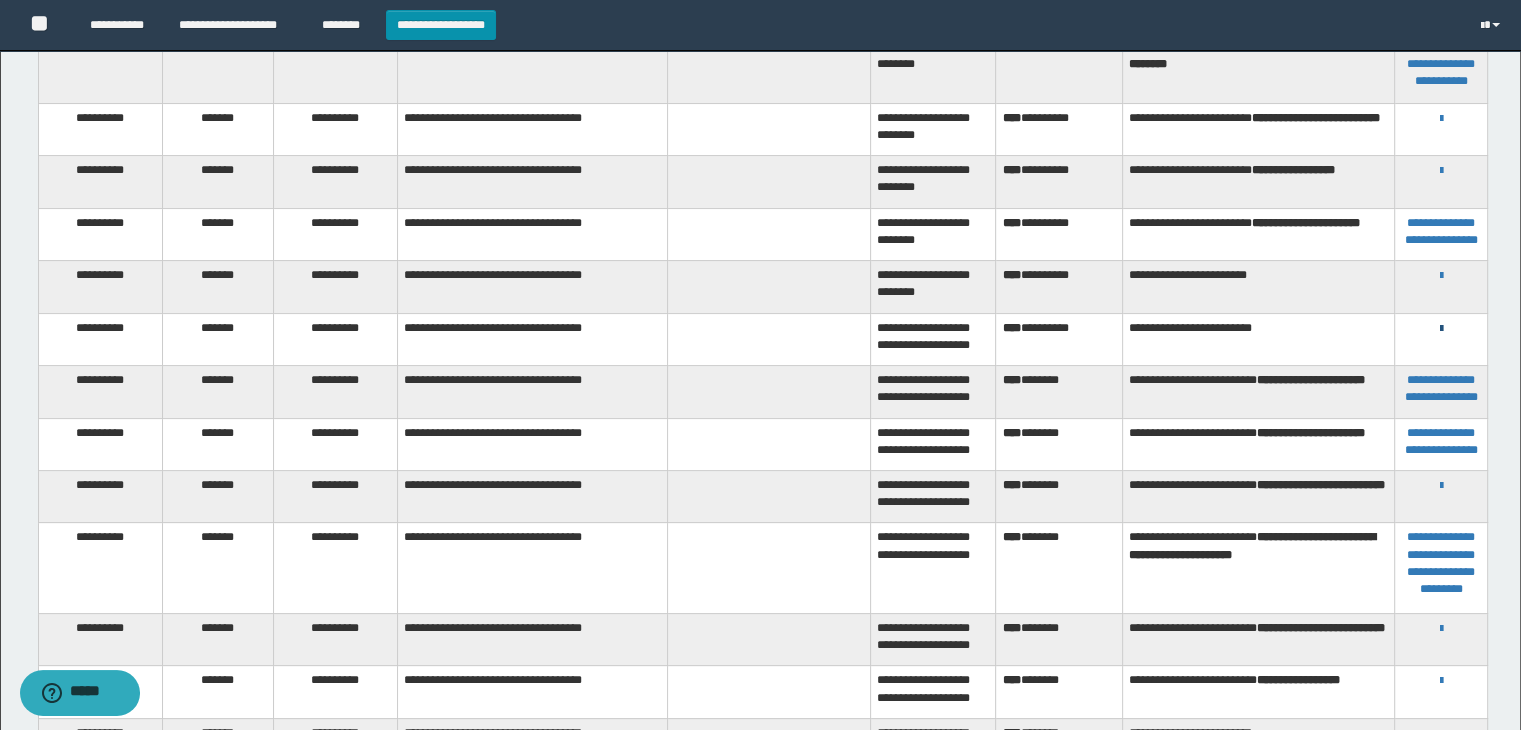 click at bounding box center [1441, 329] 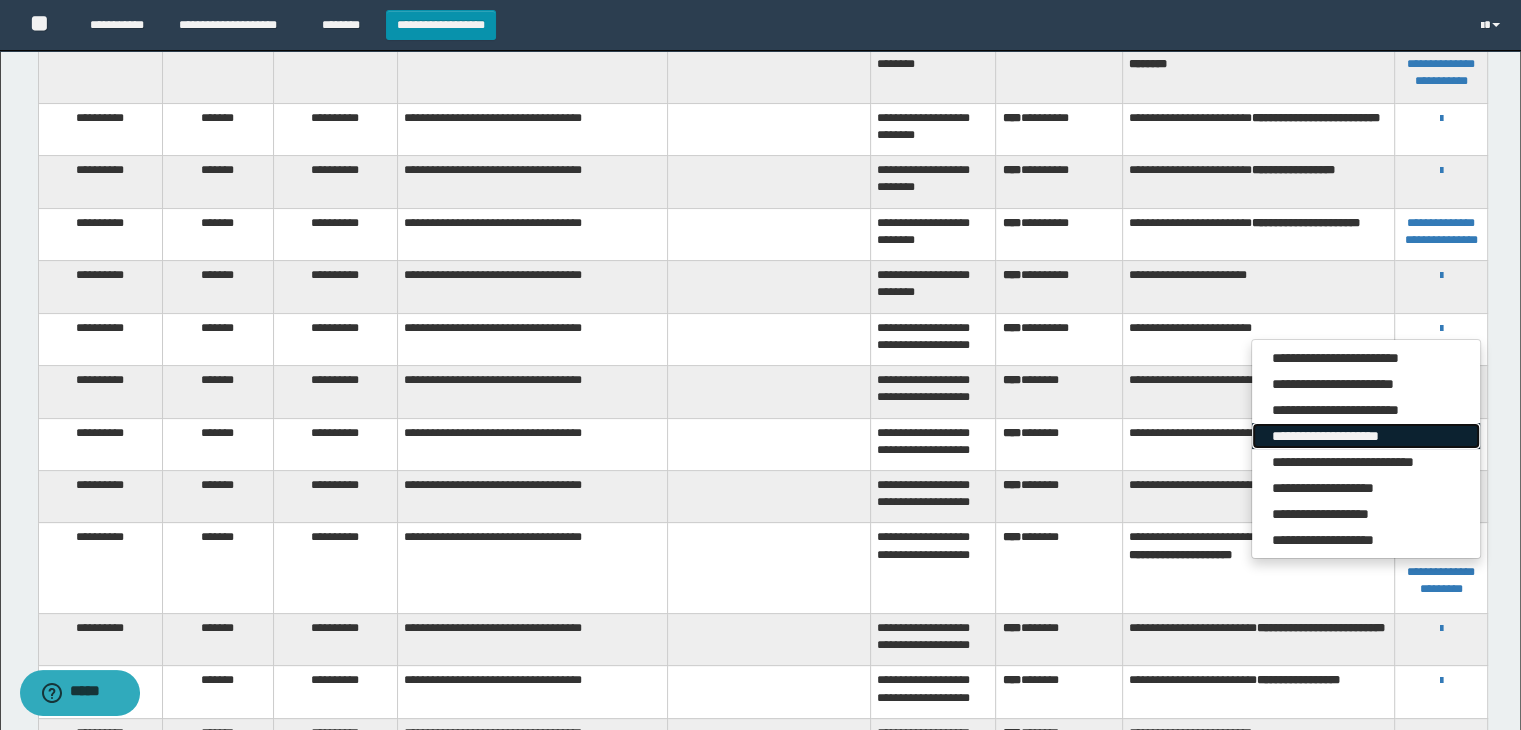 click on "**********" at bounding box center (1366, 436) 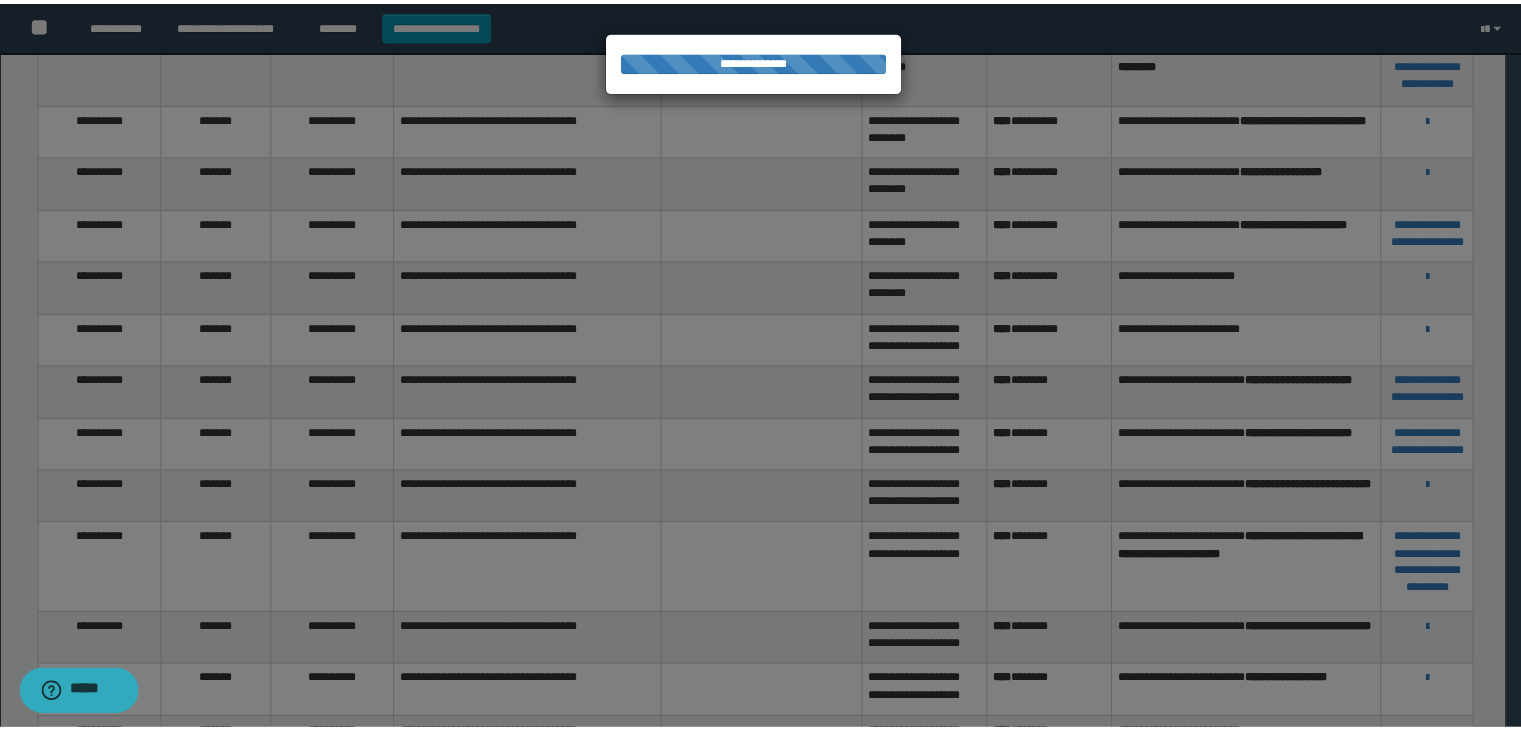 scroll, scrollTop: 0, scrollLeft: 0, axis: both 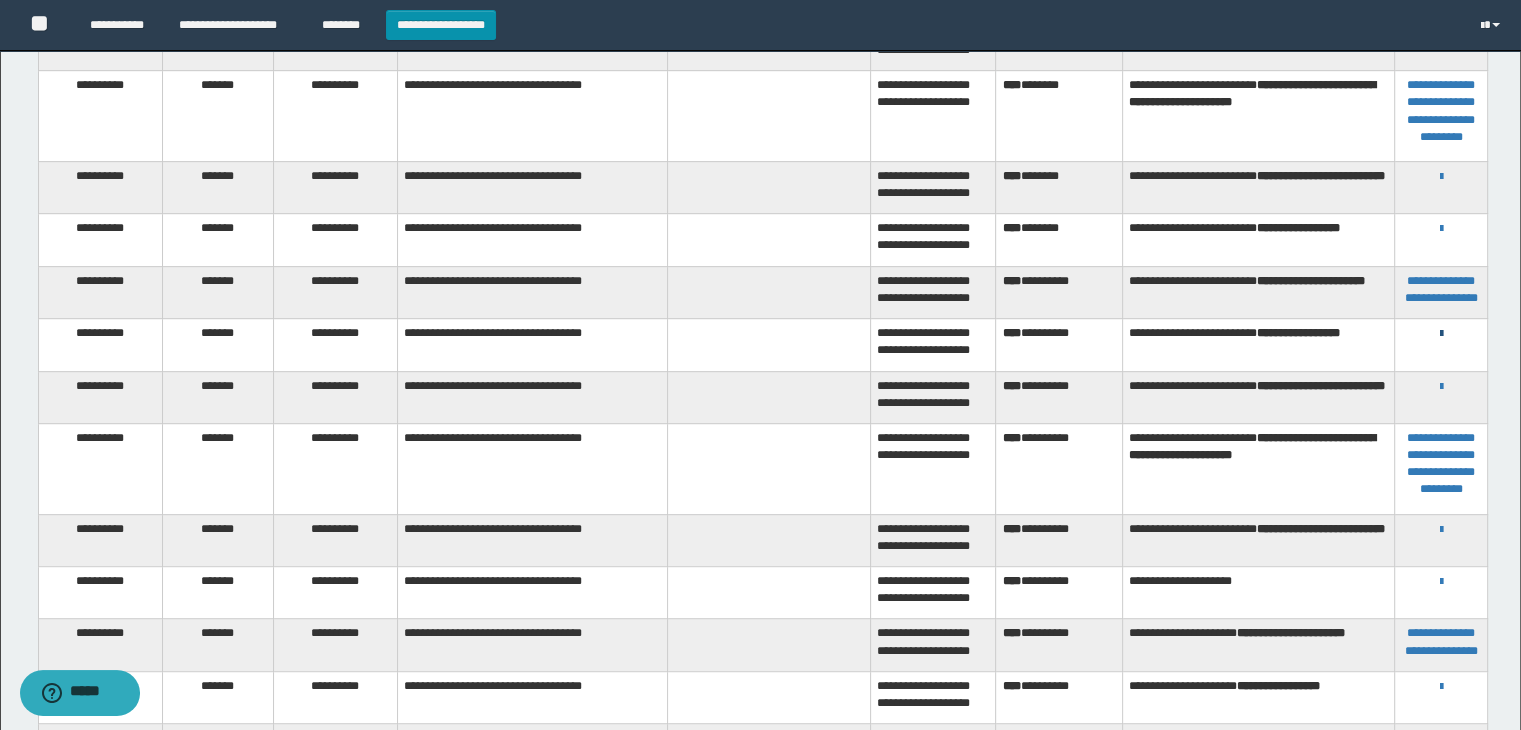 click at bounding box center (1441, 334) 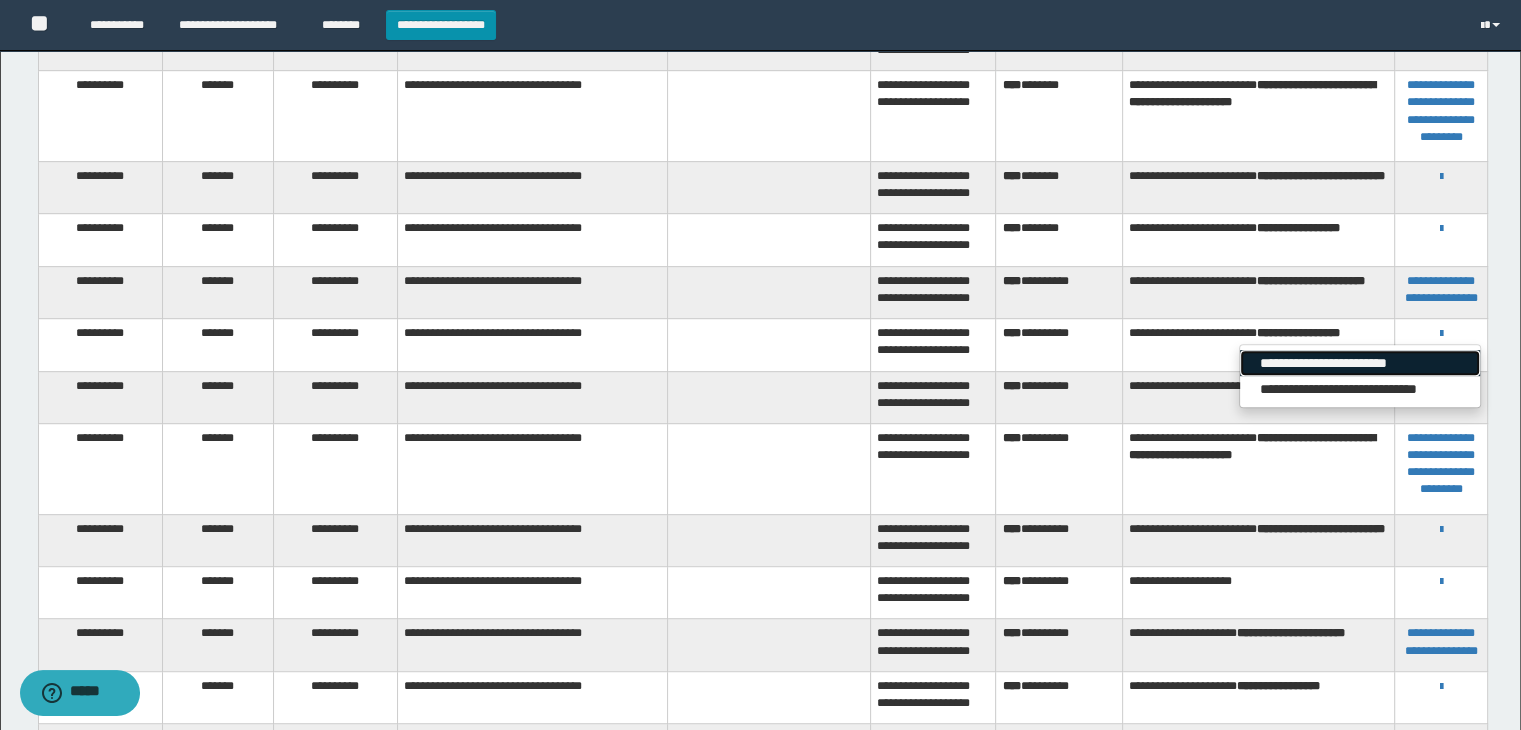 click on "**********" at bounding box center (1360, 363) 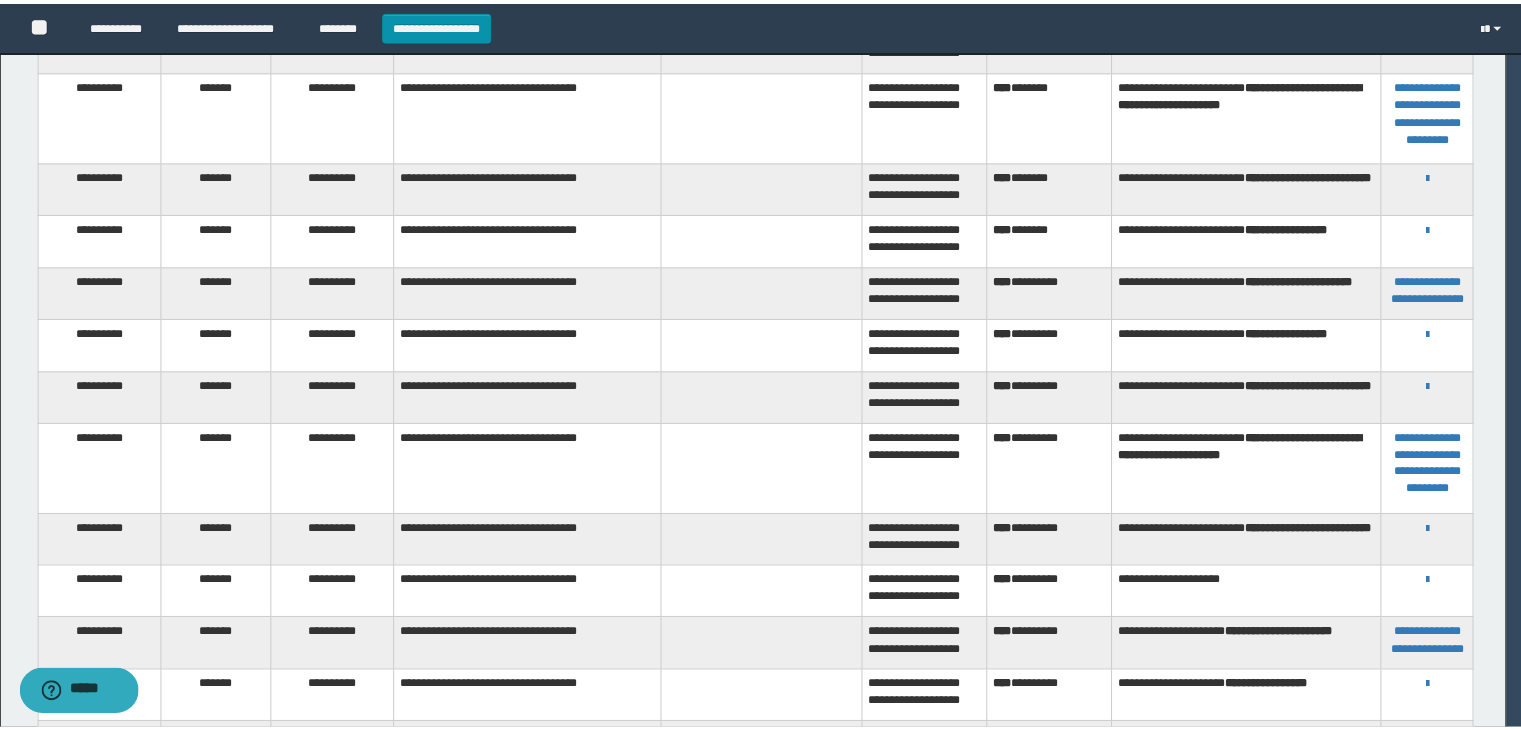 scroll, scrollTop: 0, scrollLeft: 0, axis: both 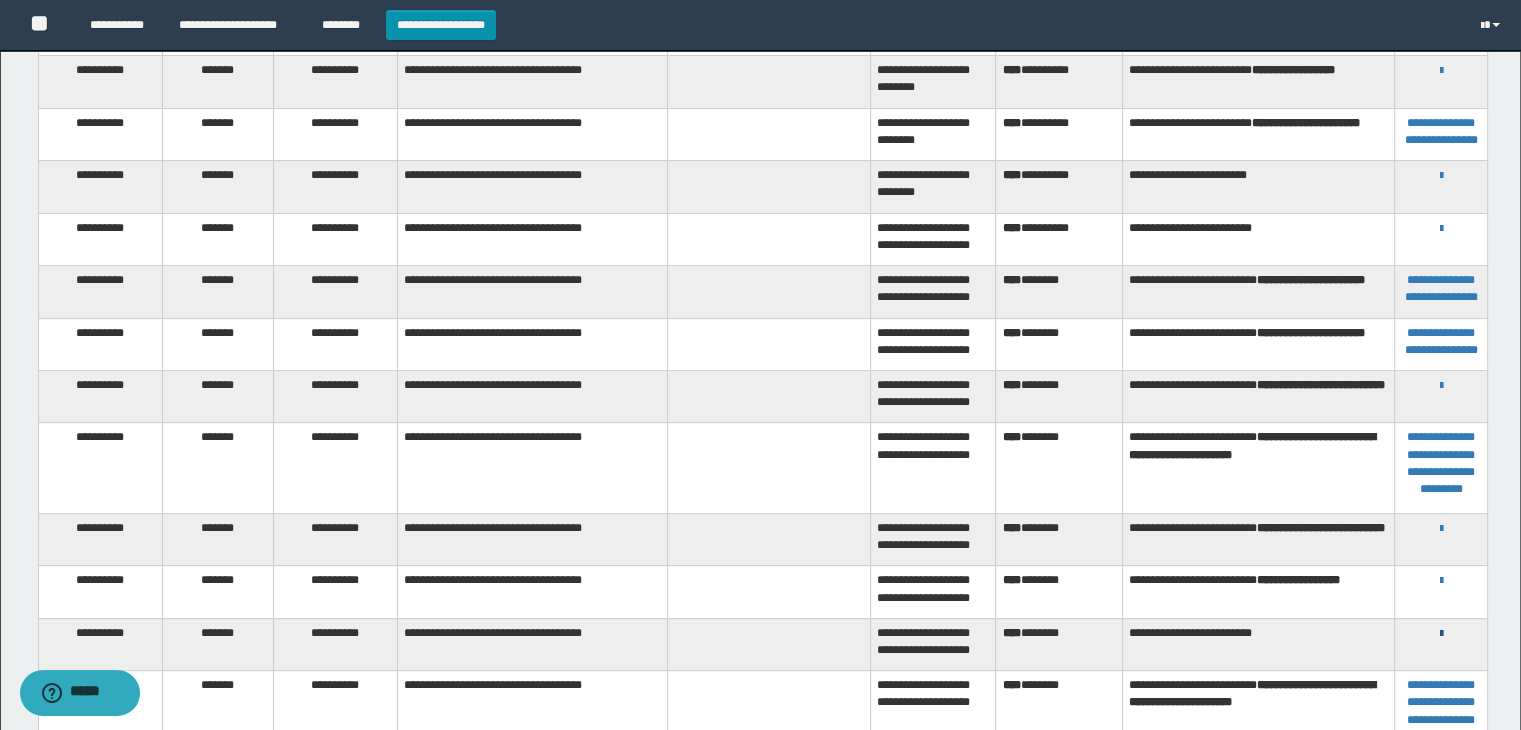 click at bounding box center (1441, 634) 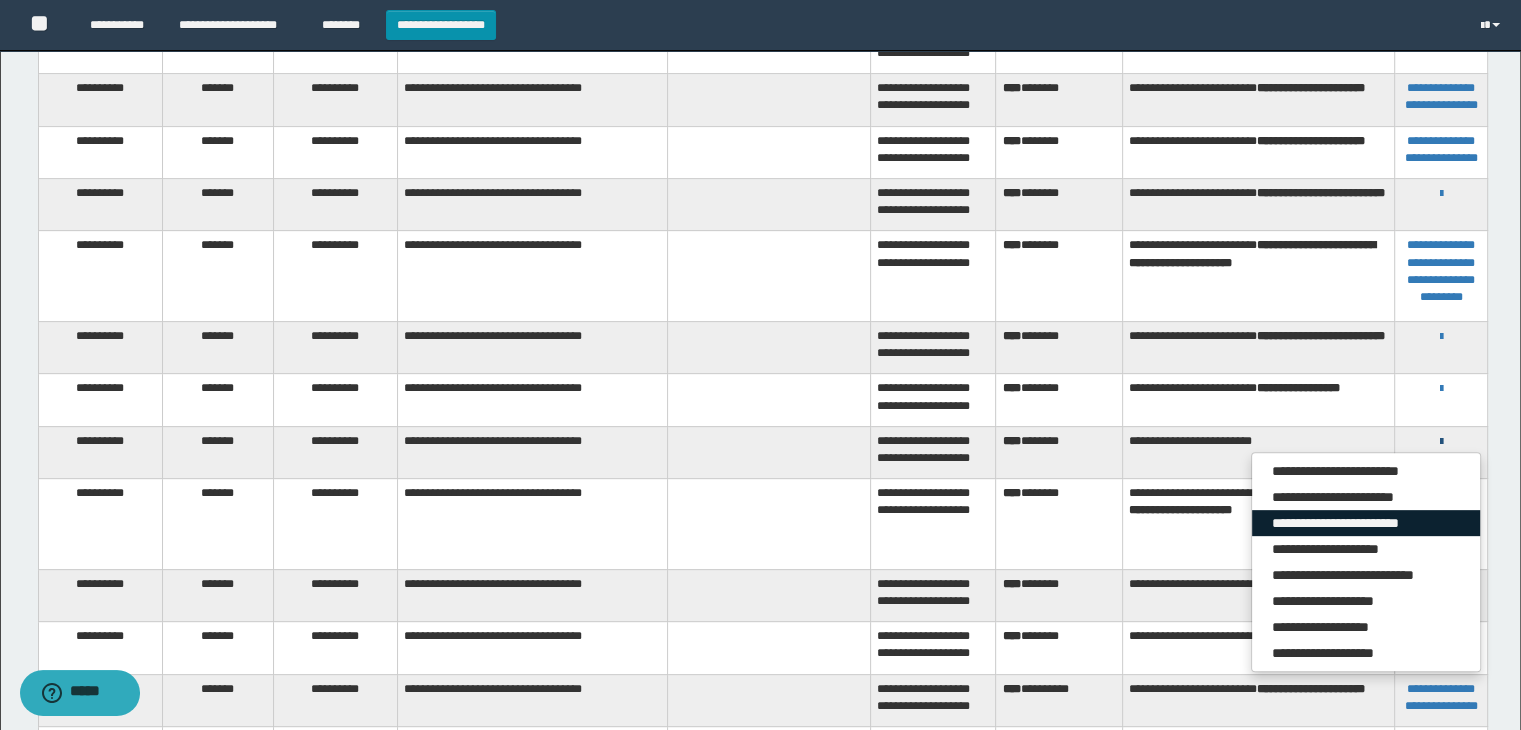scroll, scrollTop: 616, scrollLeft: 0, axis: vertical 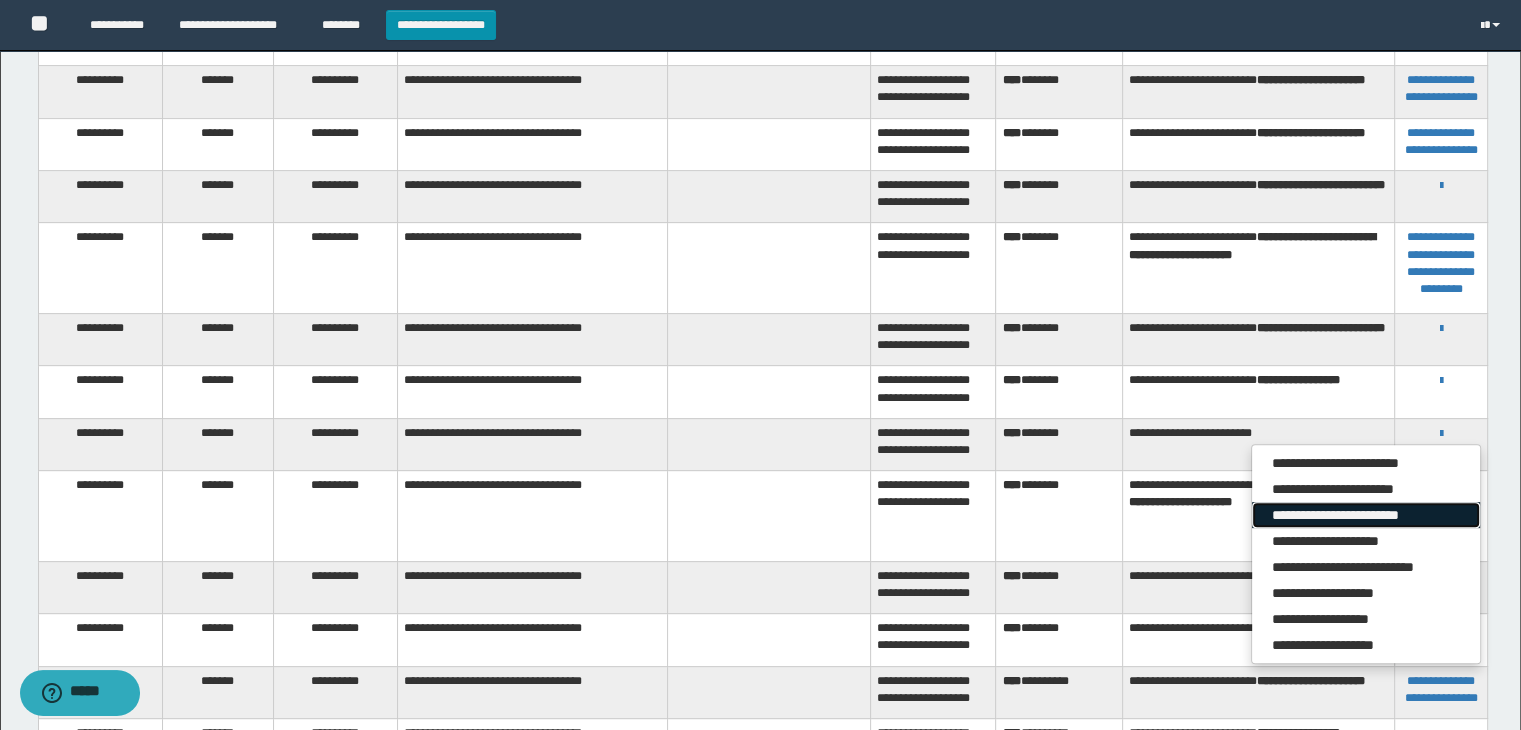 click on "**********" at bounding box center [1366, 515] 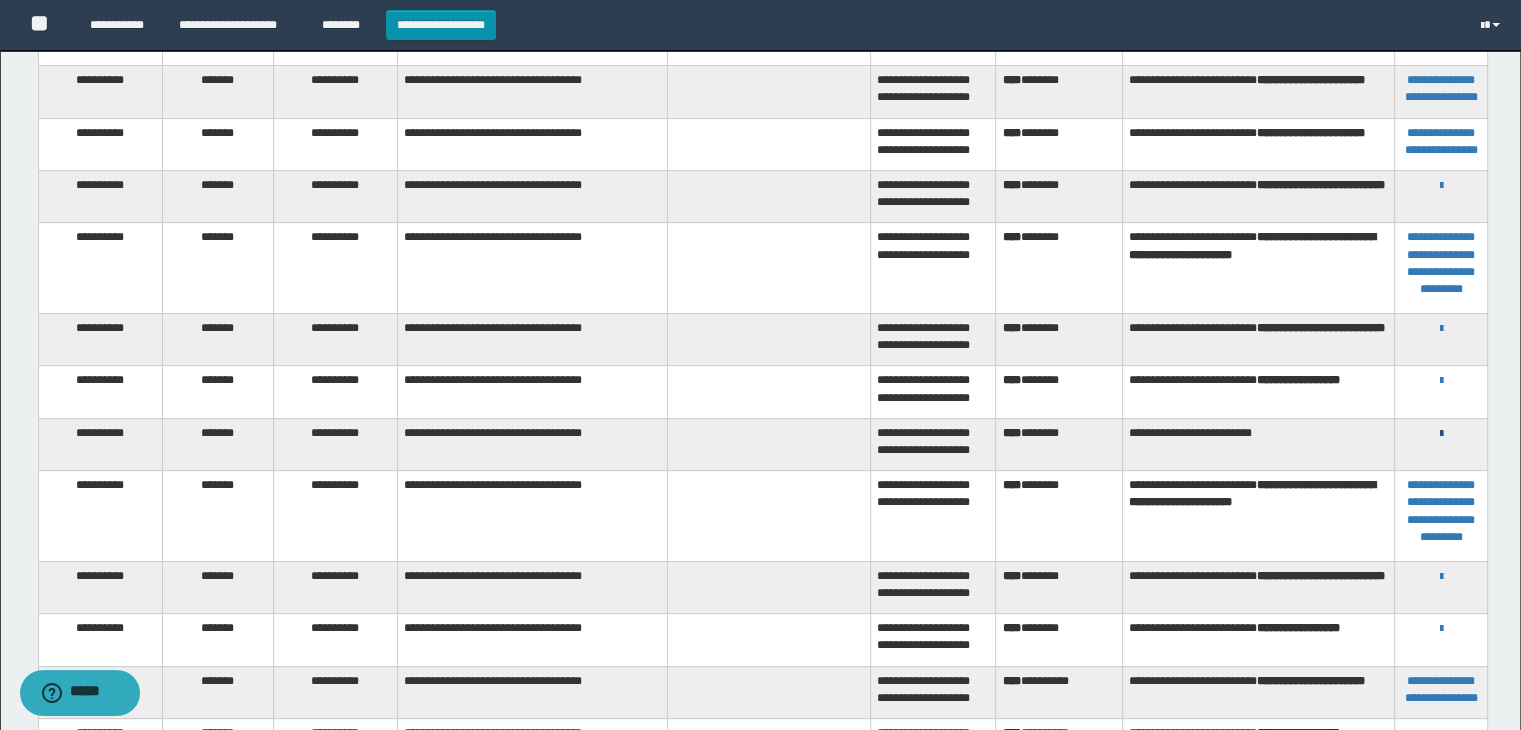 drag, startPoint x: 1439, startPoint y: 436, endPoint x: 1440, endPoint y: 457, distance: 21.023796 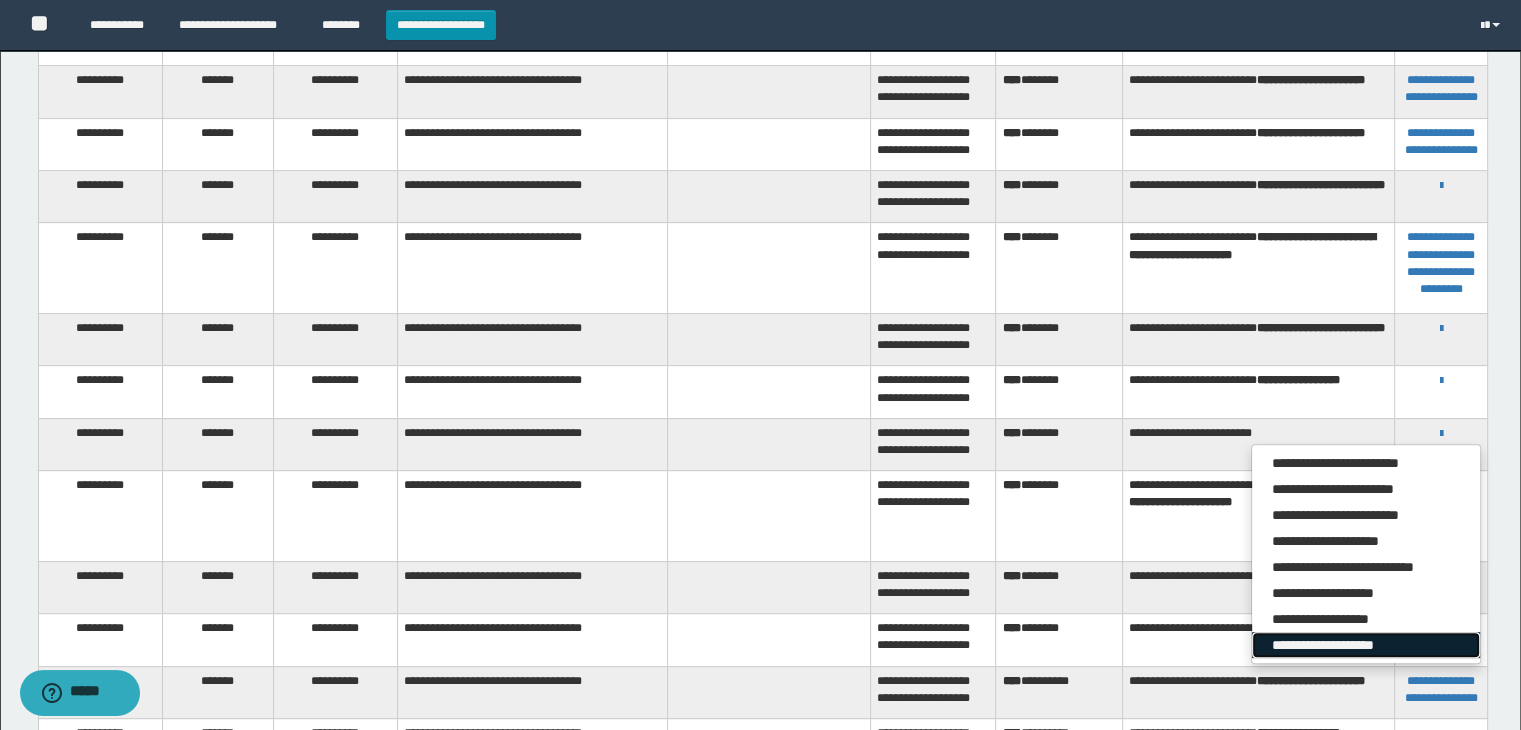 click on "**********" at bounding box center (1366, 645) 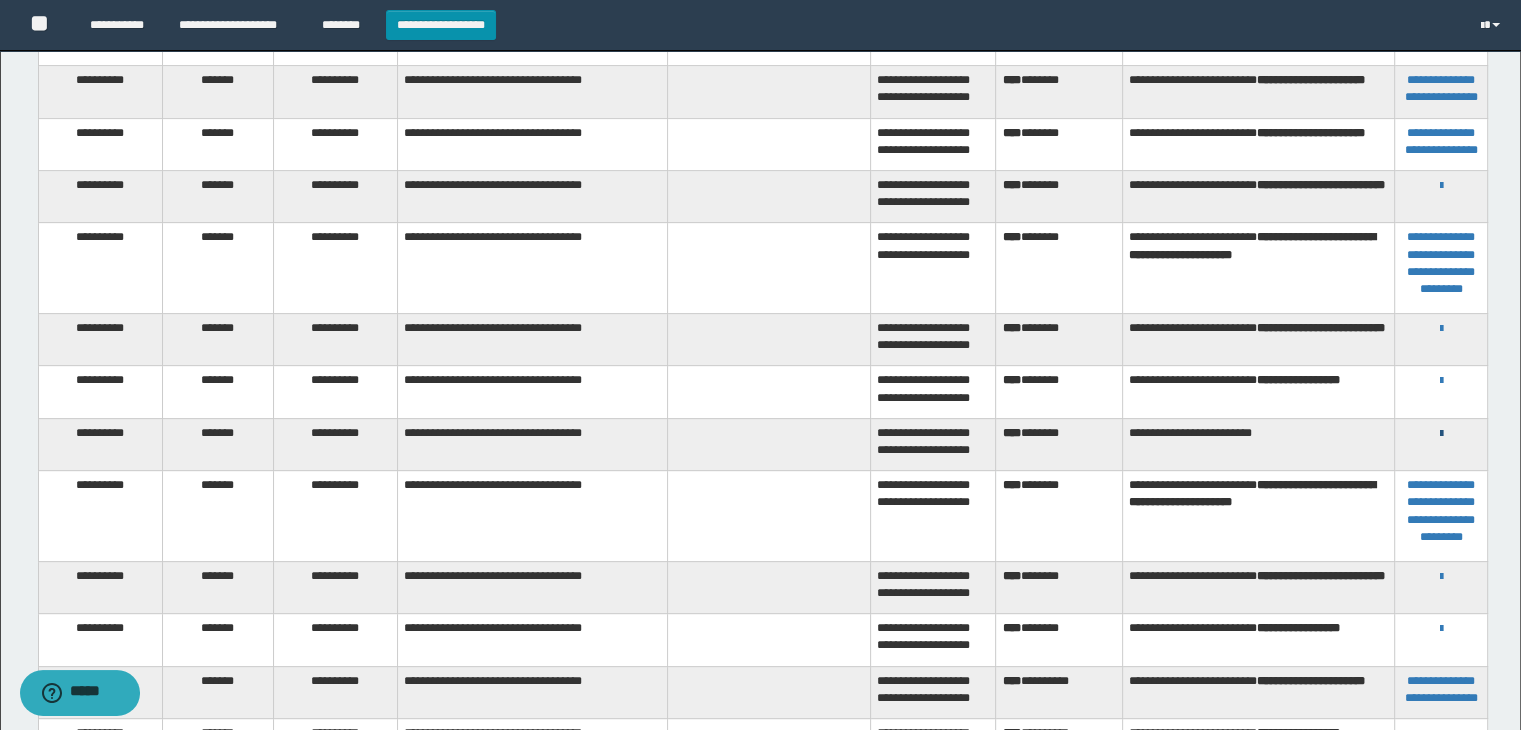 click at bounding box center (1441, 434) 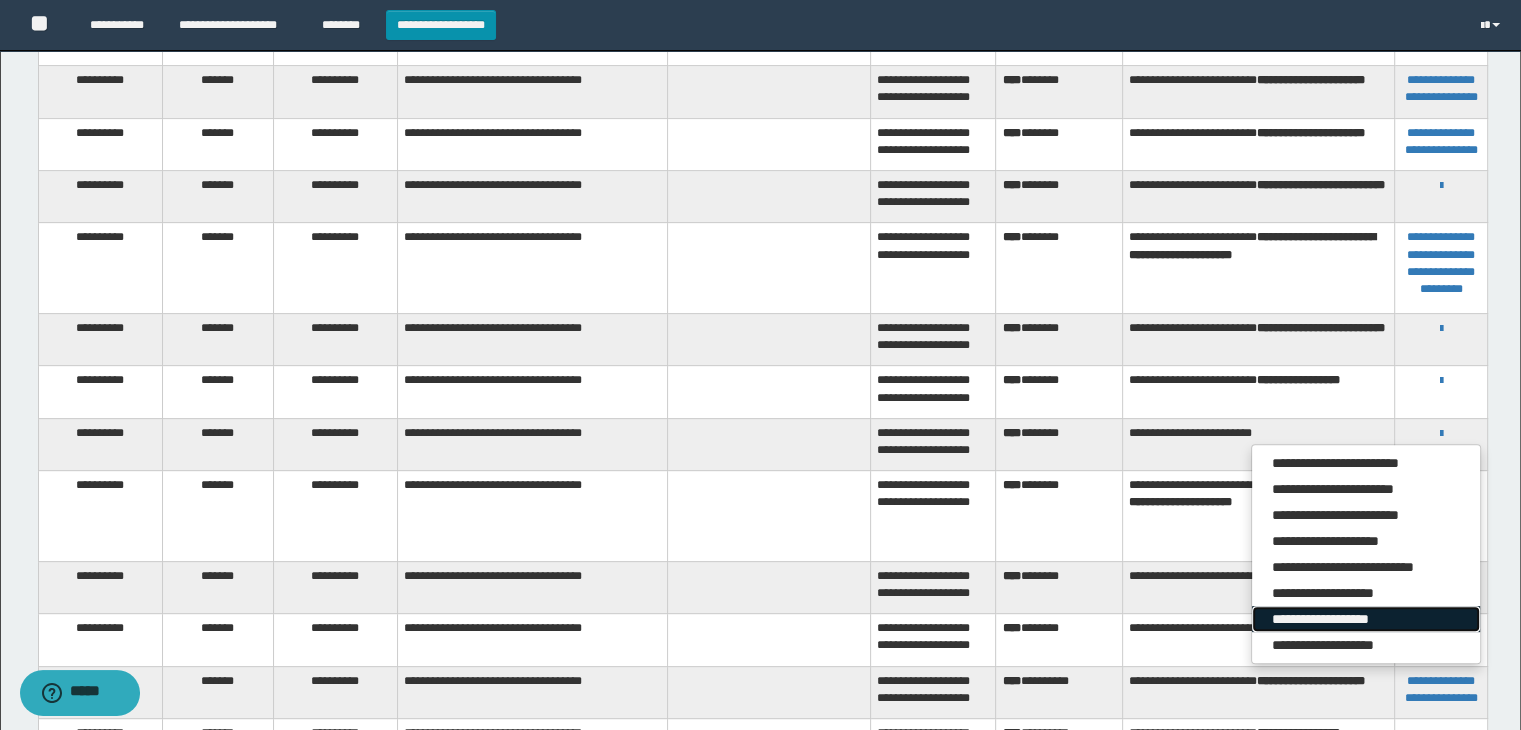 click on "**********" at bounding box center (1366, 619) 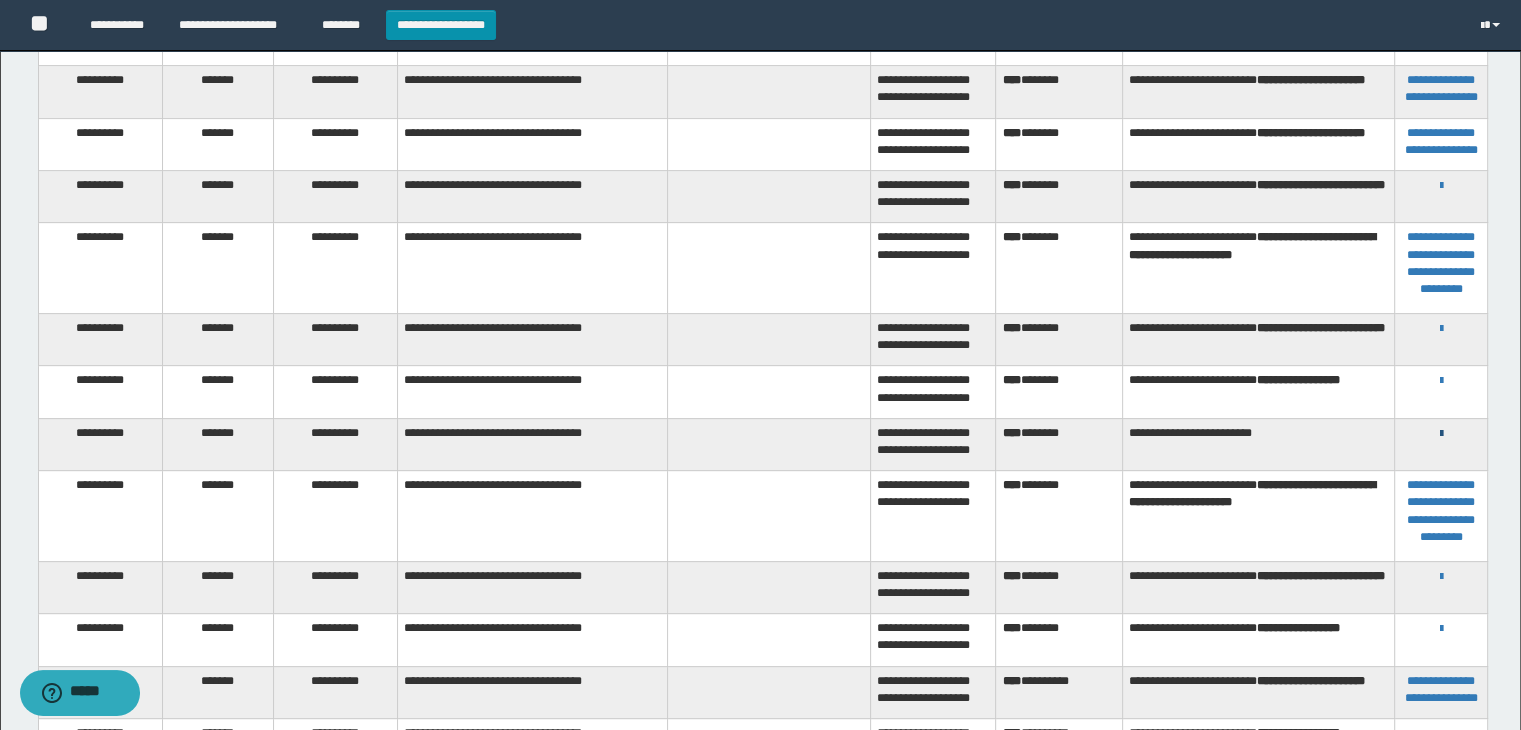 click at bounding box center (1441, 434) 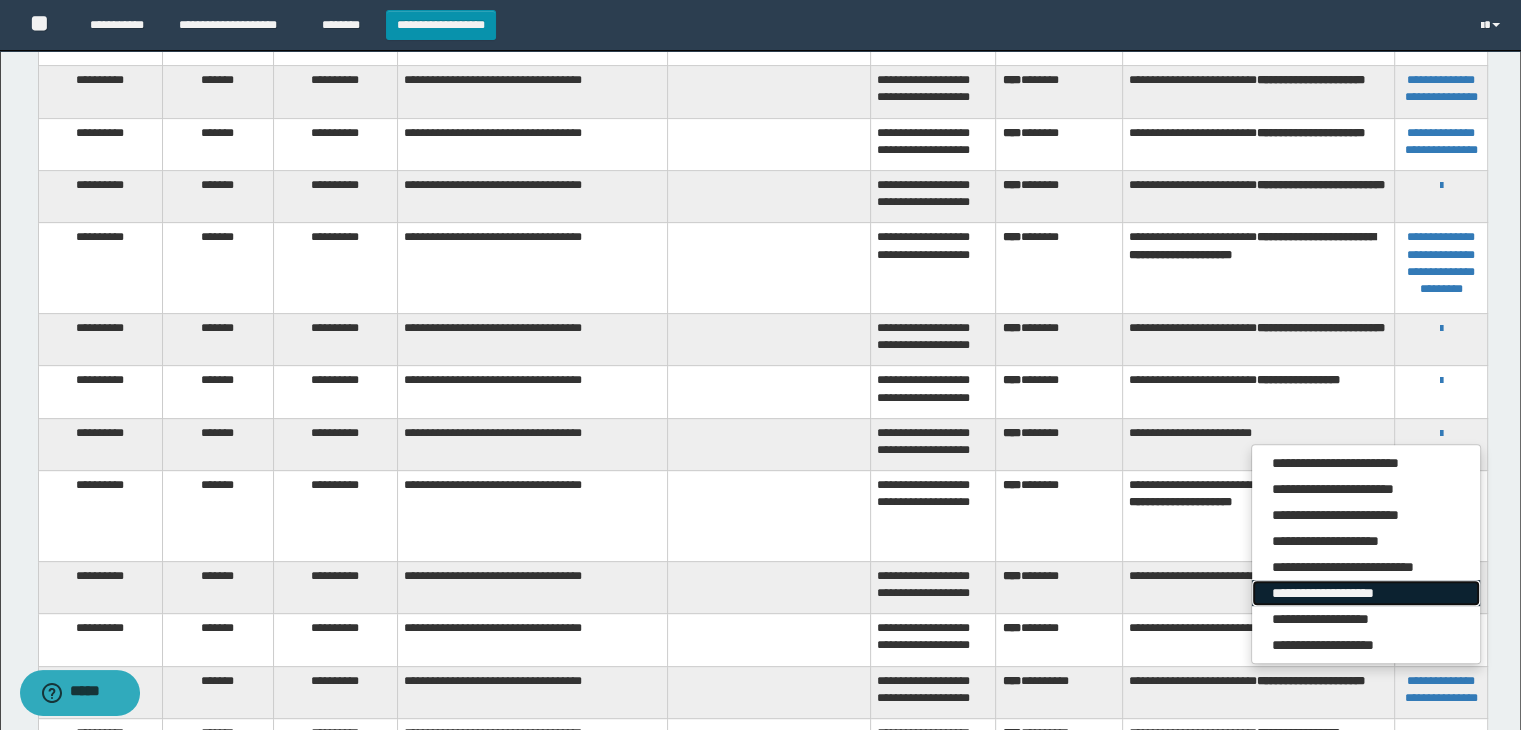 click on "**********" at bounding box center [1366, 593] 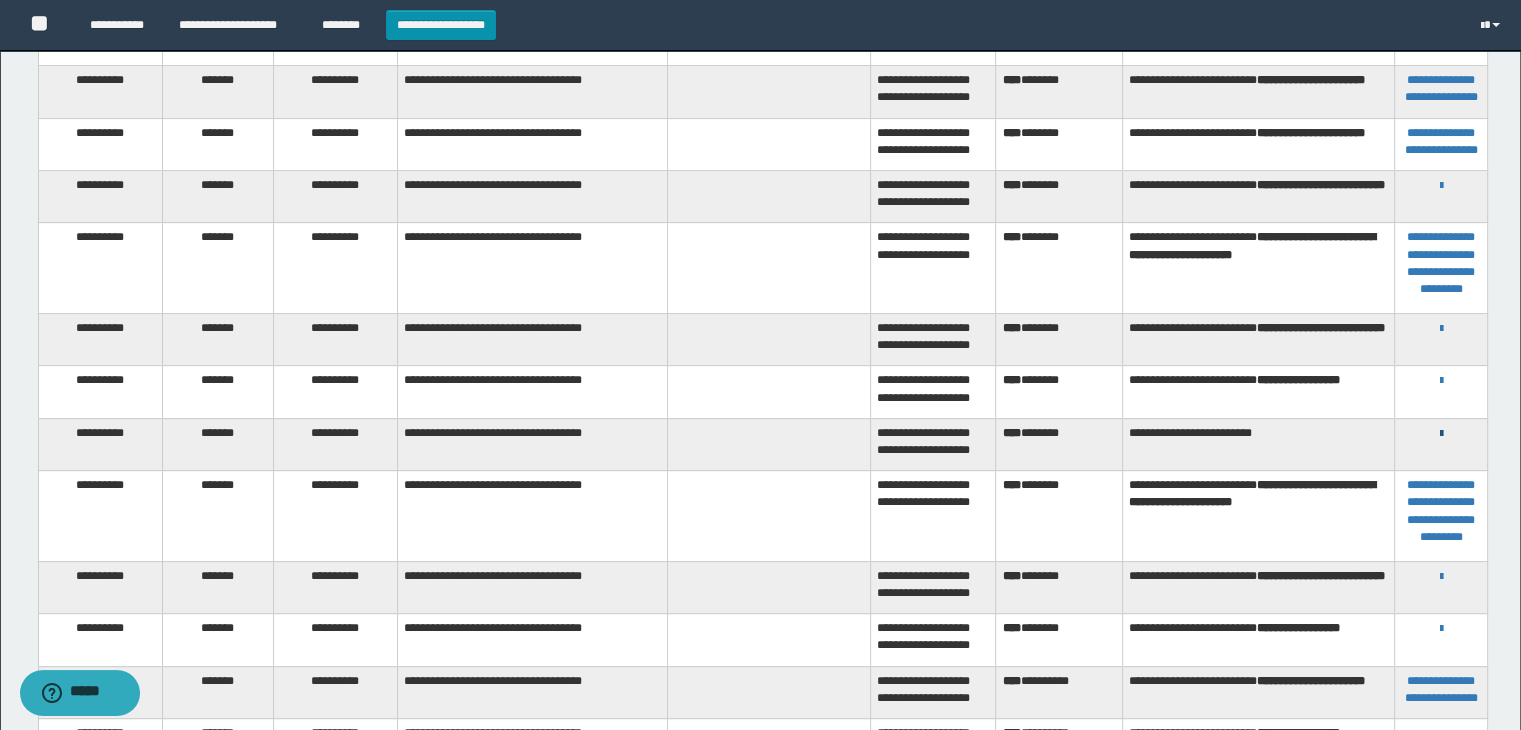 click at bounding box center (1441, 434) 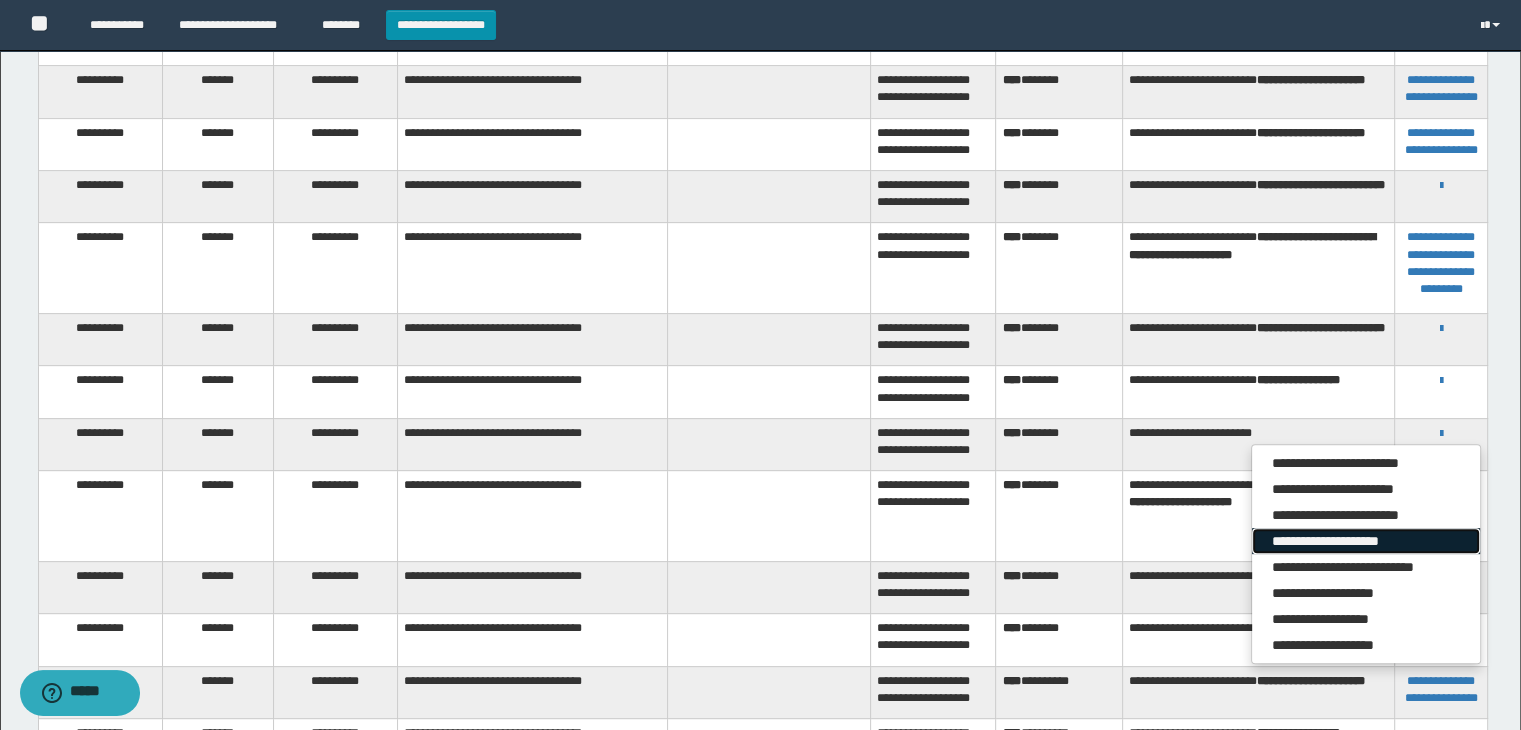 click on "**********" at bounding box center [1366, 541] 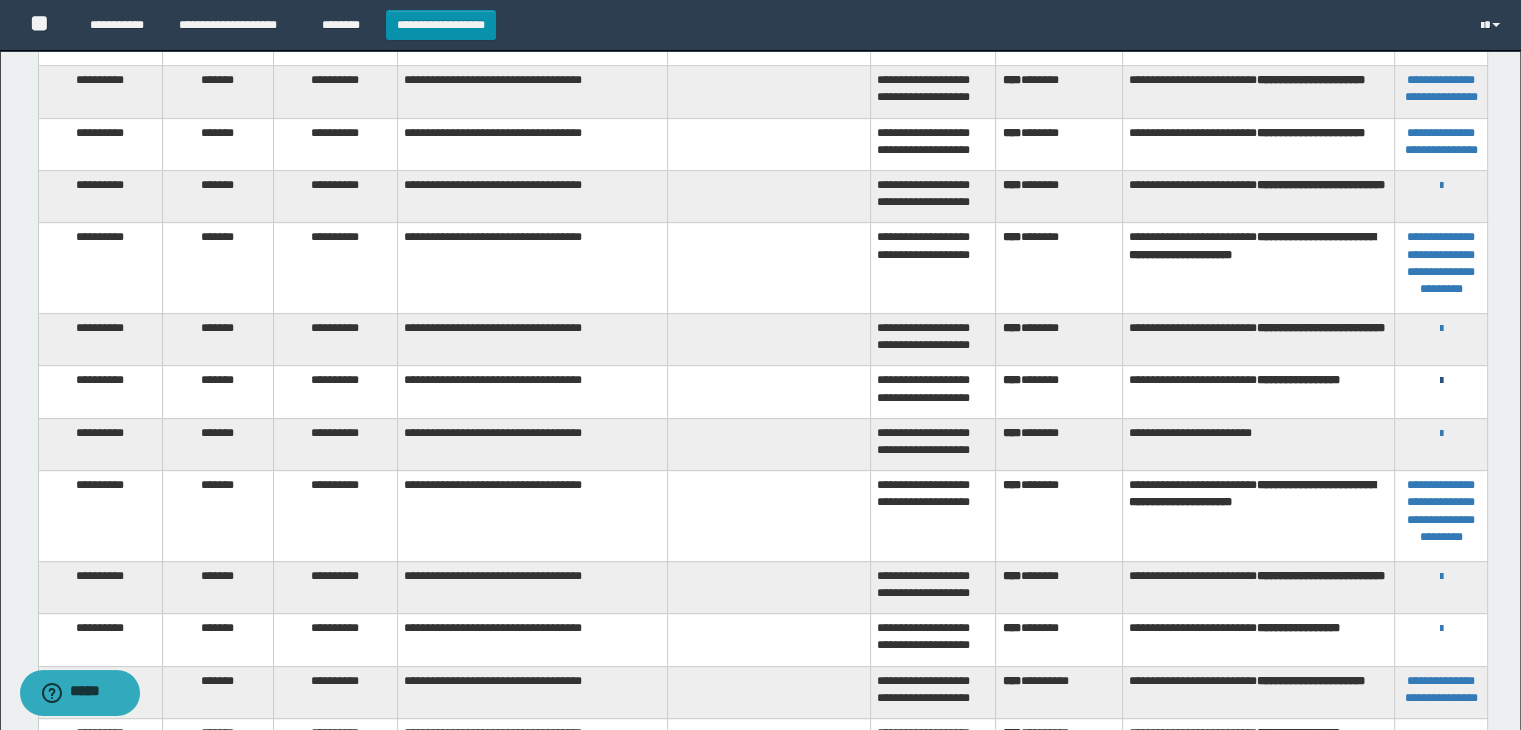 click at bounding box center [1441, 381] 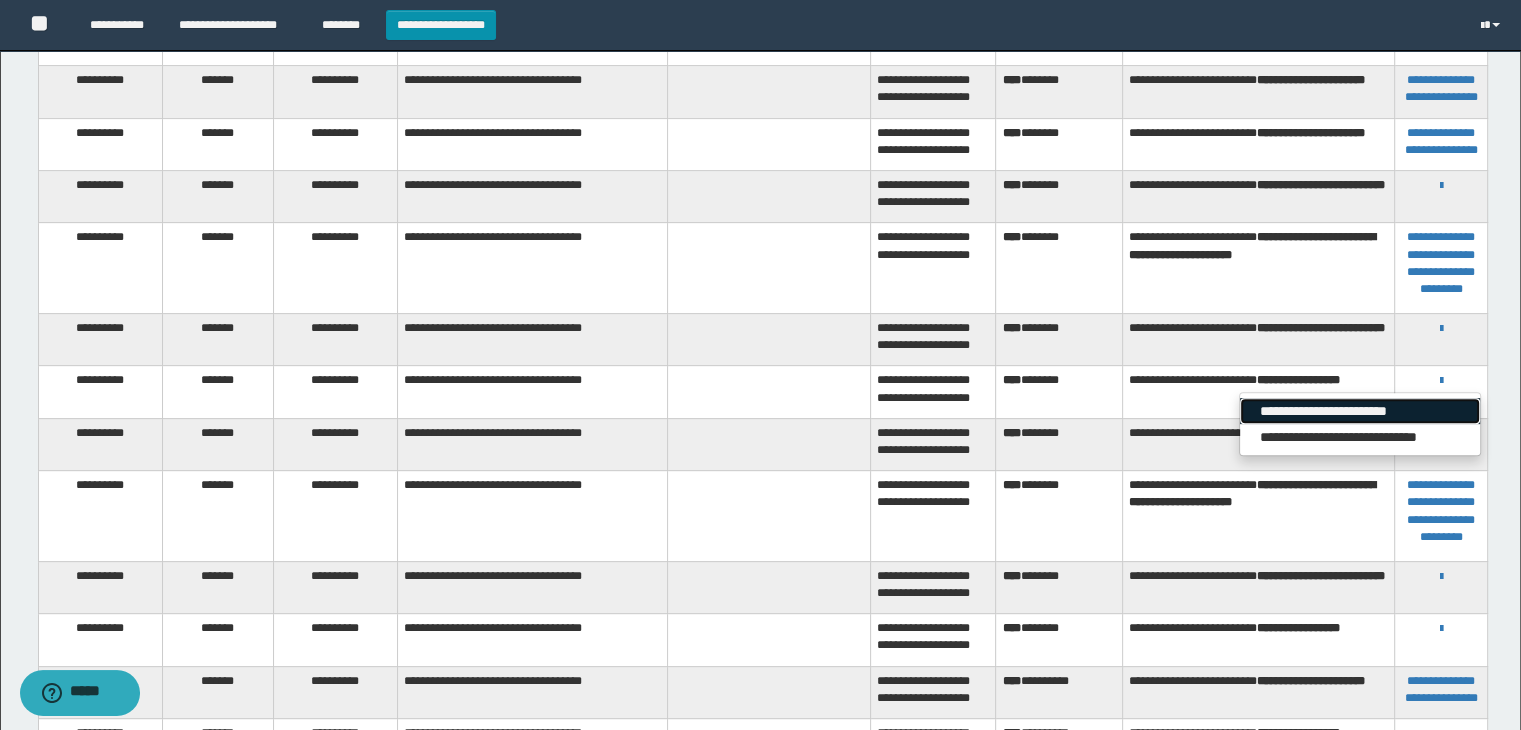 click on "**********" at bounding box center [1360, 411] 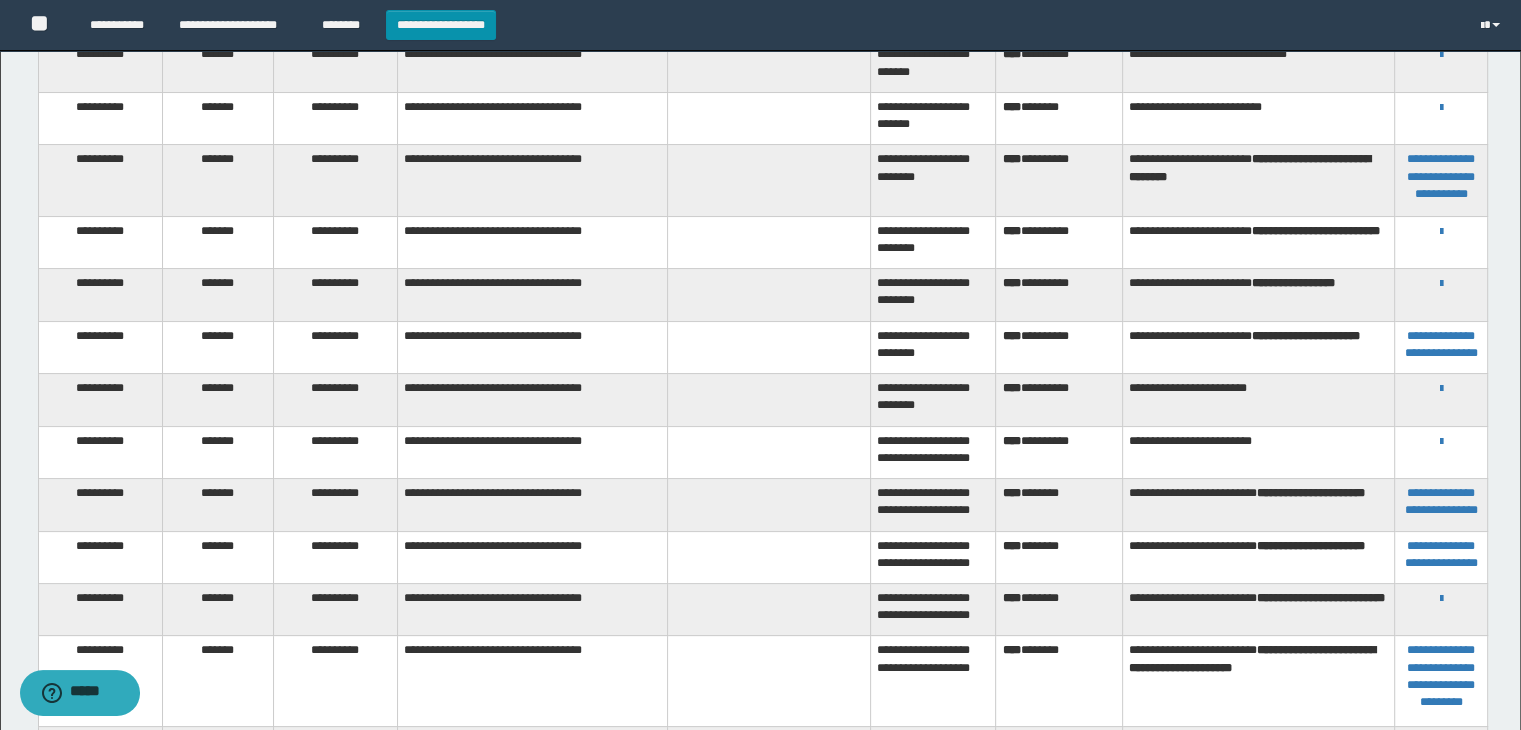 scroll, scrollTop: 216, scrollLeft: 0, axis: vertical 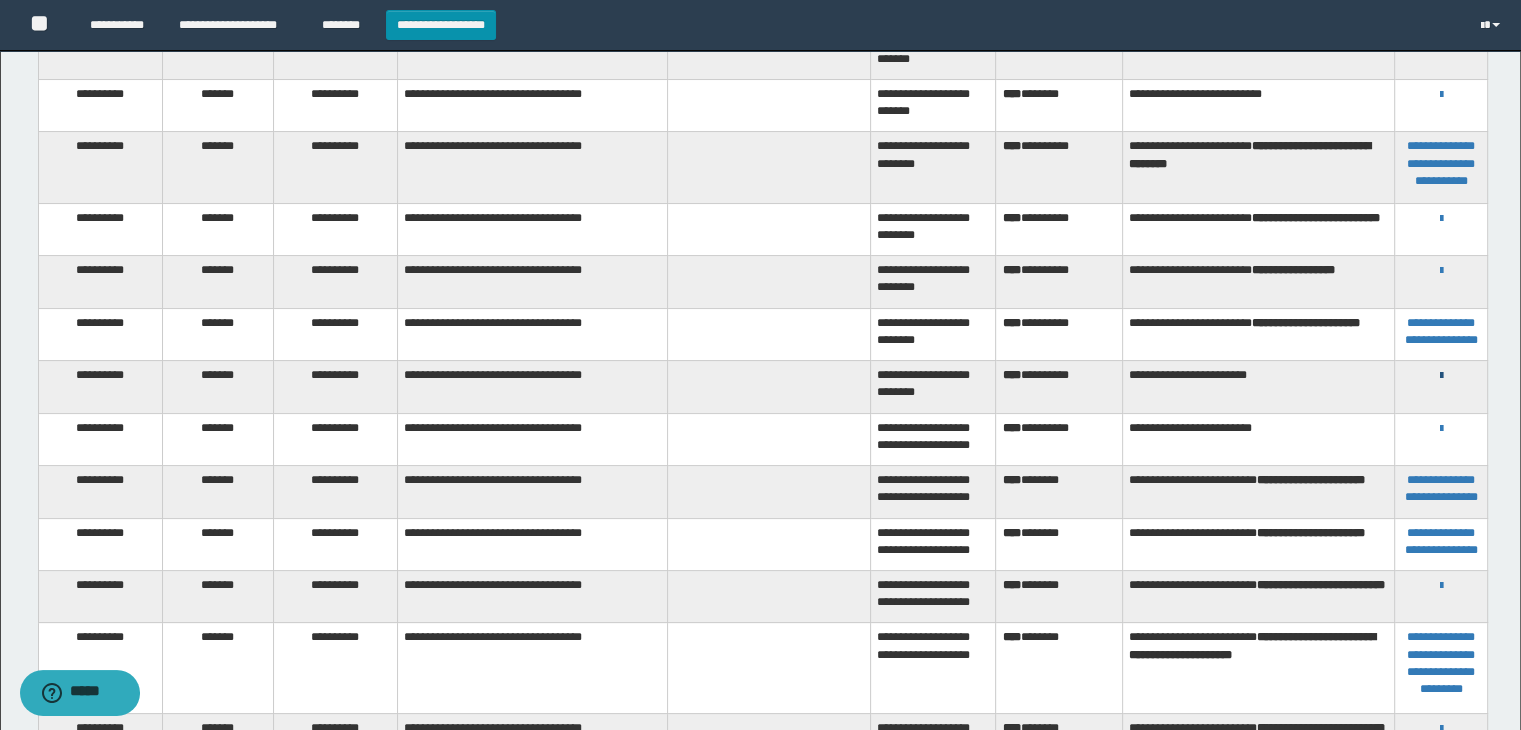 click at bounding box center [1441, 376] 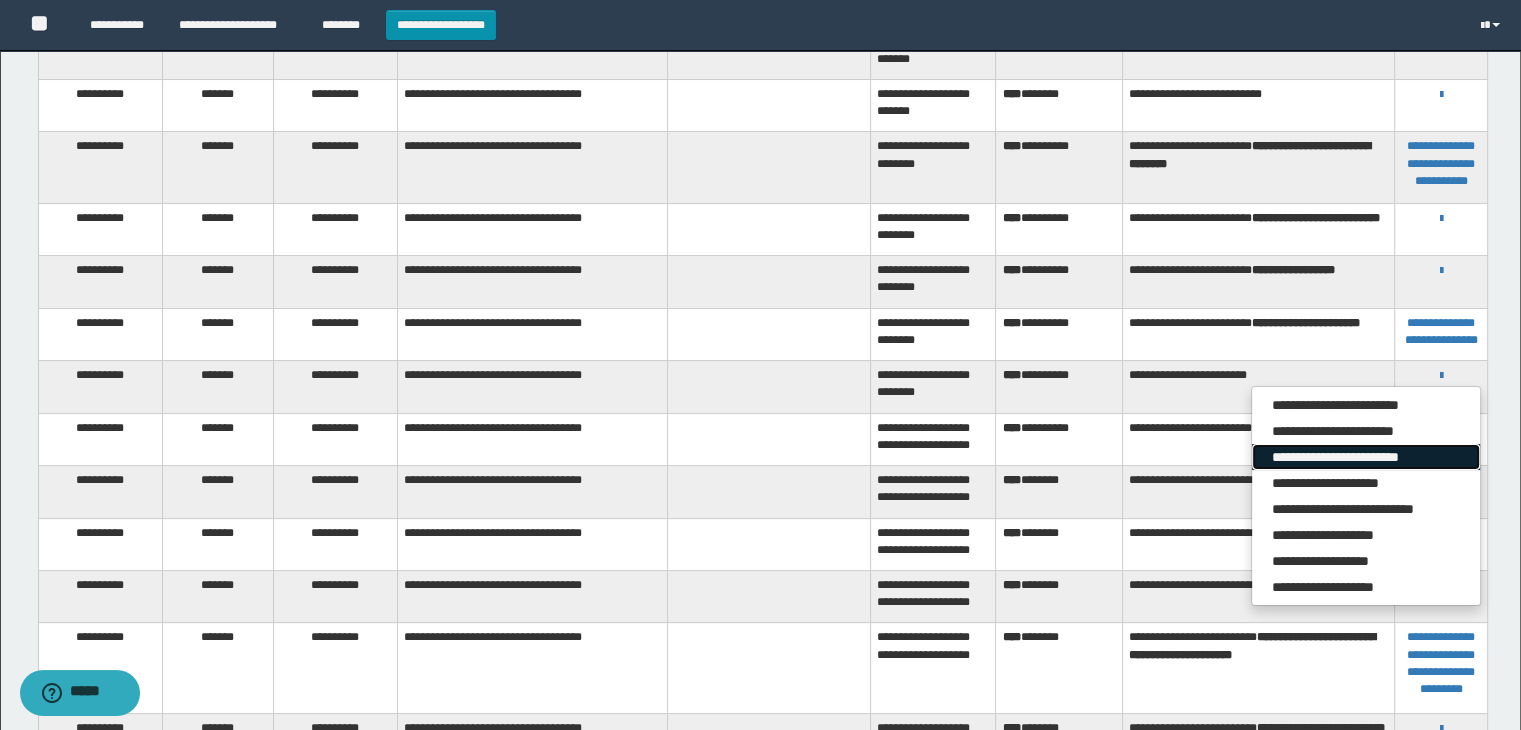 click on "**********" at bounding box center [1366, 457] 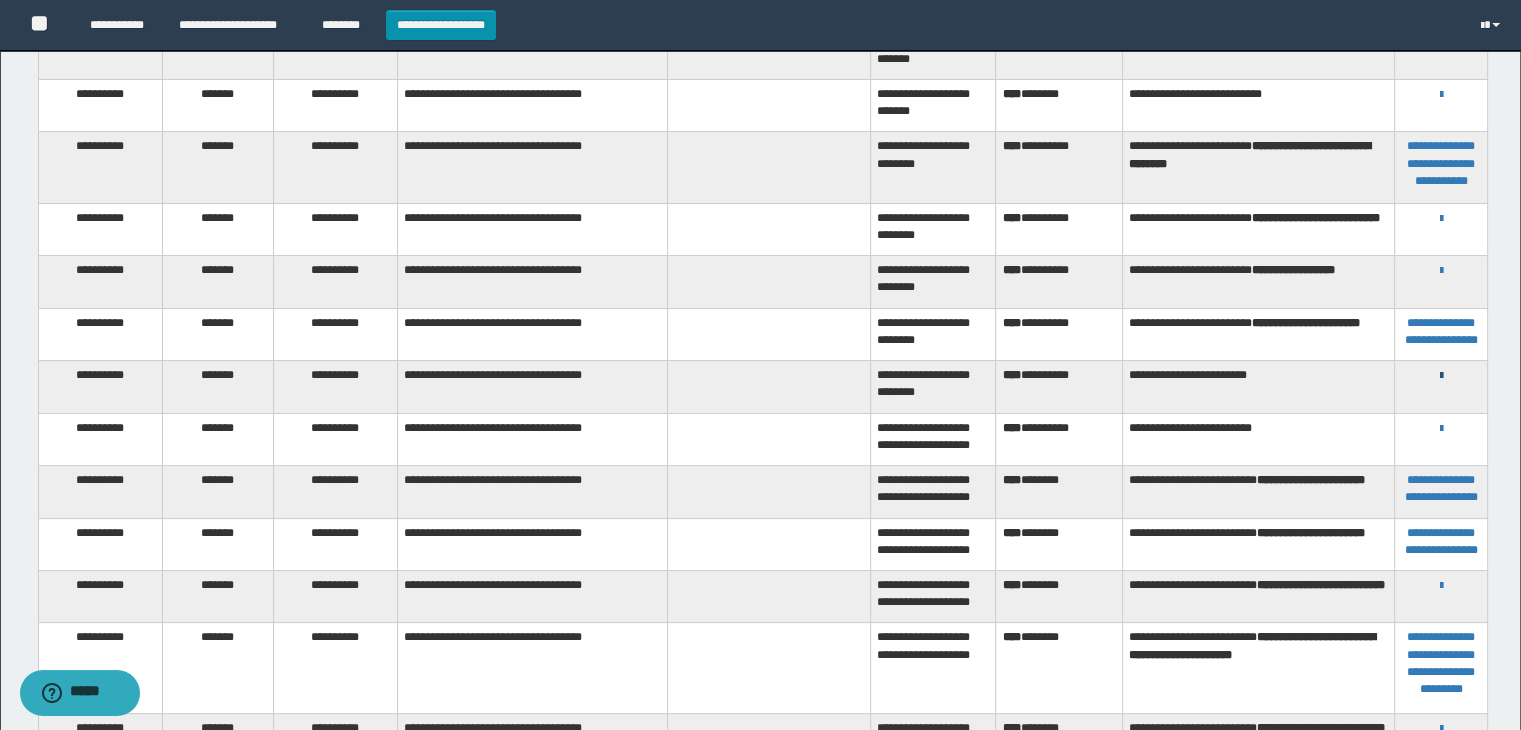 click at bounding box center (1441, 376) 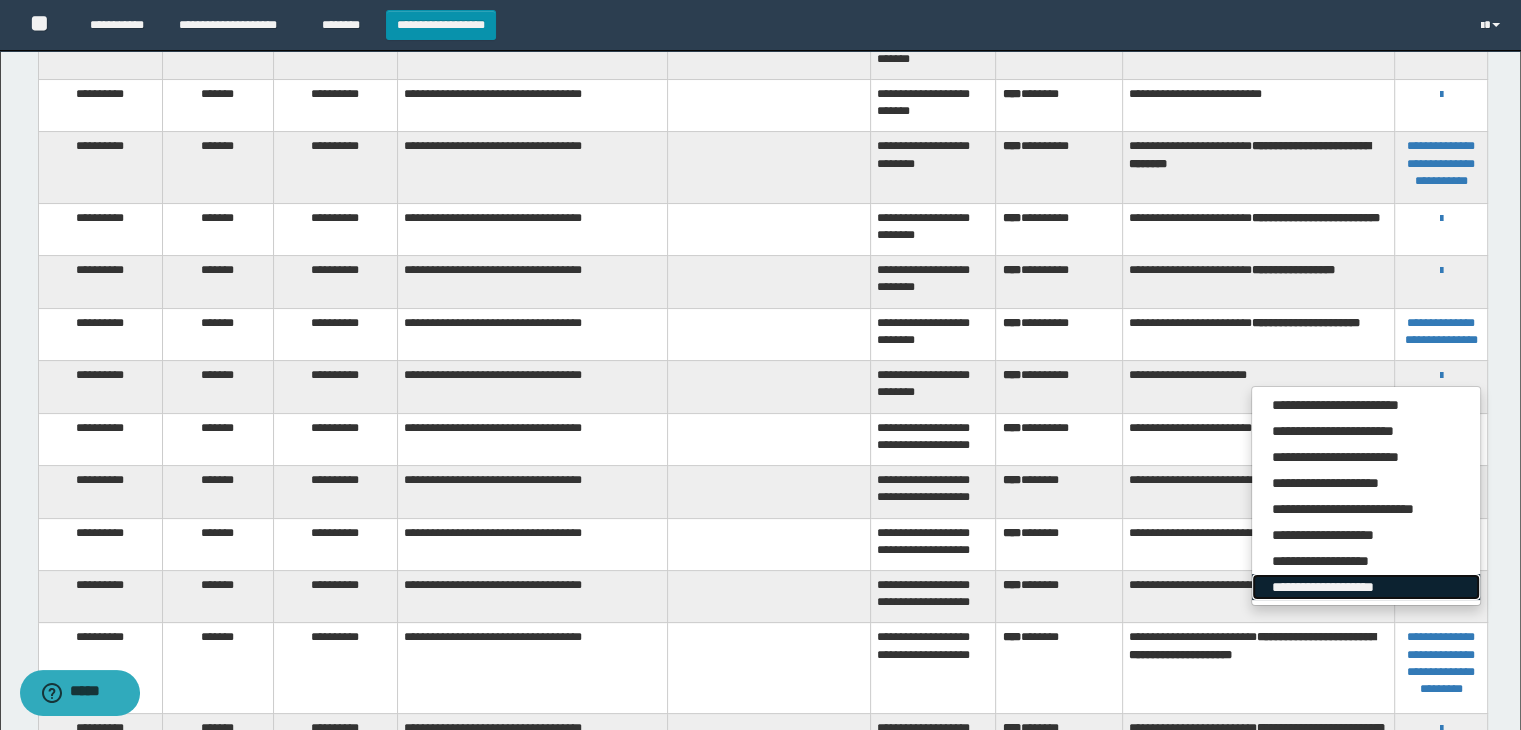 click on "**********" at bounding box center [1366, 587] 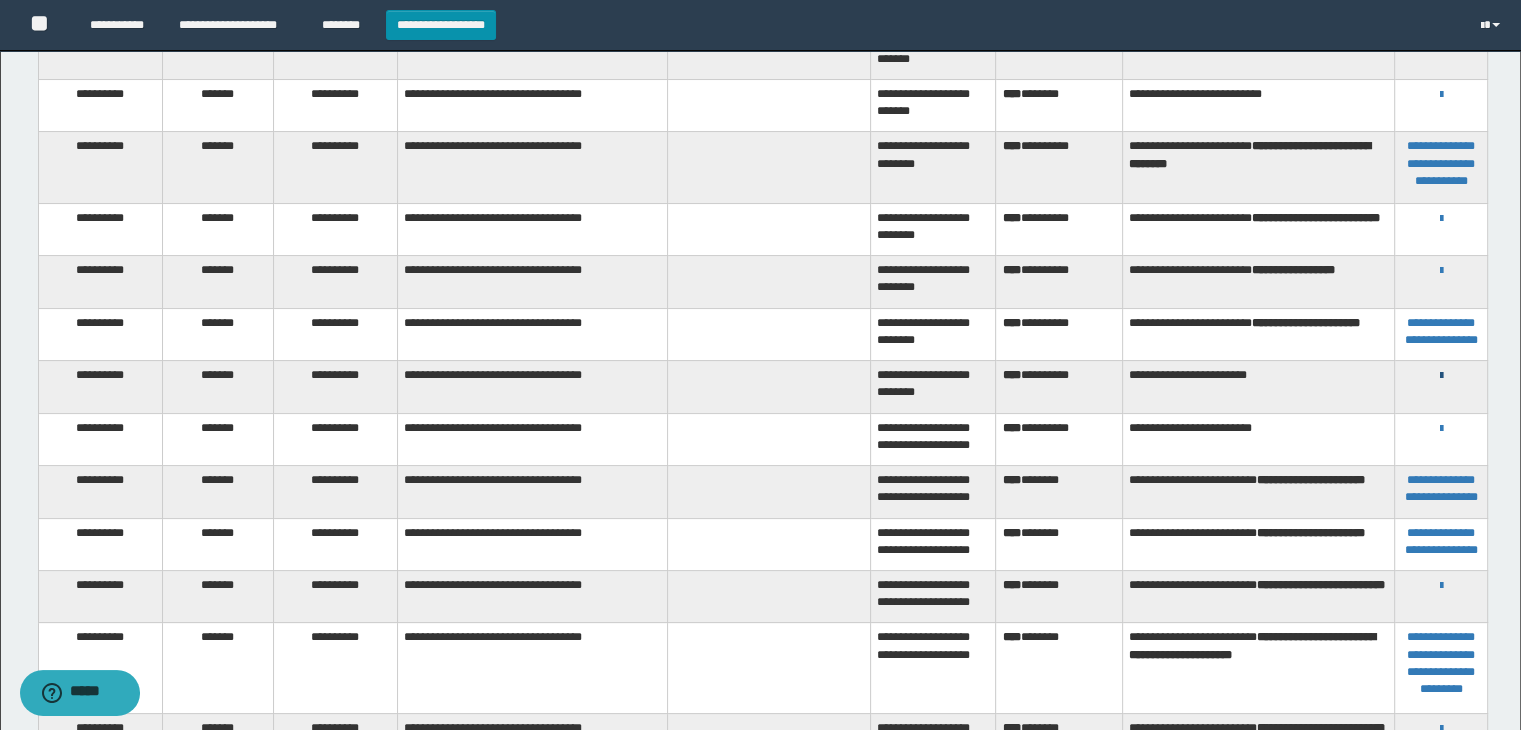 click at bounding box center (1441, 376) 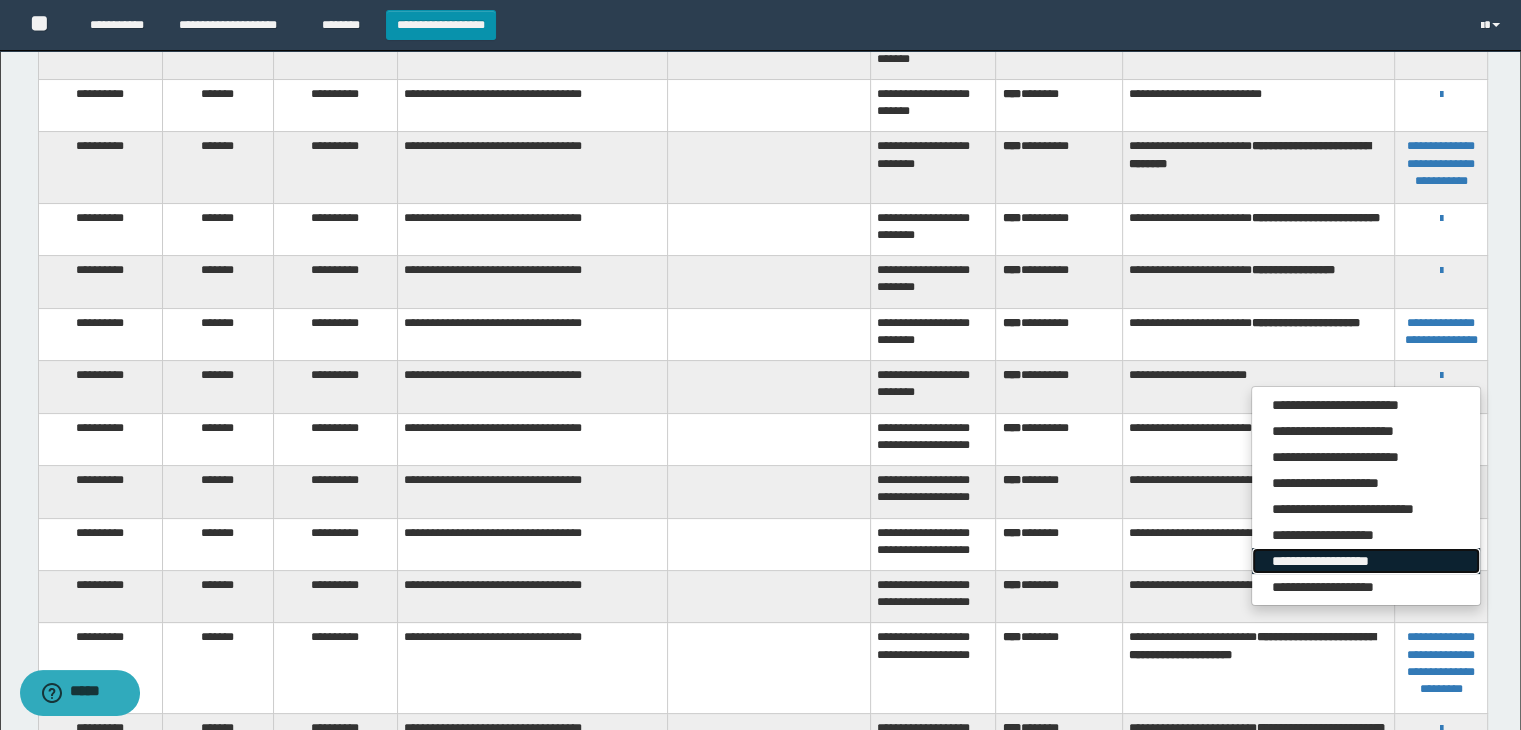 click on "**********" at bounding box center (1366, 561) 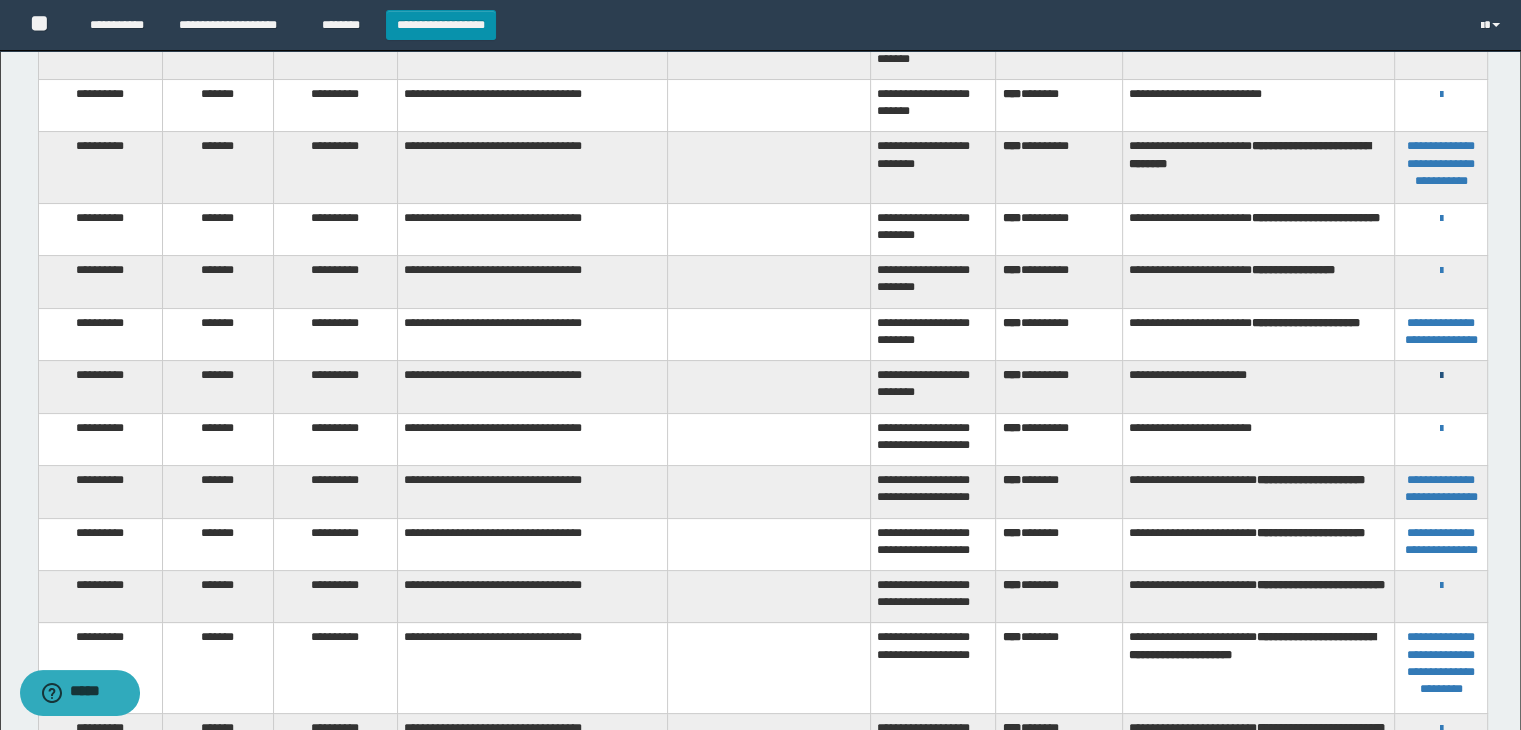 click at bounding box center (1441, 376) 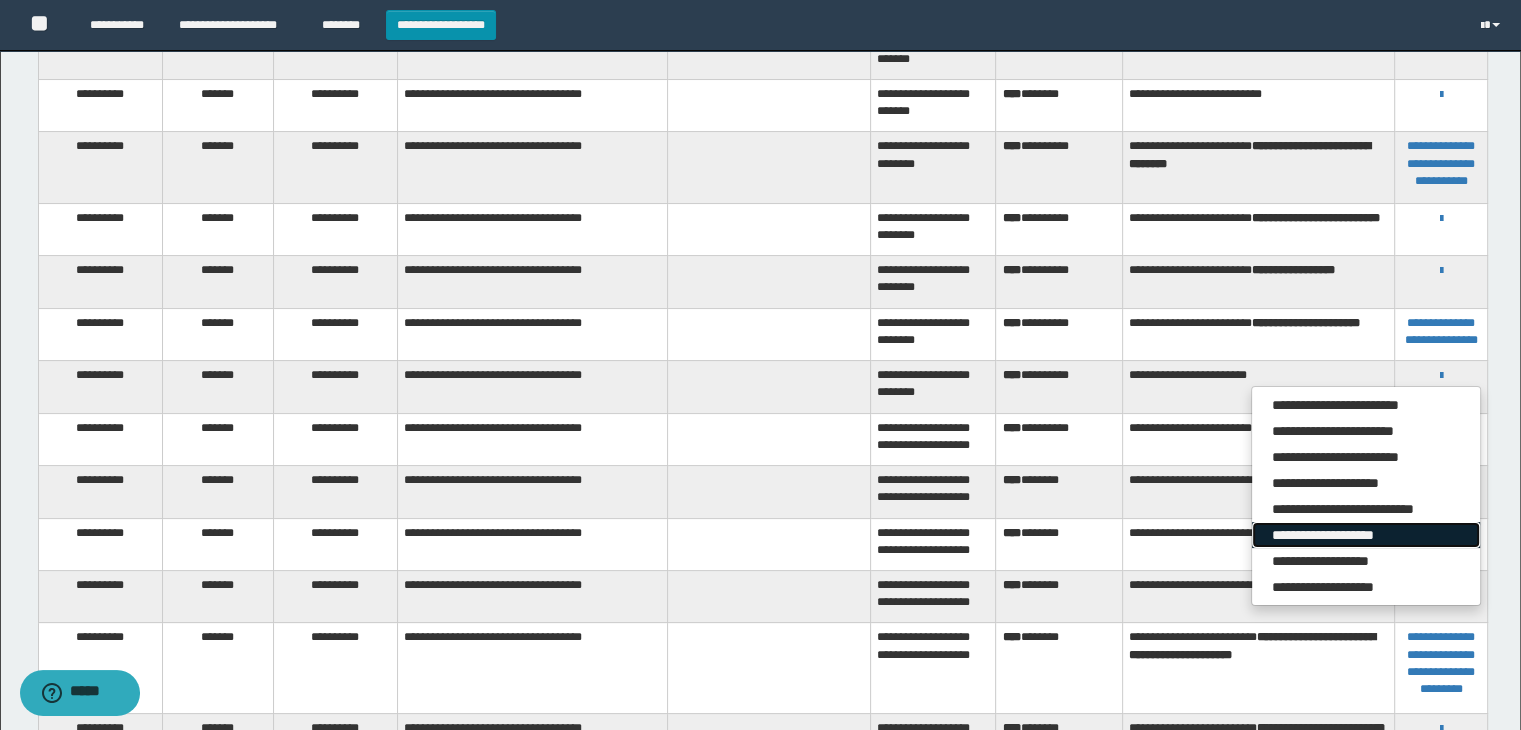 click on "**********" at bounding box center [1366, 535] 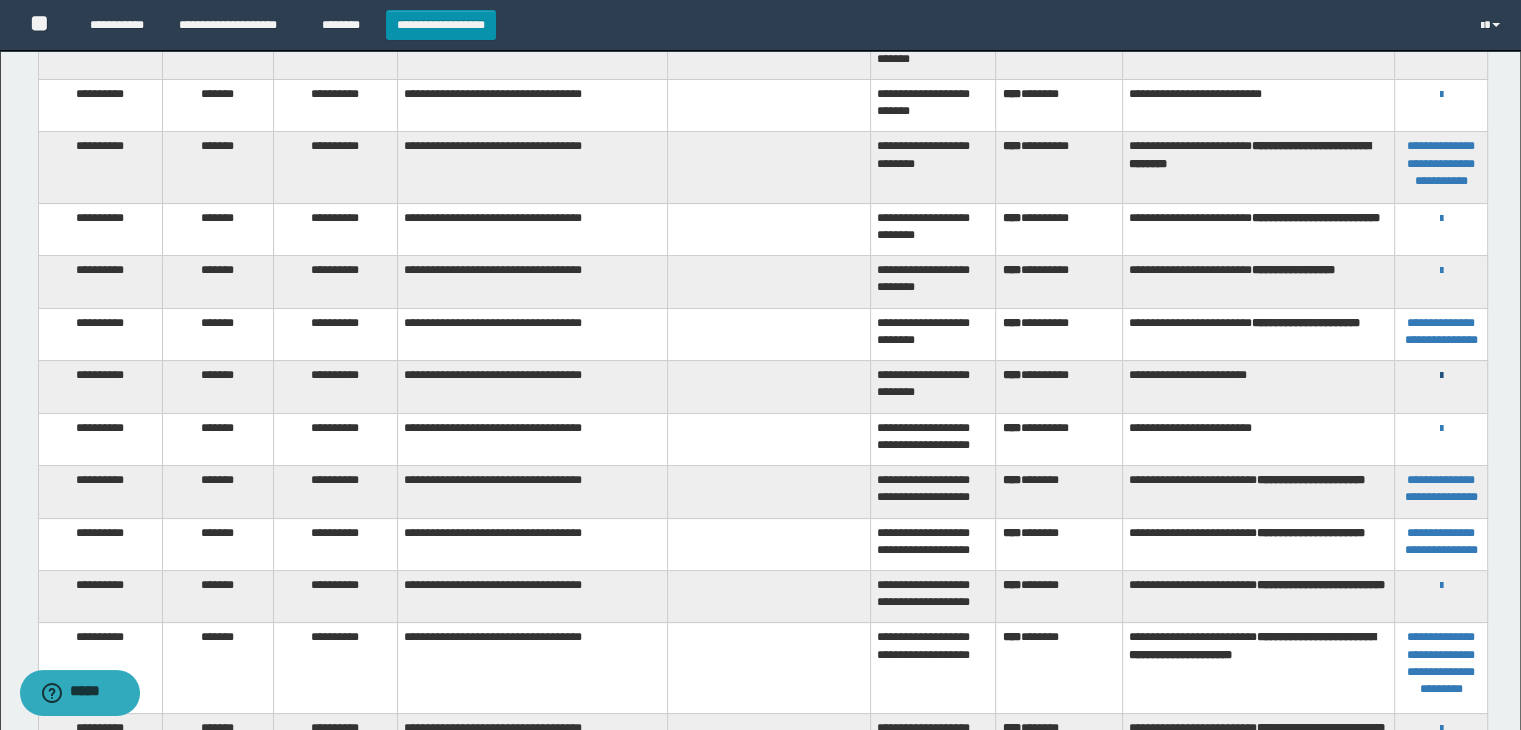 click at bounding box center (1441, 376) 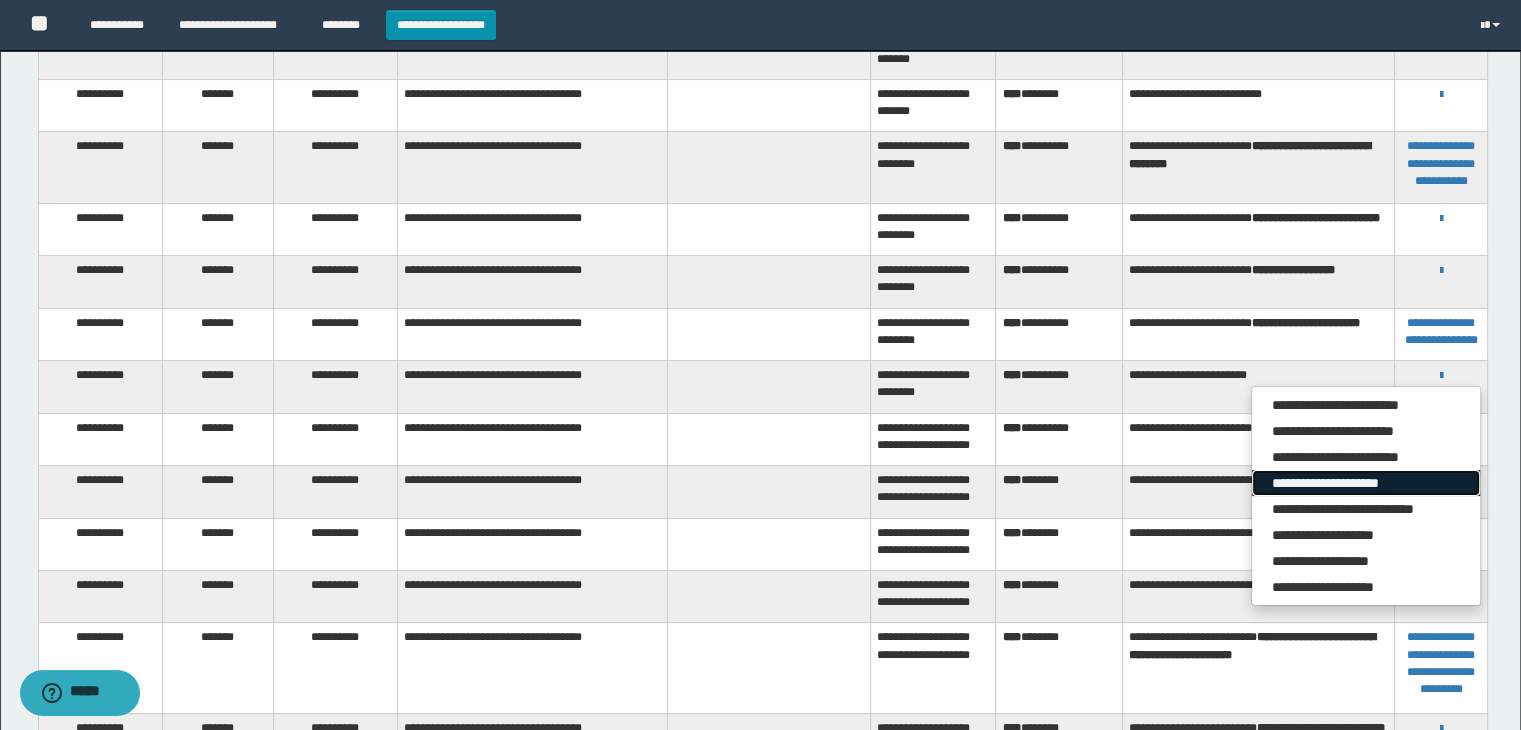 click on "**********" at bounding box center [1366, 483] 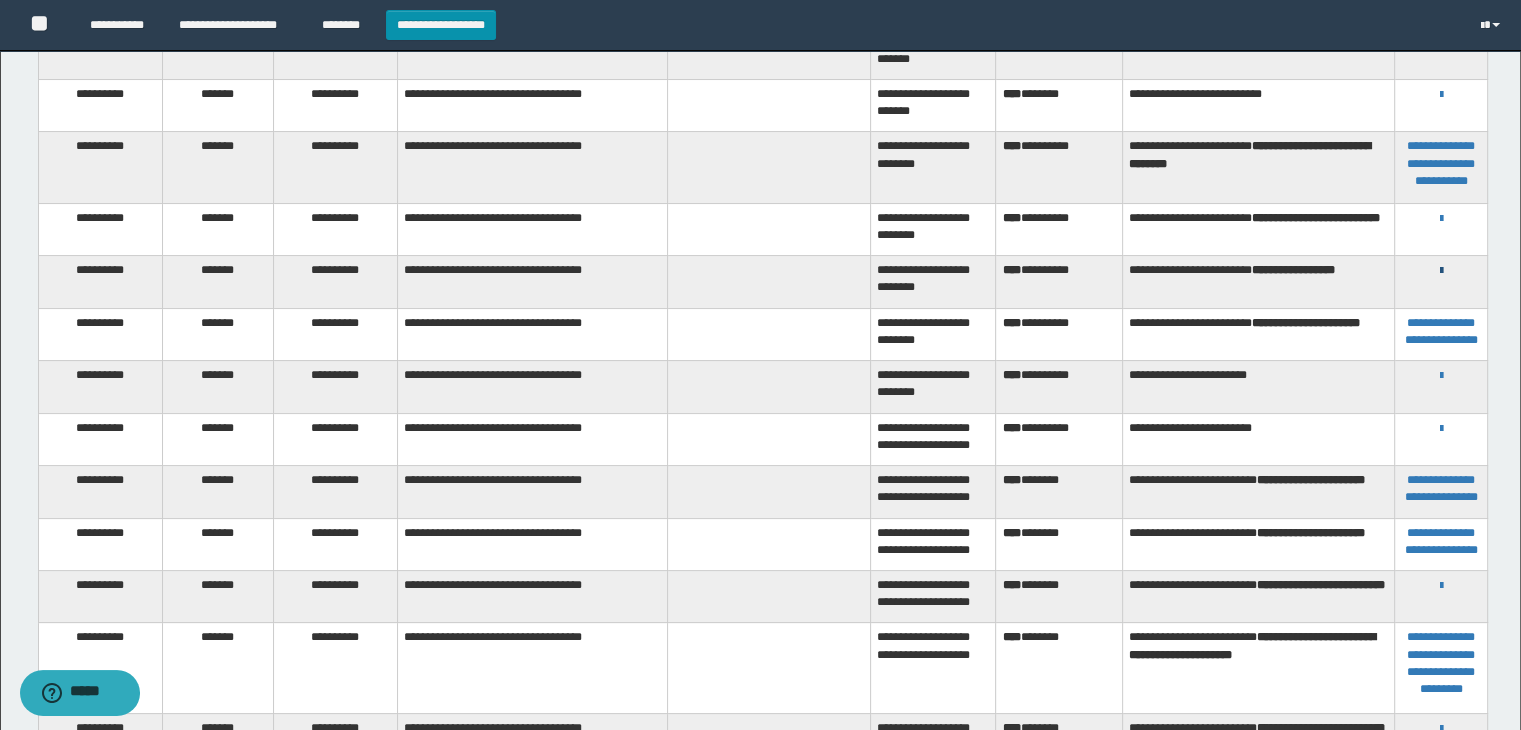 click at bounding box center (1441, 271) 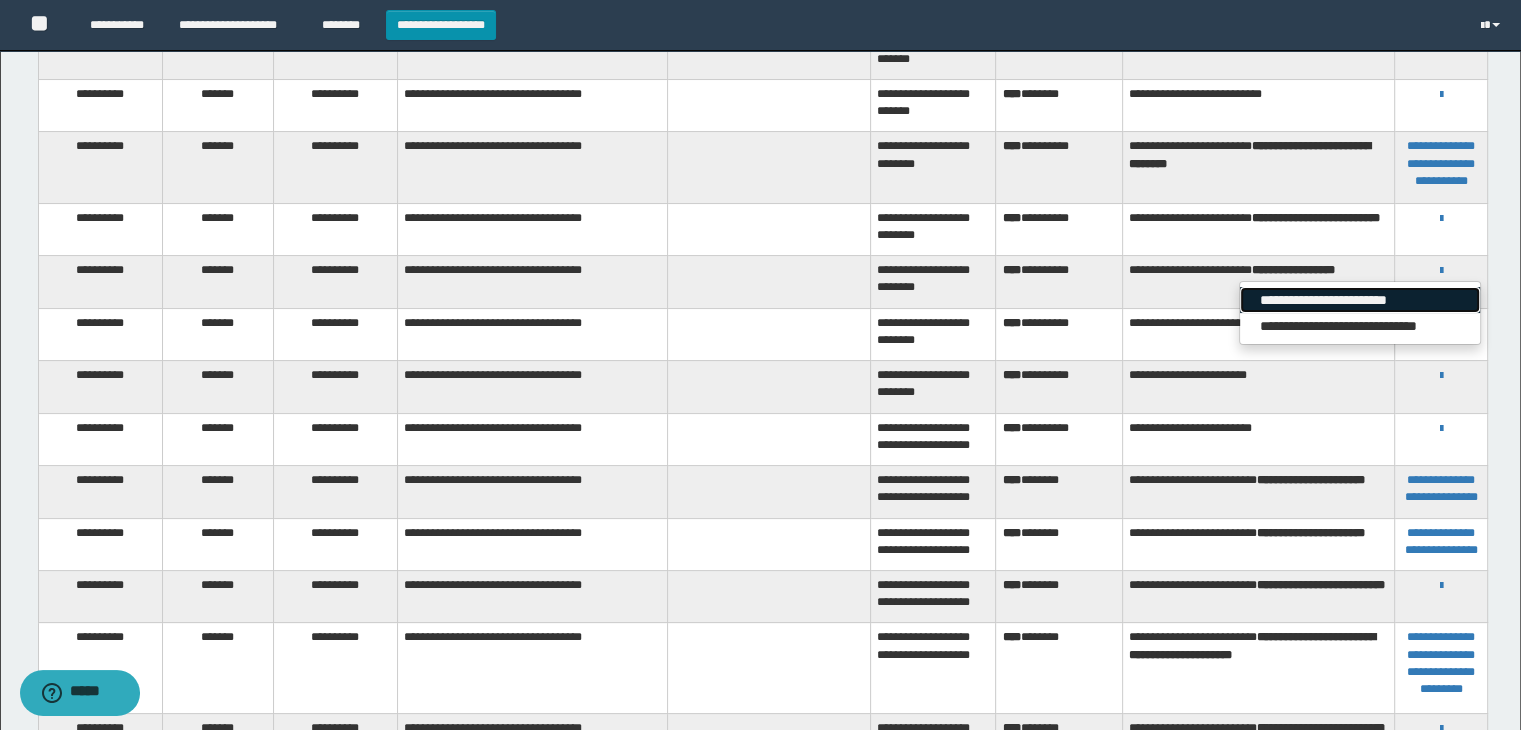 click on "**********" at bounding box center [1360, 300] 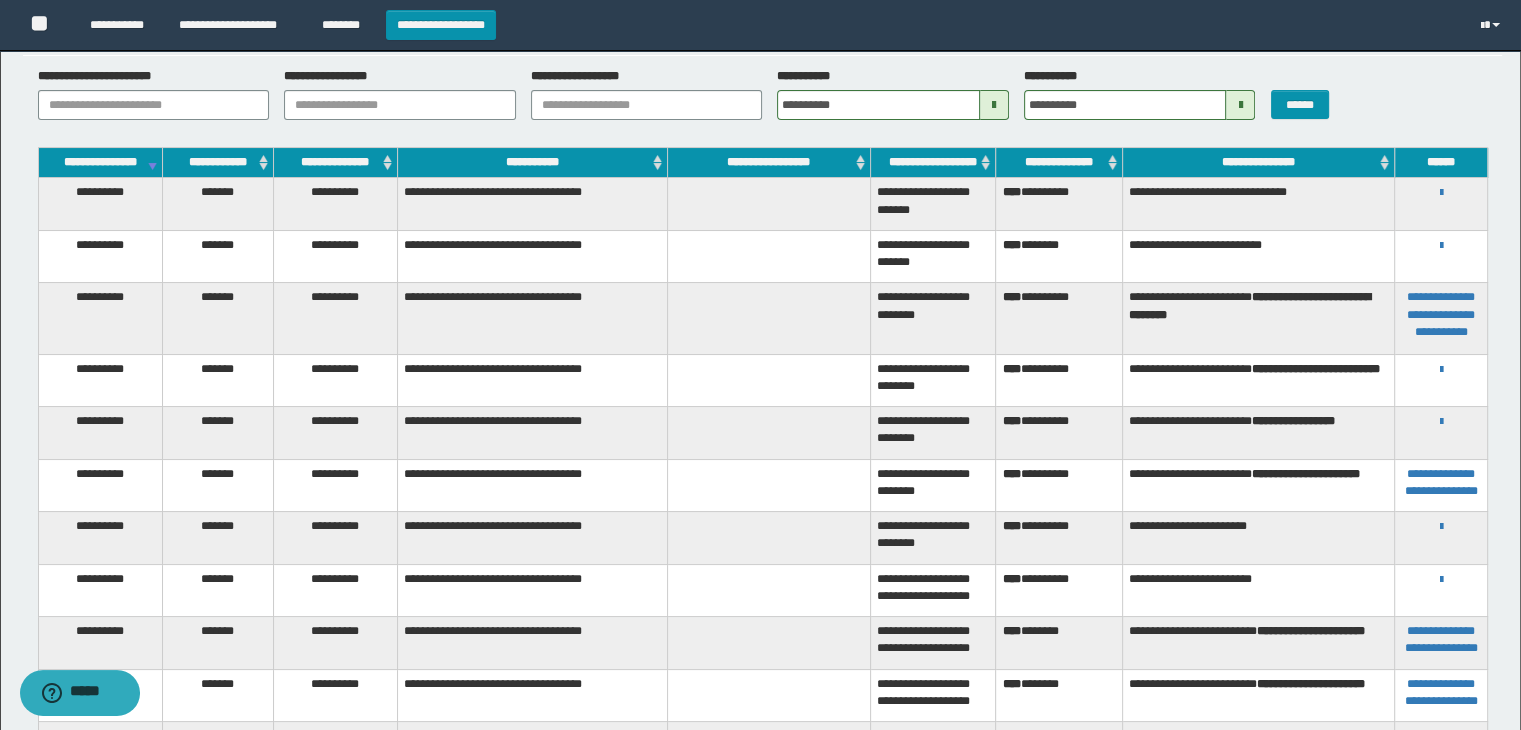 scroll, scrollTop: 16, scrollLeft: 0, axis: vertical 